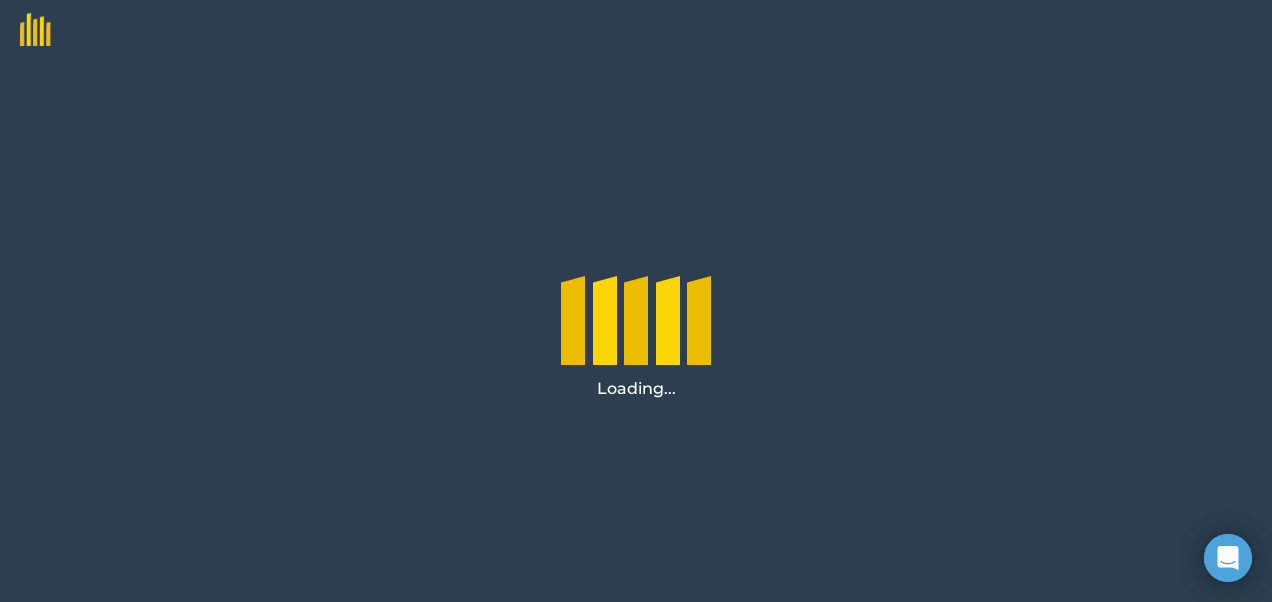 scroll, scrollTop: 0, scrollLeft: 0, axis: both 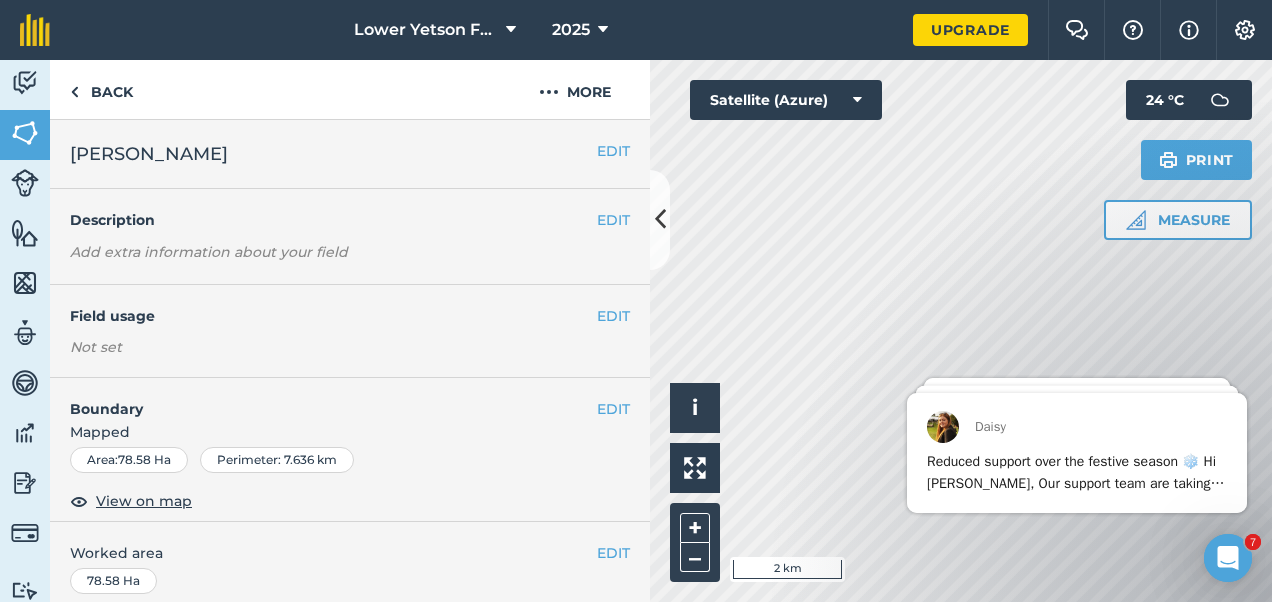 drag, startPoint x: 1225, startPoint y: 560, endPoint x: 1210, endPoint y: 574, distance: 20.518284 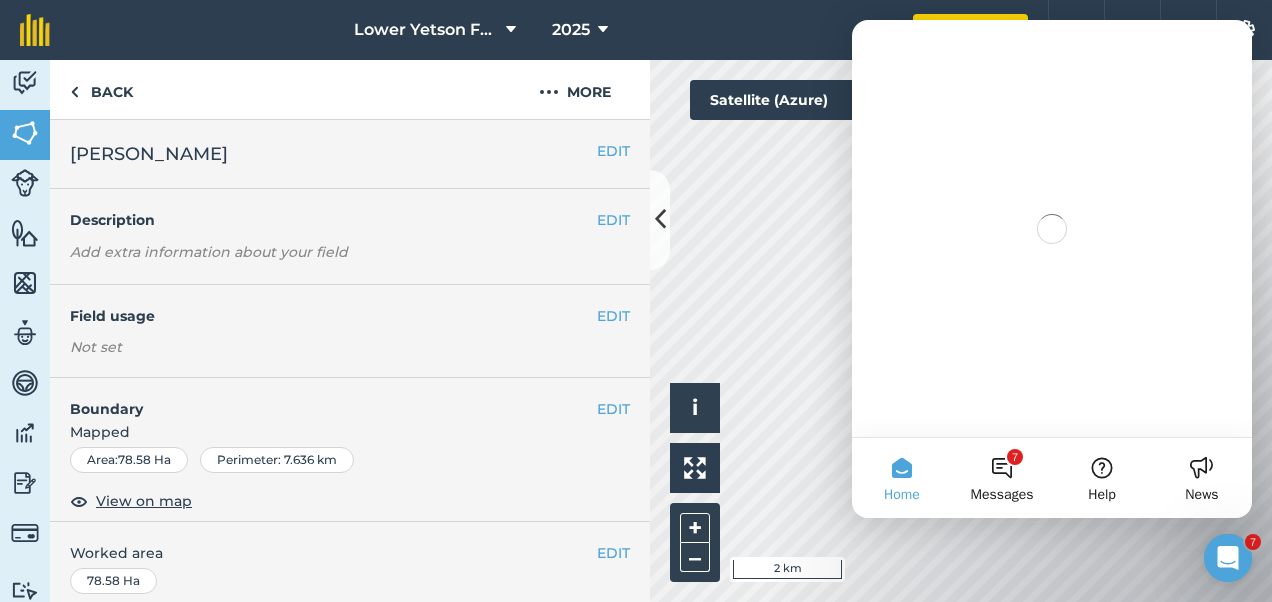 scroll, scrollTop: 0, scrollLeft: 0, axis: both 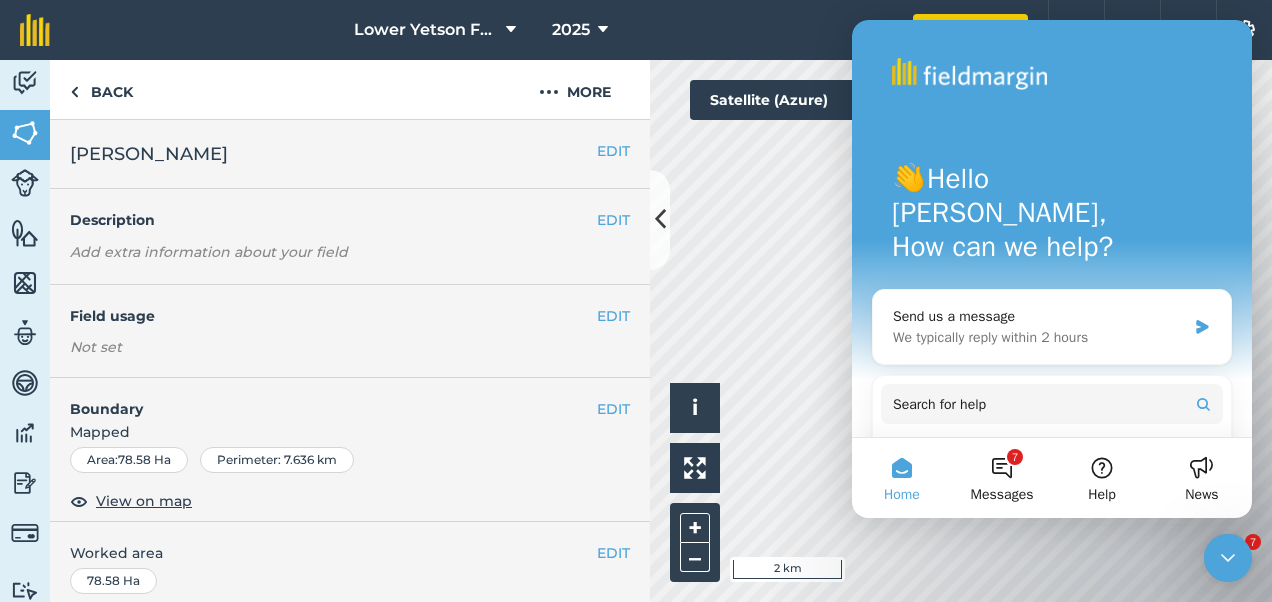 click 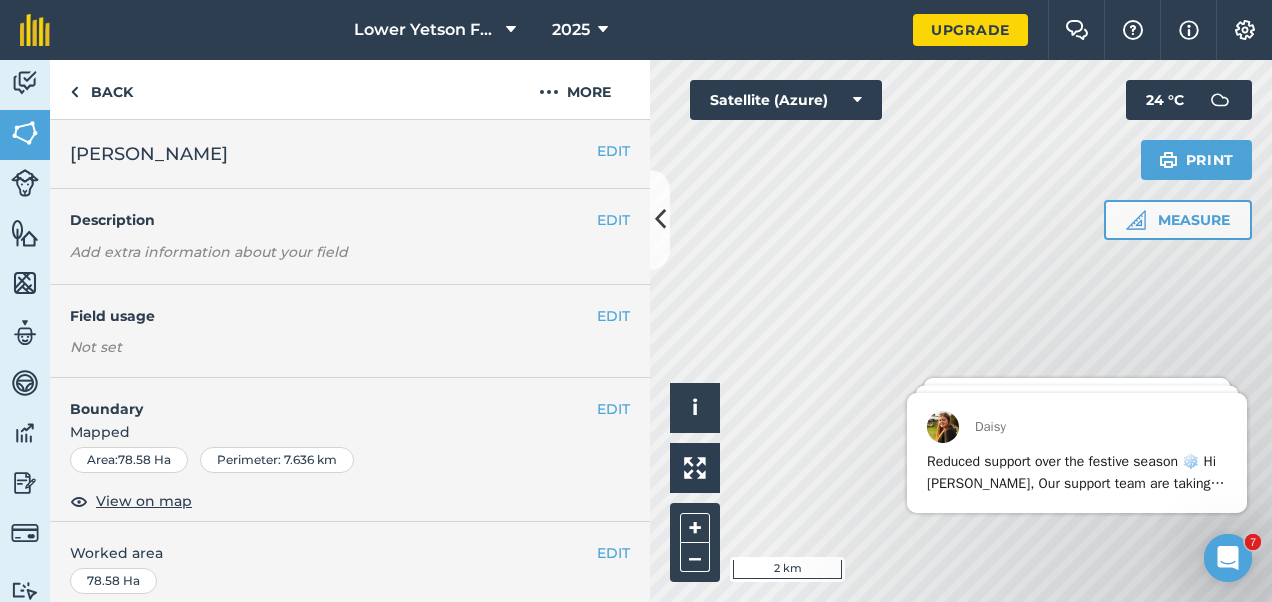 scroll, scrollTop: 0, scrollLeft: 0, axis: both 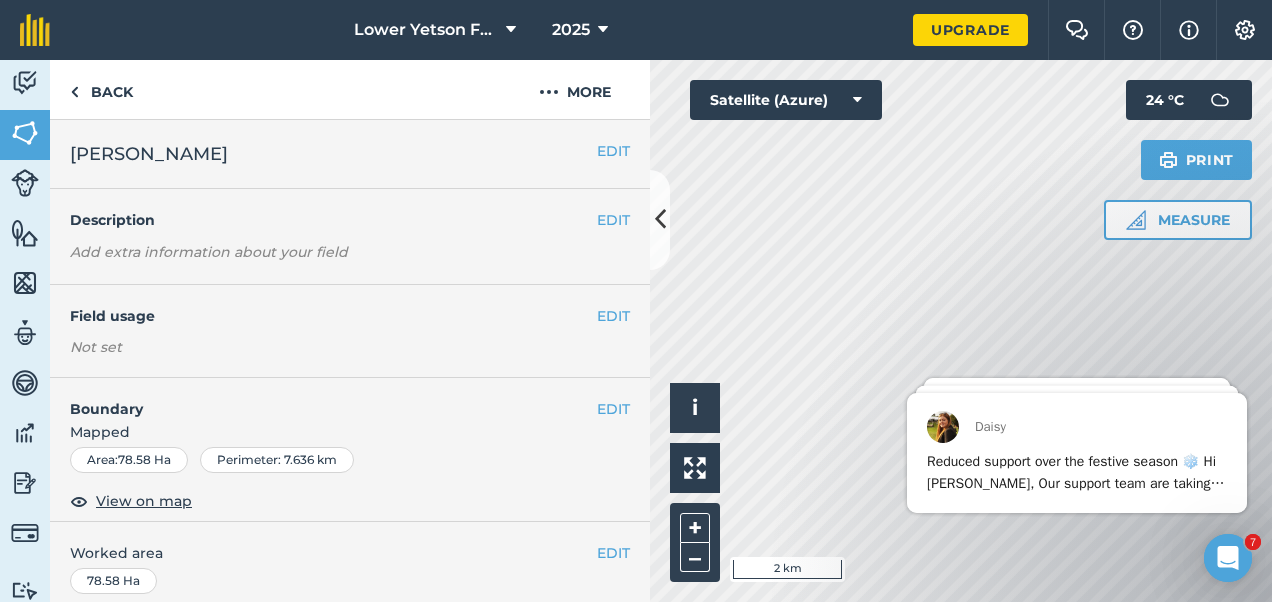 click at bounding box center [660, 220] 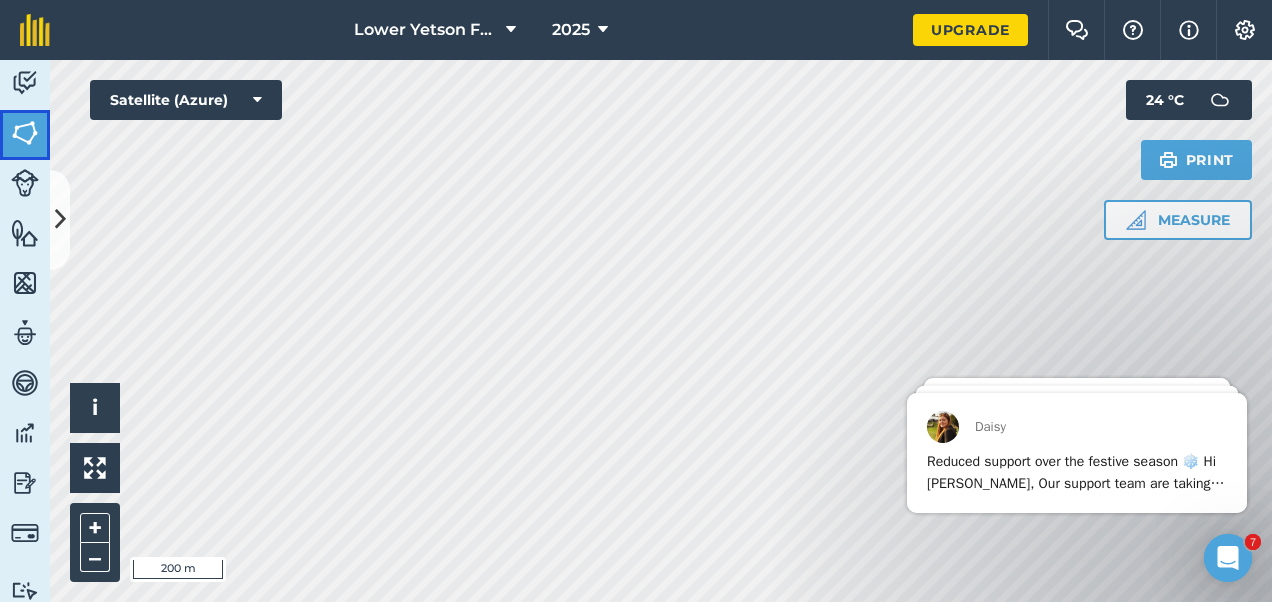 click at bounding box center [25, 133] 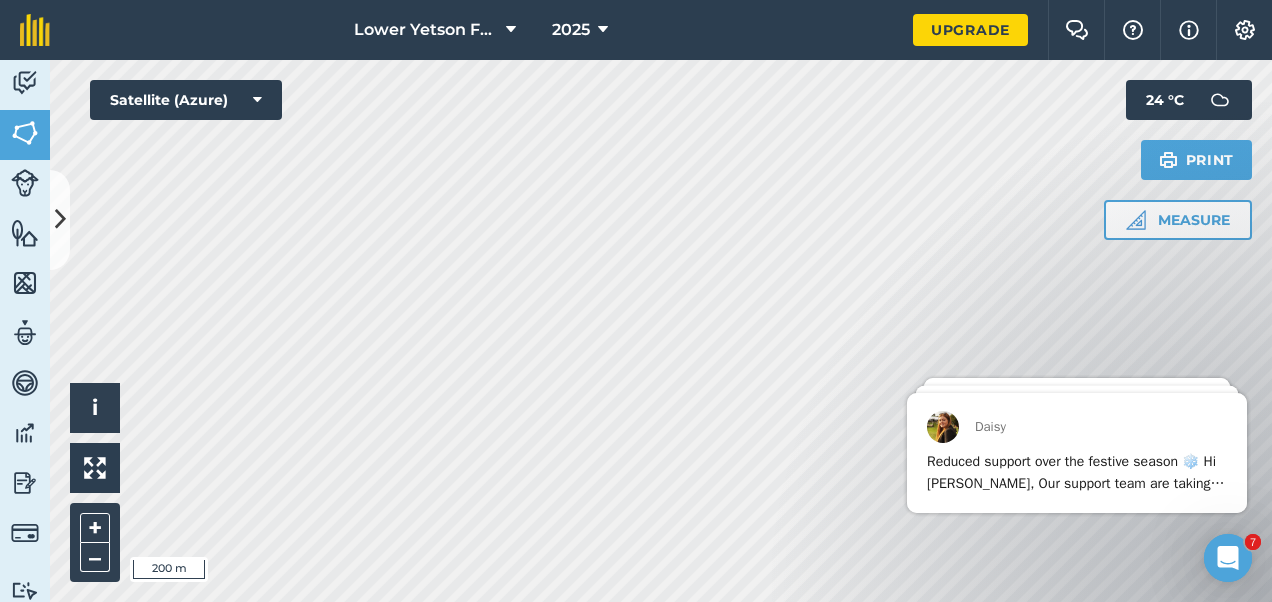 click on "Lower Yetson Farm 2025 Upgrade Farm Chat Help Info Settings Map printing is not available on our free plan Please upgrade to our Essentials, Plus or Pro plan to access this feature. Activity Fields Livestock Features Maps Team Vehicles Data Reporting Billing Tutorials Tutorials Fields   Add   Set usage Visibility: On You have used 272/500Ha  included in the free plan .  Upgrade for unlimited farm area. Total area :  272   Ha Edit fields By usages, Filters (1) No usage set 263.2   Ha Against [PERSON_NAME]  4.898   [PERSON_NAME] 3.356   [GEOGRAPHIC_DATA] 5.631   [PERSON_NAME] 78.58   Ha Collaton 33.54   [GEOGRAPHIC_DATA] 0.1767   [GEOGRAPHIC_DATA][PERSON_NAME] 2.324   [GEOGRAPHIC_DATA] [PERSON_NAME] 4.403   Ha Forgotten field 0.8415   [PERSON_NAME][GEOGRAPHIC_DATA] 7.117   Ha [PERSON_NAME] 42.47   [GEOGRAPHIC_DATA] 1.143   Ha Lower fields 12.03   Ha Ram field 0.1919   [GEOGRAPHIC_DATA] 1.944   Ha [PERSON_NAME]  23.28   [GEOGRAPHIC_DATA] 3.649   [GEOGRAPHIC_DATA] 1.271   [GEOGRAPHIC_DATA] 3.669   [GEOGRAPHIC_DATA] 2 2.618   [GEOGRAPHIC_DATA] 2.576   Ha Top field" at bounding box center [636, 301] 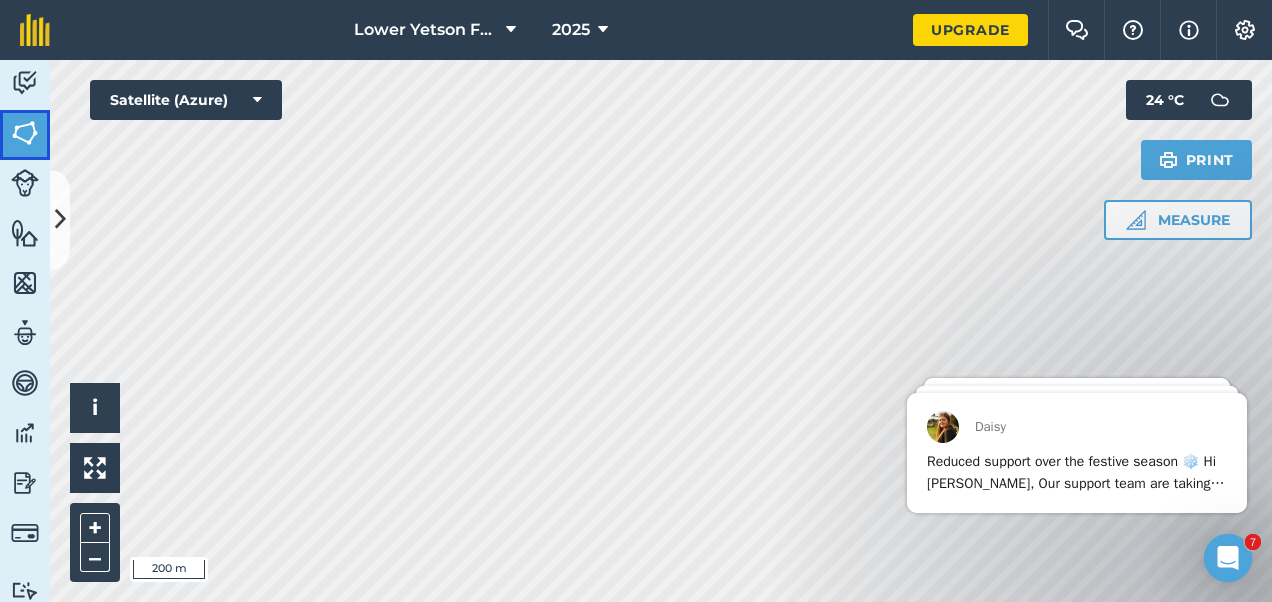 click at bounding box center [25, 133] 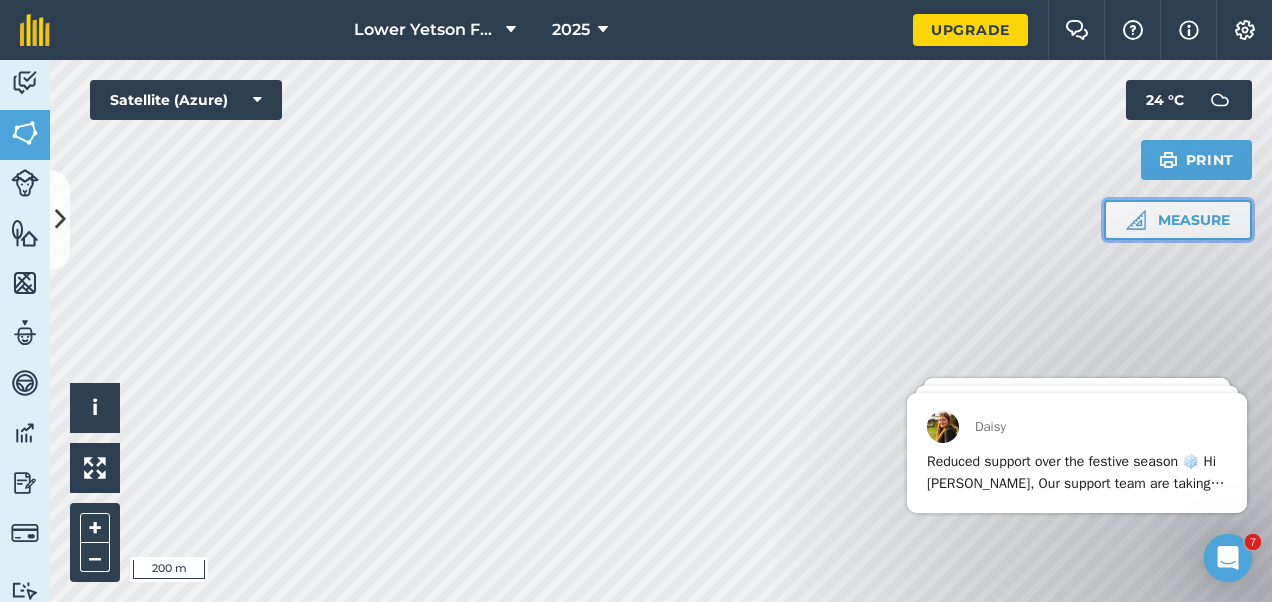 click on "Measure" at bounding box center [1178, 220] 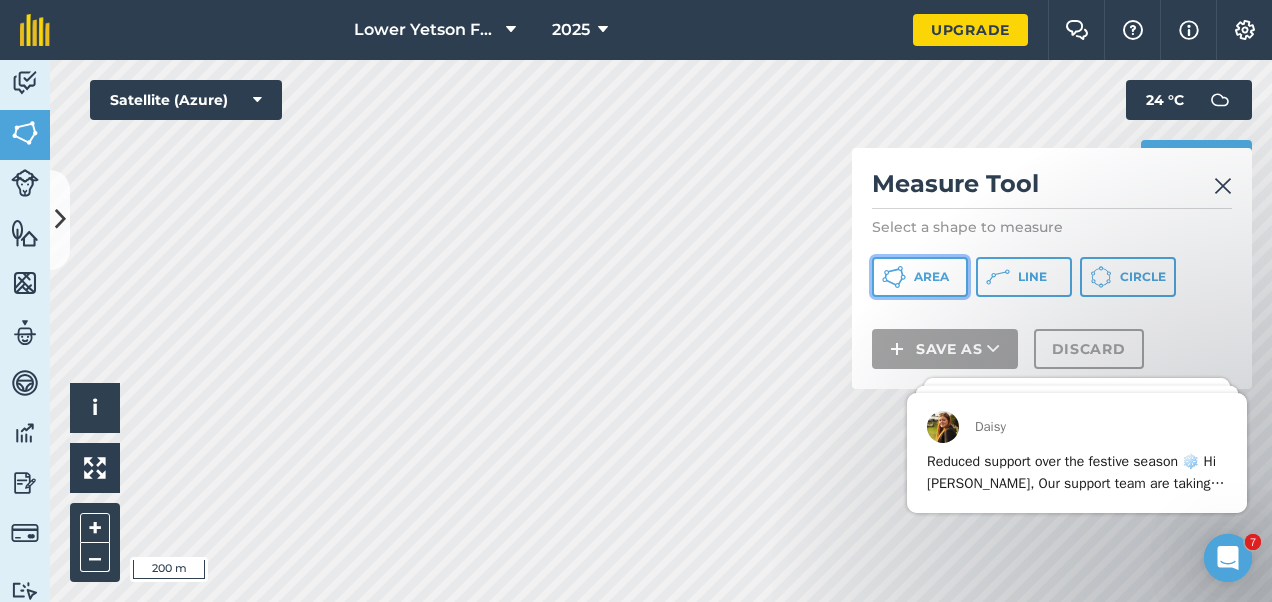click 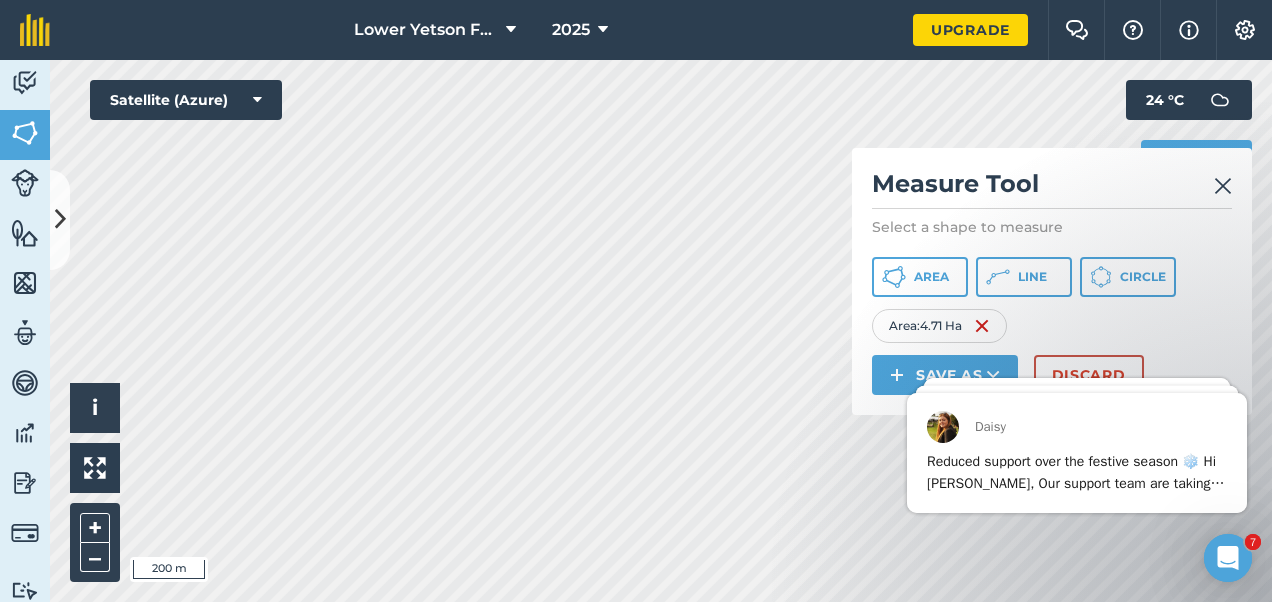 click on "Clear All [PERSON_NAME] Come and meet us for a beer at Groundswell Hi [PERSON_NAME],   We will be at [GEOGRAPHIC_DATA] [DATE] ([DATE] 28th) and [DATE] (29th).   If you are planning on attending, it would be lovely to meet you in person. Show us your farm on your fieldmargin app and we'll get you a drink!   The team will be on the move around the show so please look out for anyone in fieldmargin gear and come have a chat.   If you would like to organise a meeting for a more in-depth chat please reply to this message or text/WhatsApp me on [PHONE_NUMBER] to get something organised.   Kind regards, [PERSON_NAME] [PHONE_NUMBER] [PERSON_NAME], NEW: Edit completion dates more easily 🎉   We have released an update to web that lets you manage all your fields attached to a job in one go.  This update makes it possible to back-date completed work on multiple fields at the same time.  You can also edit the user who completed the work on each field of a job. Daisy" 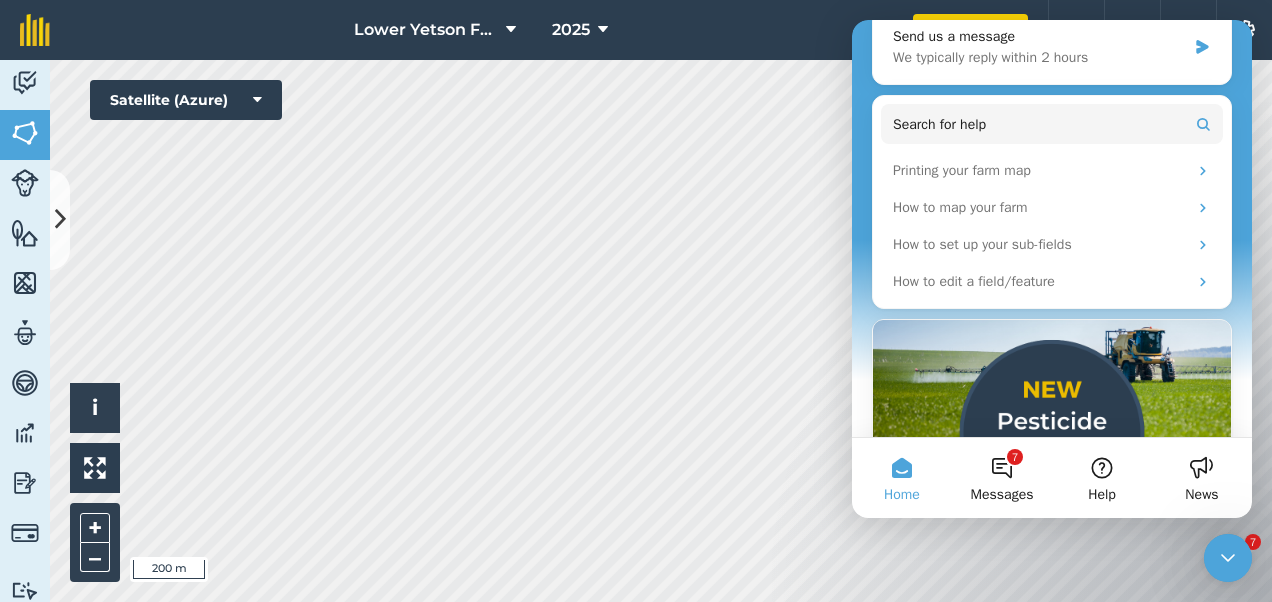 scroll, scrollTop: 390, scrollLeft: 0, axis: vertical 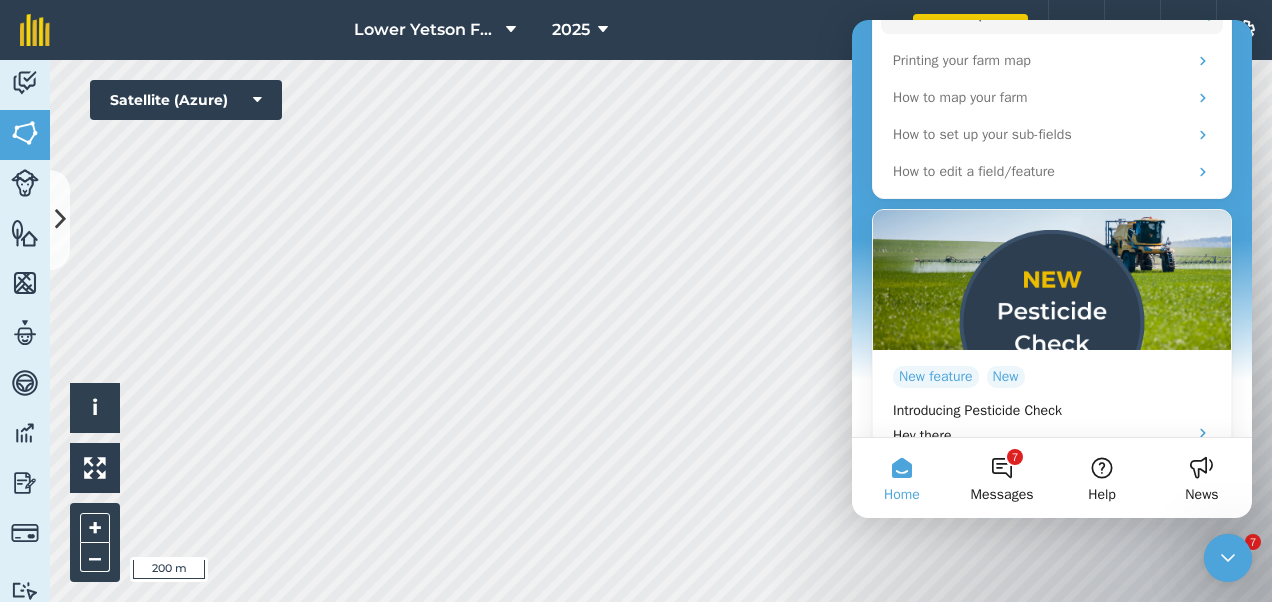 click 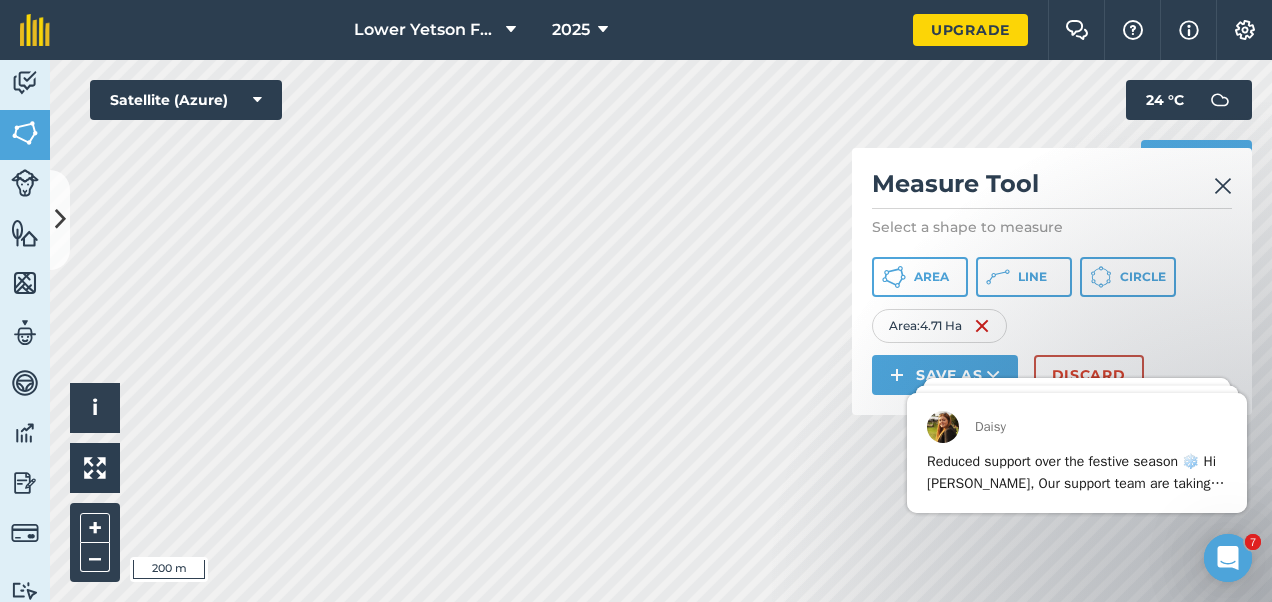 scroll, scrollTop: 0, scrollLeft: 0, axis: both 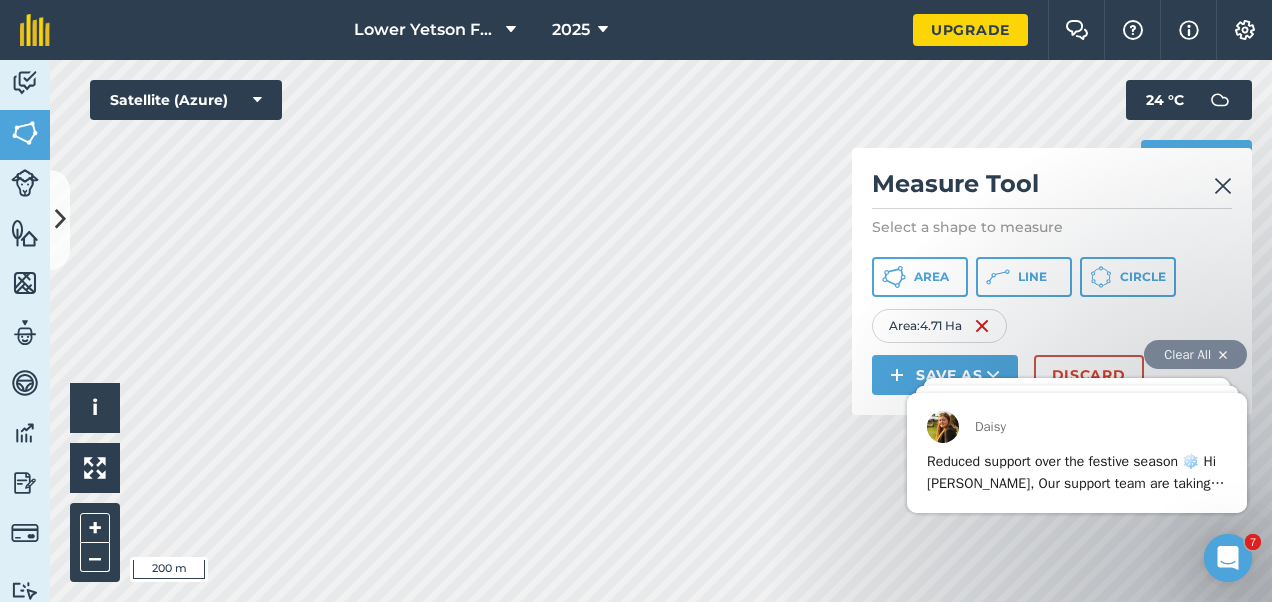 click on "Clear All [PERSON_NAME] Come and meet us for a beer at Groundswell Hi [PERSON_NAME],   We will be at [GEOGRAPHIC_DATA] [DATE] ([DATE] 28th) and [DATE] (29th).   If you are planning on attending, it would be lovely to meet you in person. Show us your farm on your fieldmargin app and we'll get you a drink!   The team will be on the move around the show so please look out for anyone in fieldmargin gear and come have a chat.   If you would like to organise a meeting for a more in-depth chat please reply to this message or text/WhatsApp me on [PHONE_NUMBER] to get something organised.   Kind regards, [PERSON_NAME] [PHONE_NUMBER] [PERSON_NAME], NEW: Edit completion dates more easily 🎉   We have released an update to web that lets you manage all your fields attached to a job in one go.  This update makes it possible to back-date completed work on multiple fields at the same time.  You can also edit the user who completed the work on each field of a job. Daisy" at bounding box center [1077, 426] 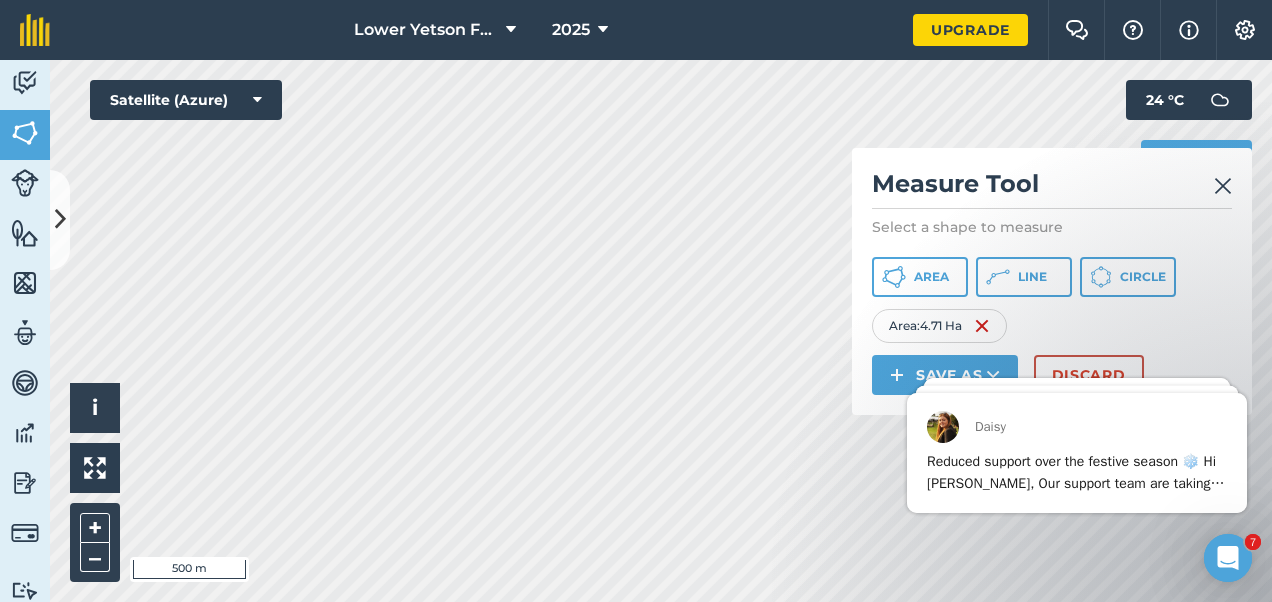 click on "Measure Tool" at bounding box center (1052, 188) 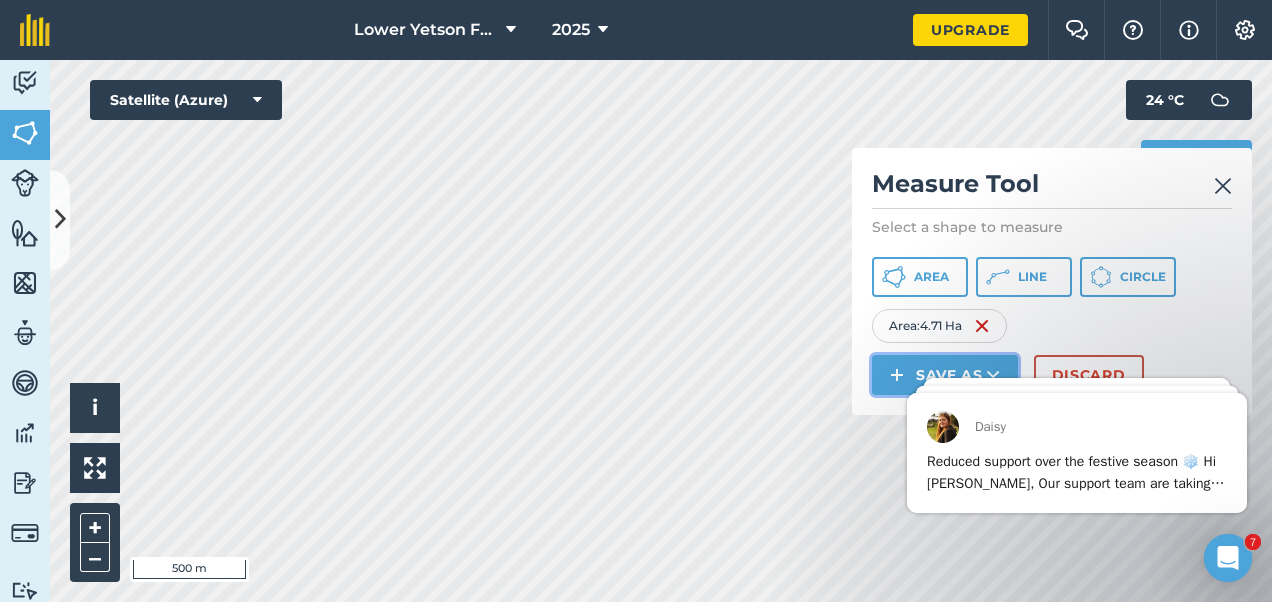 click at bounding box center (897, 375) 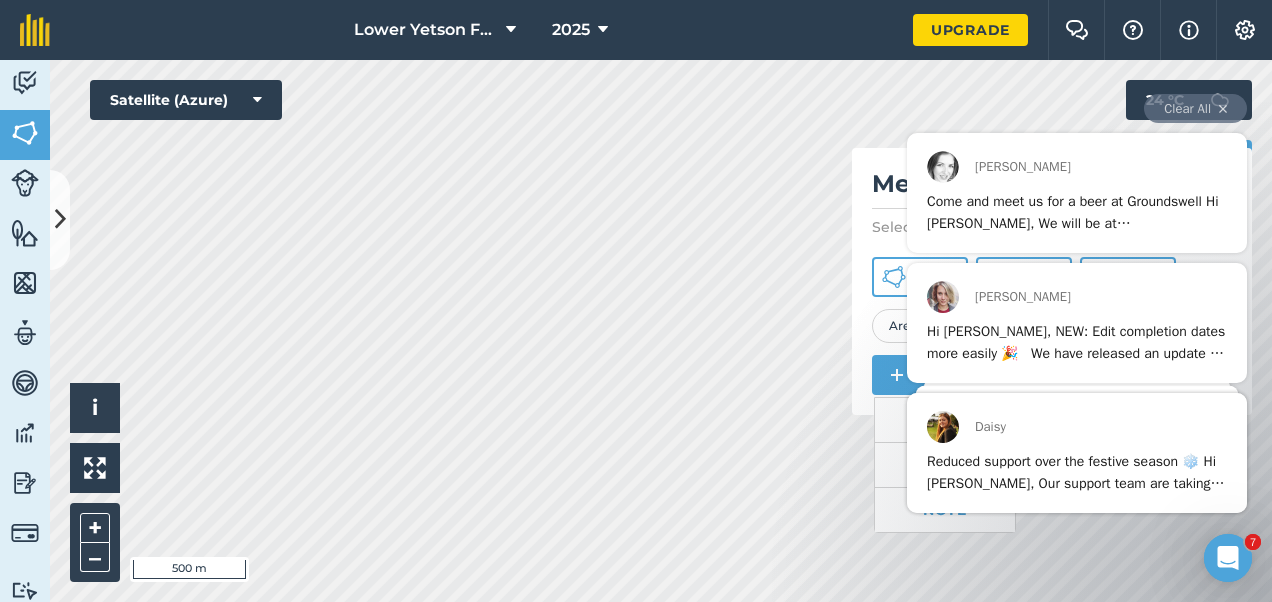 click on "[PERSON_NAME] support over the festive season ❄️ Hi [PERSON_NAME], Our support team are taking some well deserved time off over the festive season so you may find our response time to be a little longer than usual from [DATE] - [DATE].  If you need help figuring out how our features work, we have a support site with step-by-step guides on just about everything you can do in fieldmargin.  If there's something specific you would like to know that isn't covered in our guides or you run into any technical issues please drop us a message and we will get back to you as soon as we can.  Happy holidays!  Daisy & the fieldmargin team" at bounding box center [1077, 453] 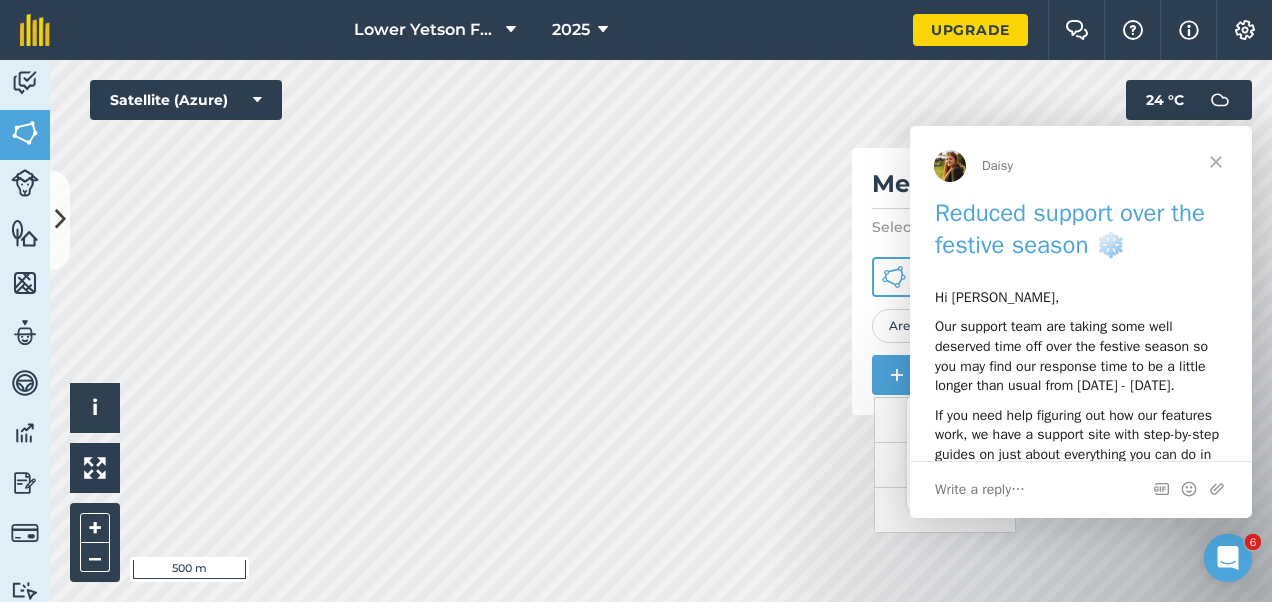 scroll, scrollTop: 0, scrollLeft: 0, axis: both 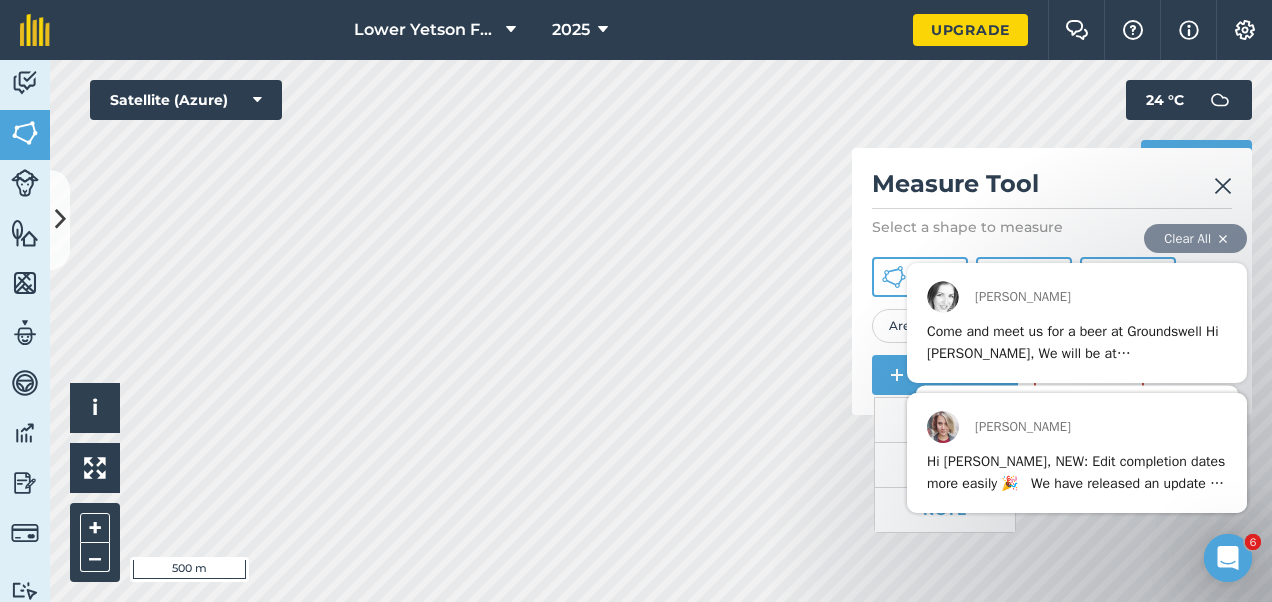 click on "Come and meet us for a beer at Groundswell Hi [PERSON_NAME],   We will be at [GEOGRAPHIC_DATA] [DATE] ([DATE] 28th) and [DATE] (29th).   If you are planning on attending, it would be lovely to meet you in person. Show us your farm on your fieldmargin app and we'll get you a drink!   The team will be on the move around the show so please look out for anyone in fieldmargin gear and come have a chat.   If you would like to organise a meeting for a more in-depth chat please reply to this message or text/WhatsApp me on [PHONE_NUMBER] to get something organised.   Kind regards, [PERSON_NAME] [PHONE_NUMBER]" at bounding box center [1077, 339] 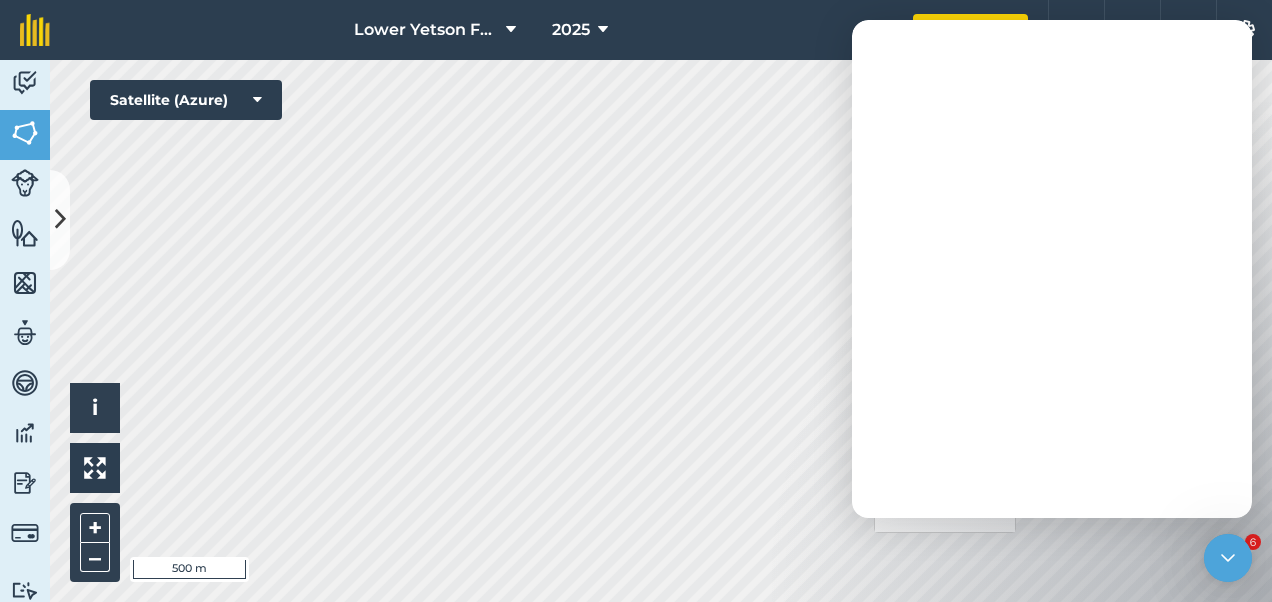 scroll, scrollTop: 0, scrollLeft: 0, axis: both 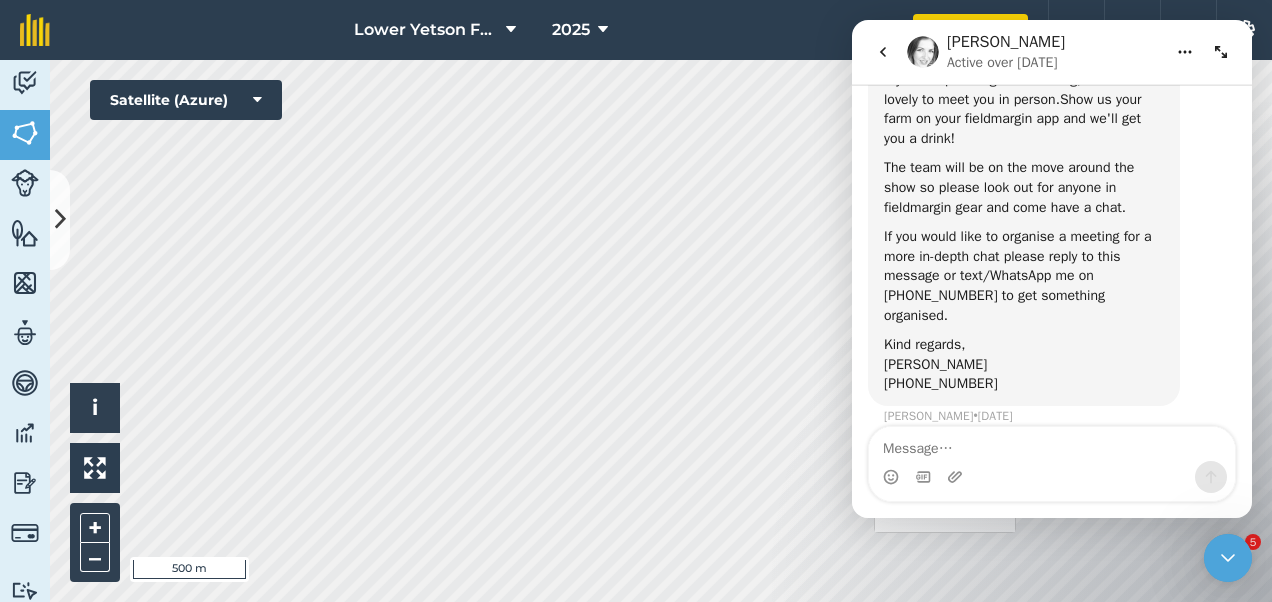 click at bounding box center [883, 52] 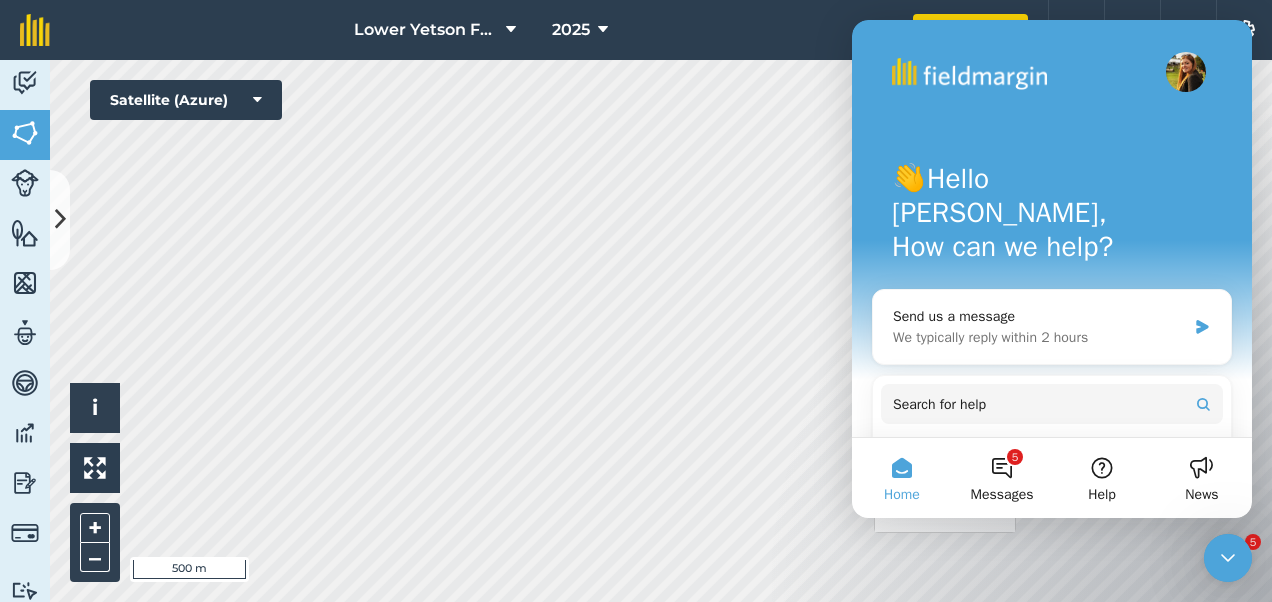 click 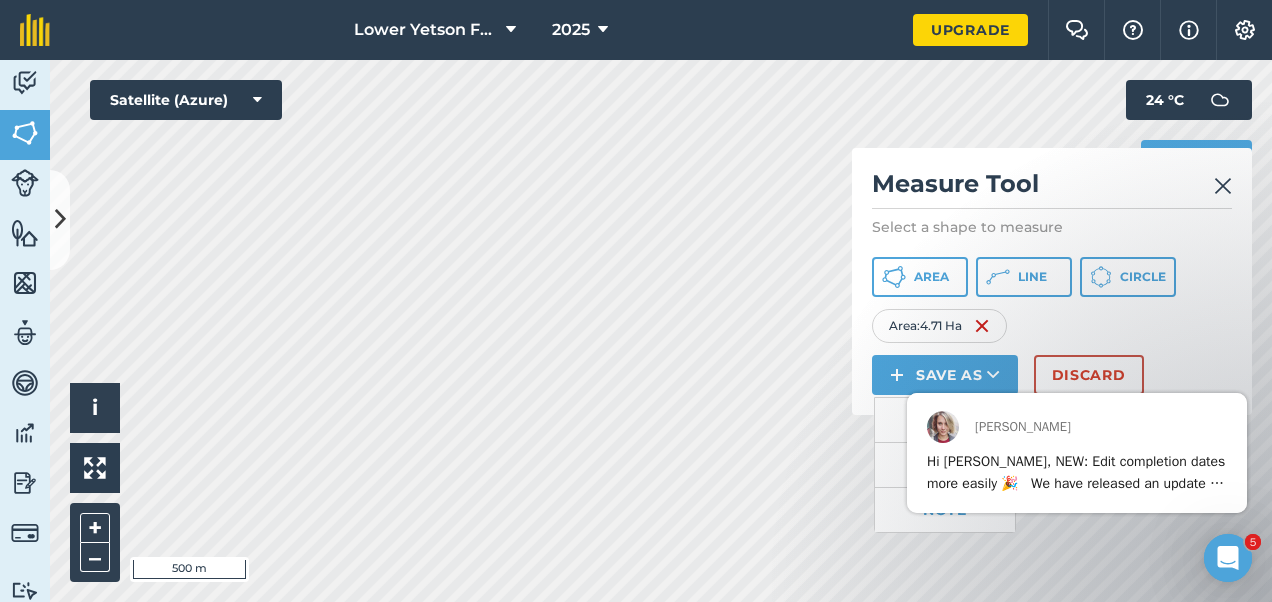 scroll, scrollTop: 0, scrollLeft: 0, axis: both 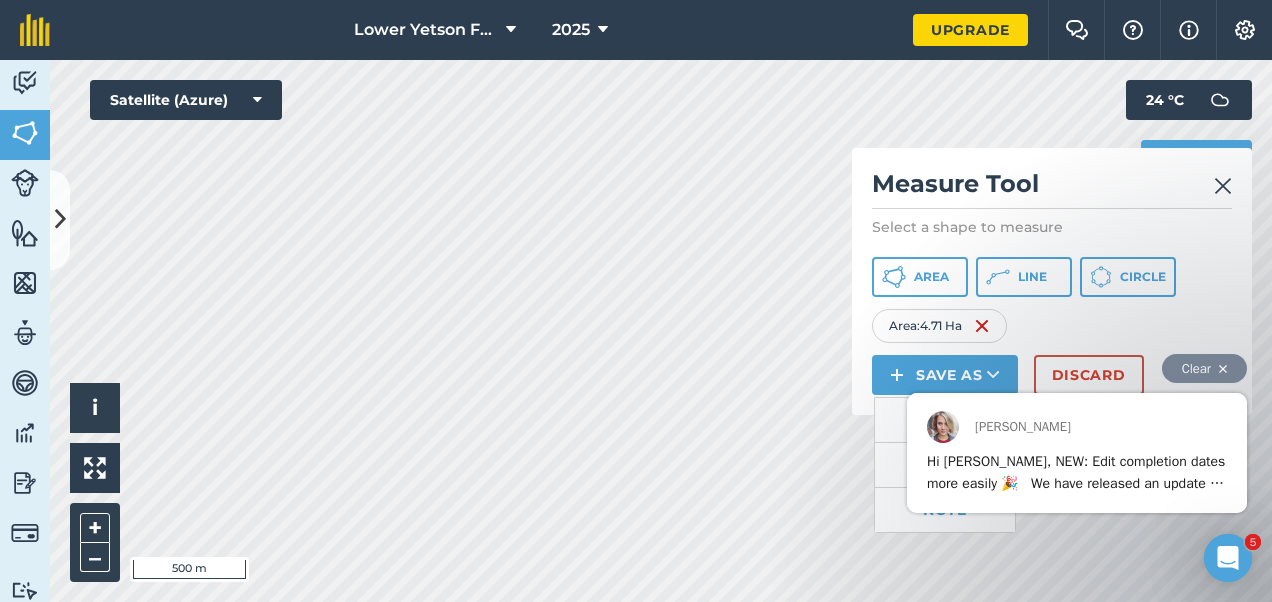 click on "[PERSON_NAME]" at bounding box center [1077, 427] 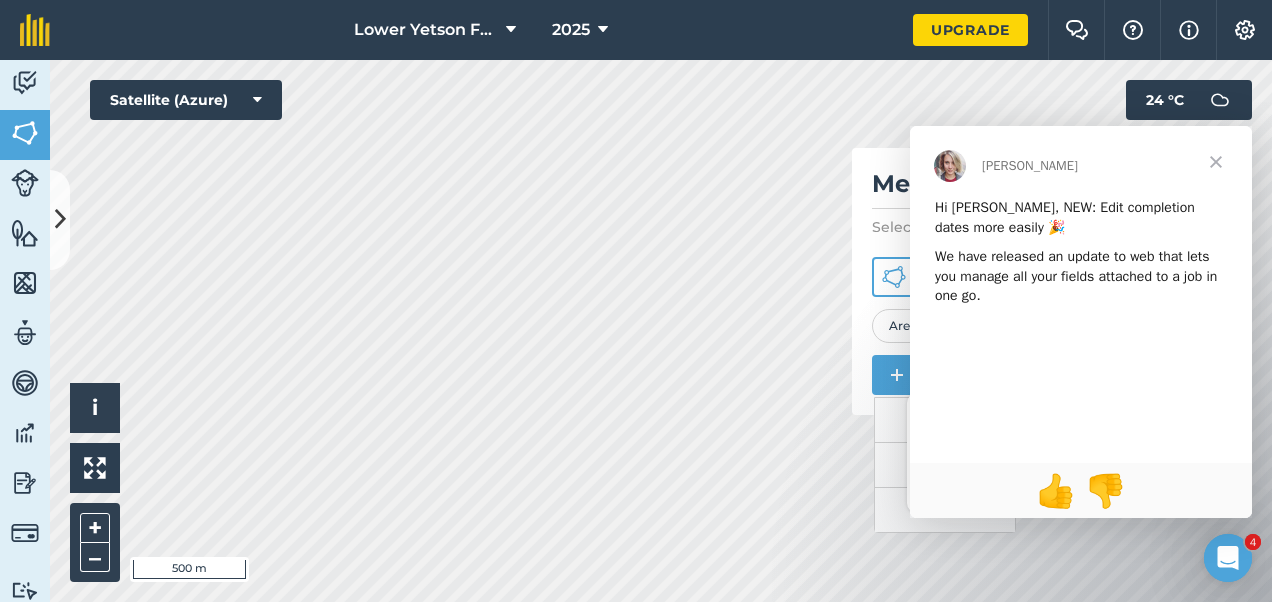 scroll, scrollTop: 0, scrollLeft: 0, axis: both 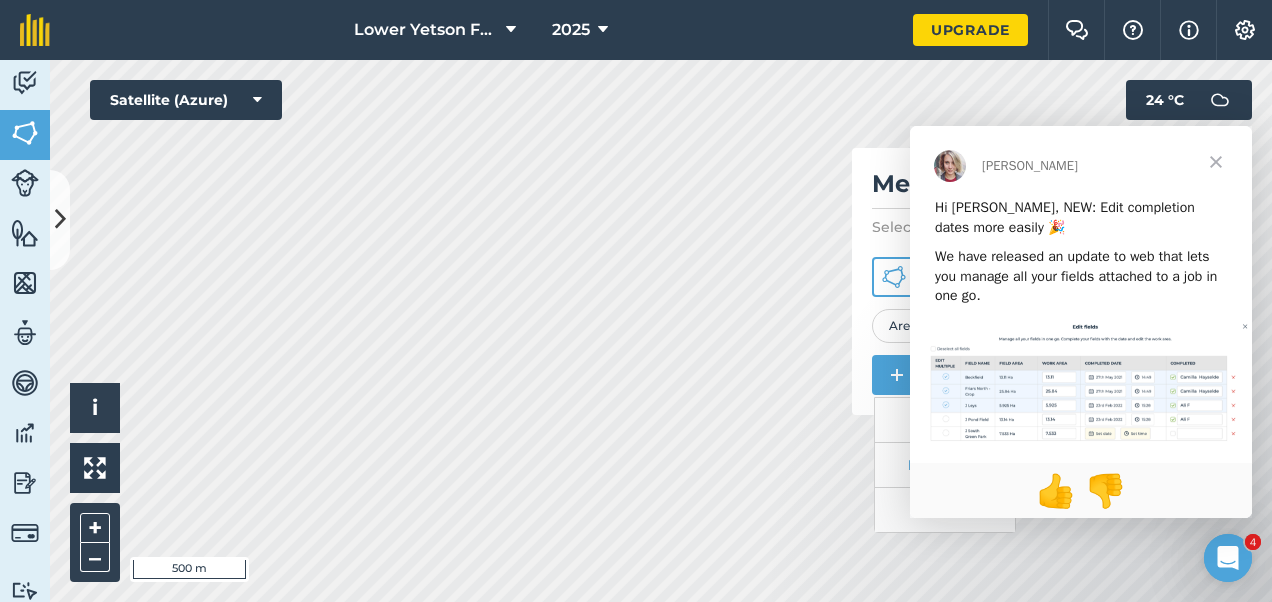 click 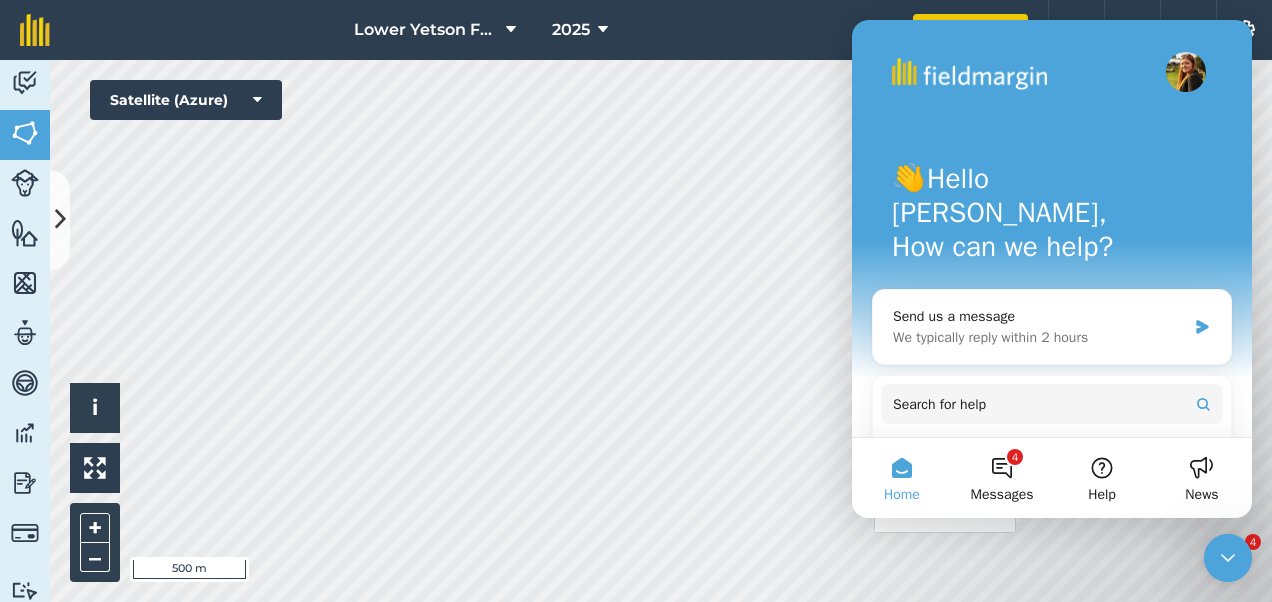 click 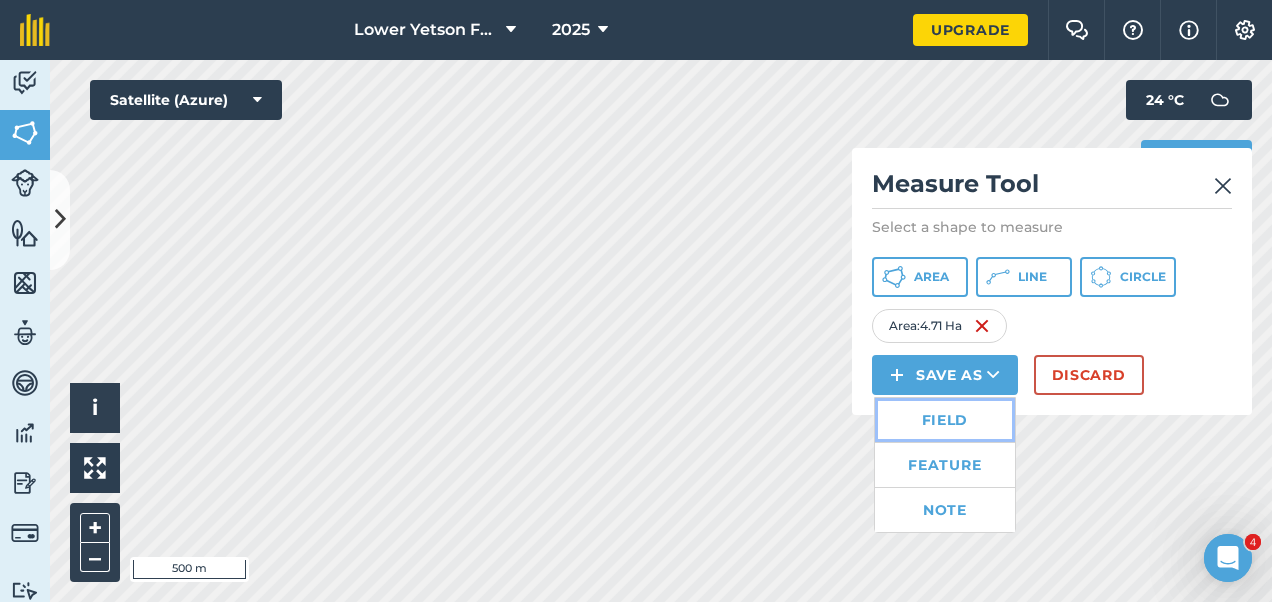 click on "Field" at bounding box center [945, 420] 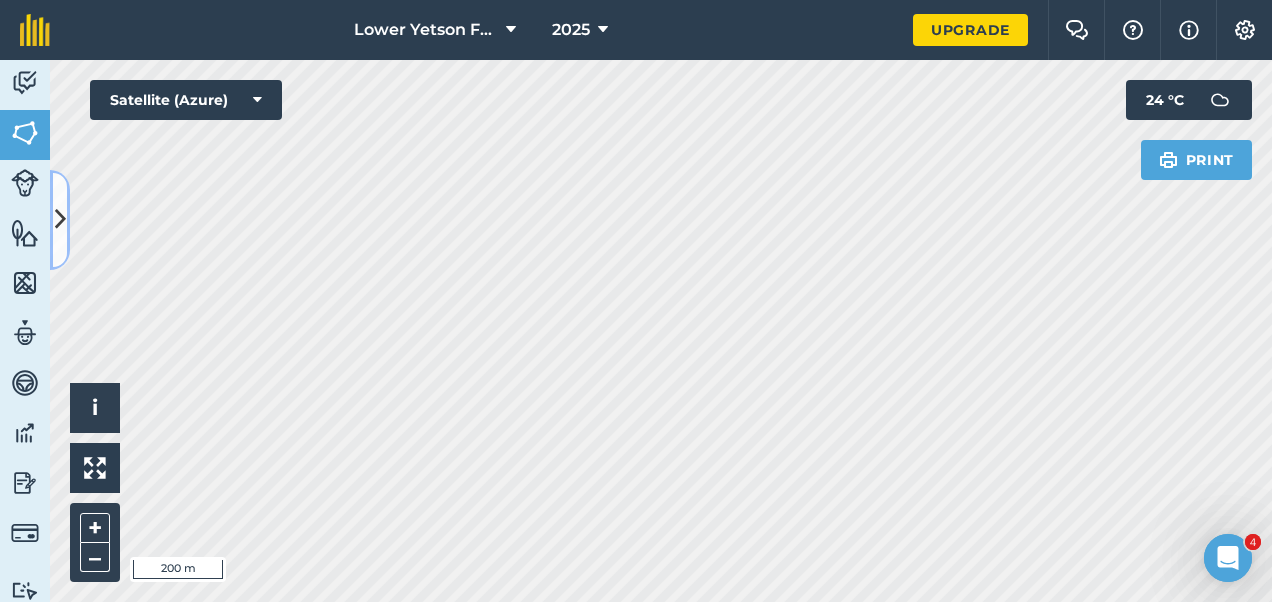 click at bounding box center [60, 219] 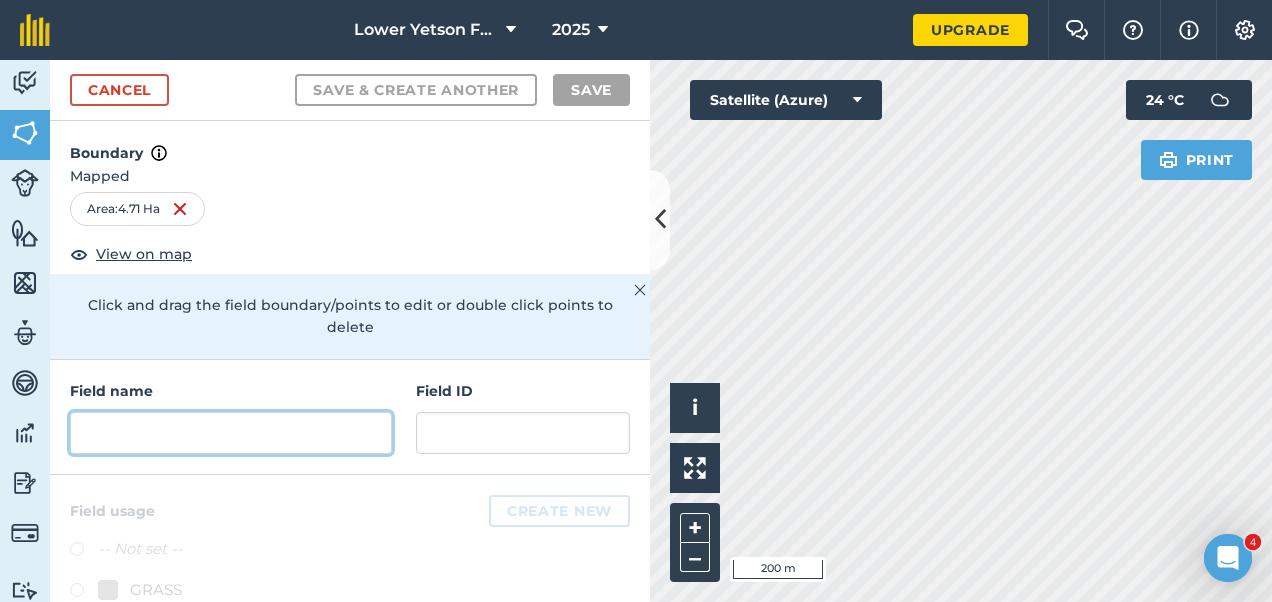 click at bounding box center (231, 433) 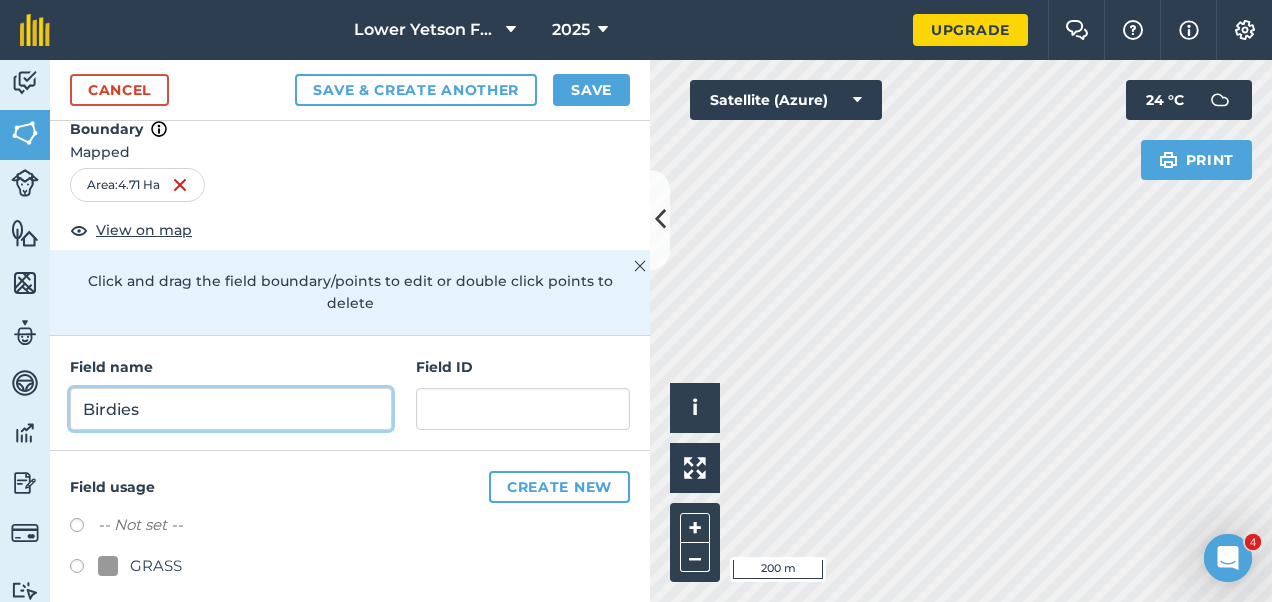 scroll, scrollTop: 36, scrollLeft: 0, axis: vertical 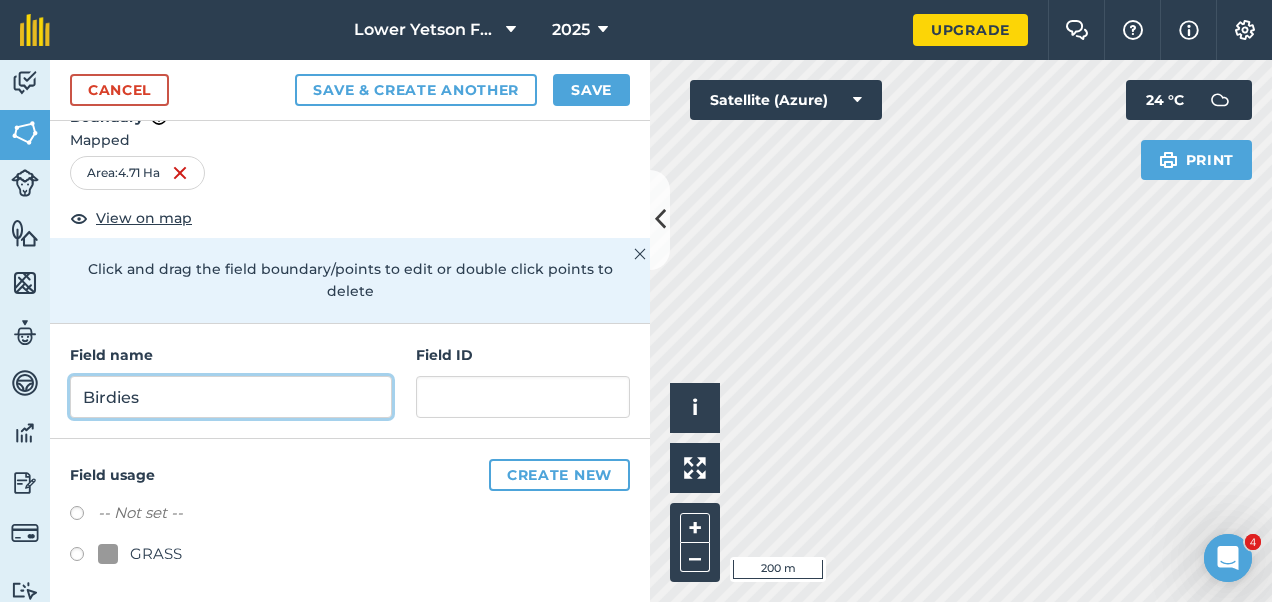 type on "Birdies" 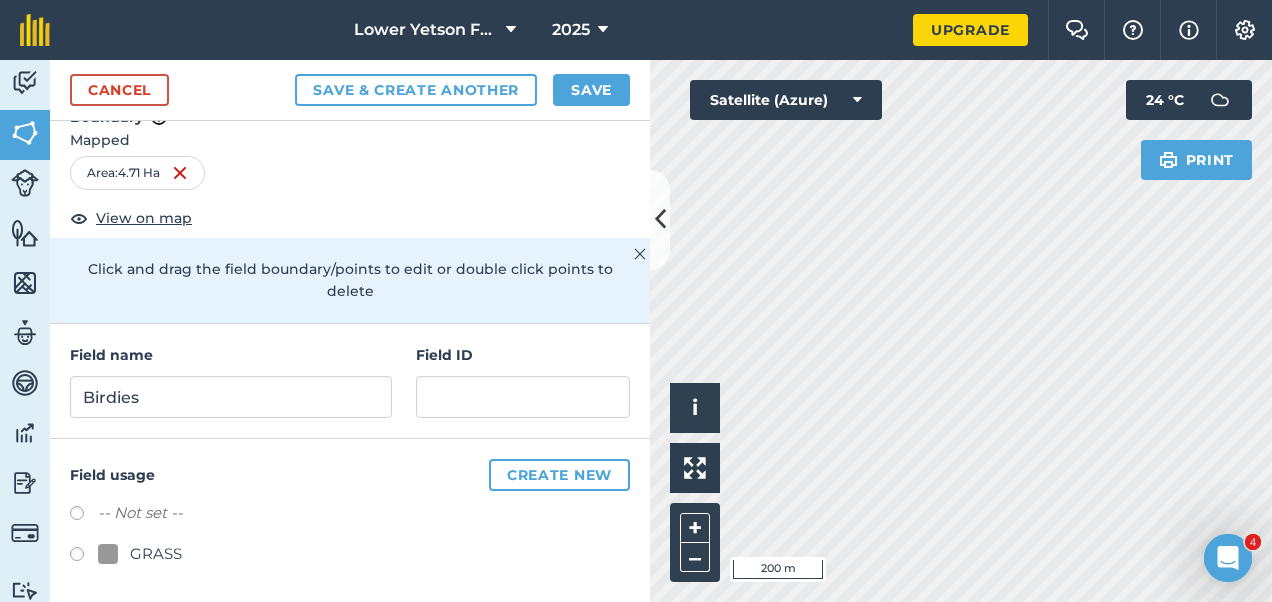 click at bounding box center [84, 557] 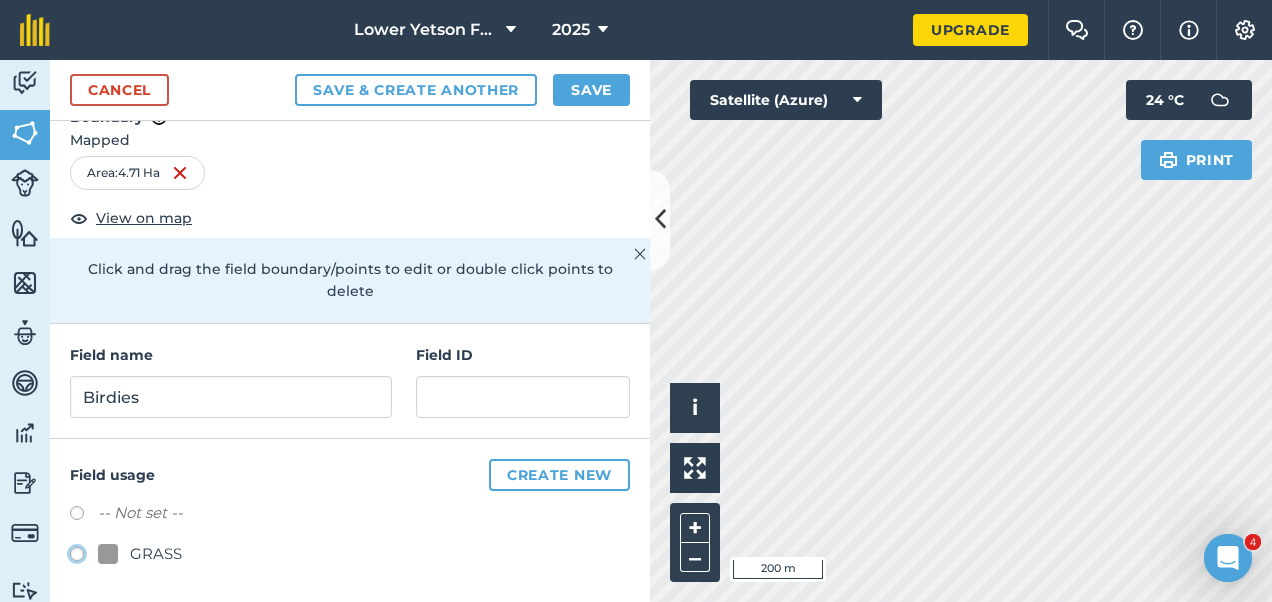 click on "GRASS" at bounding box center (-9923, 553) 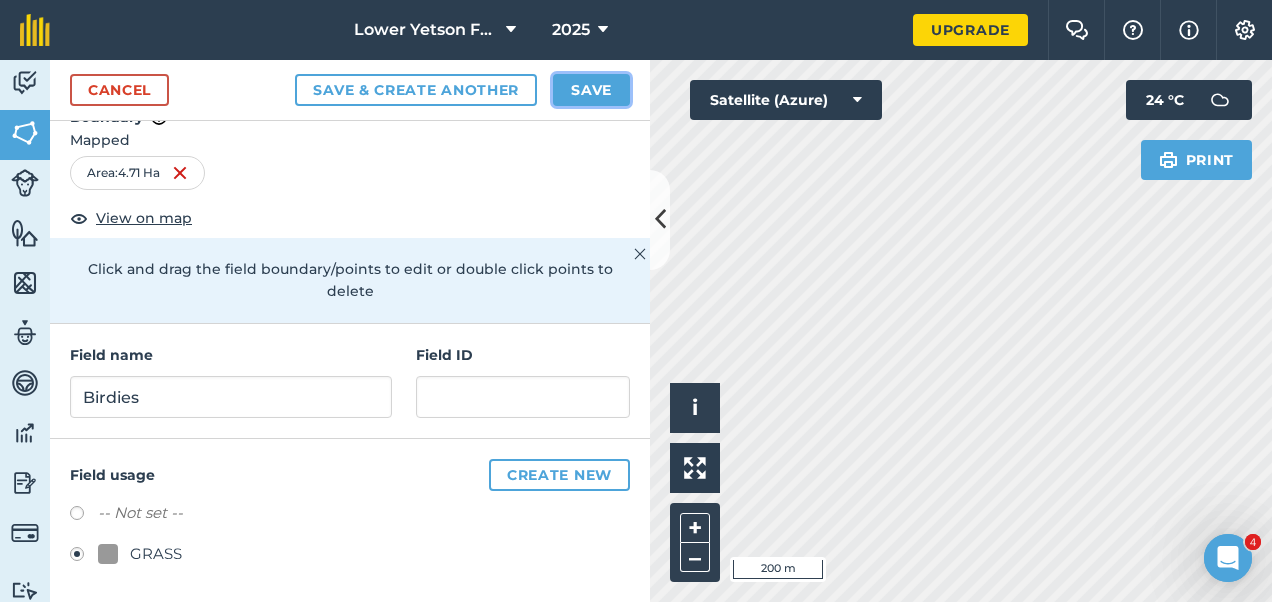 click on "Save" at bounding box center [591, 90] 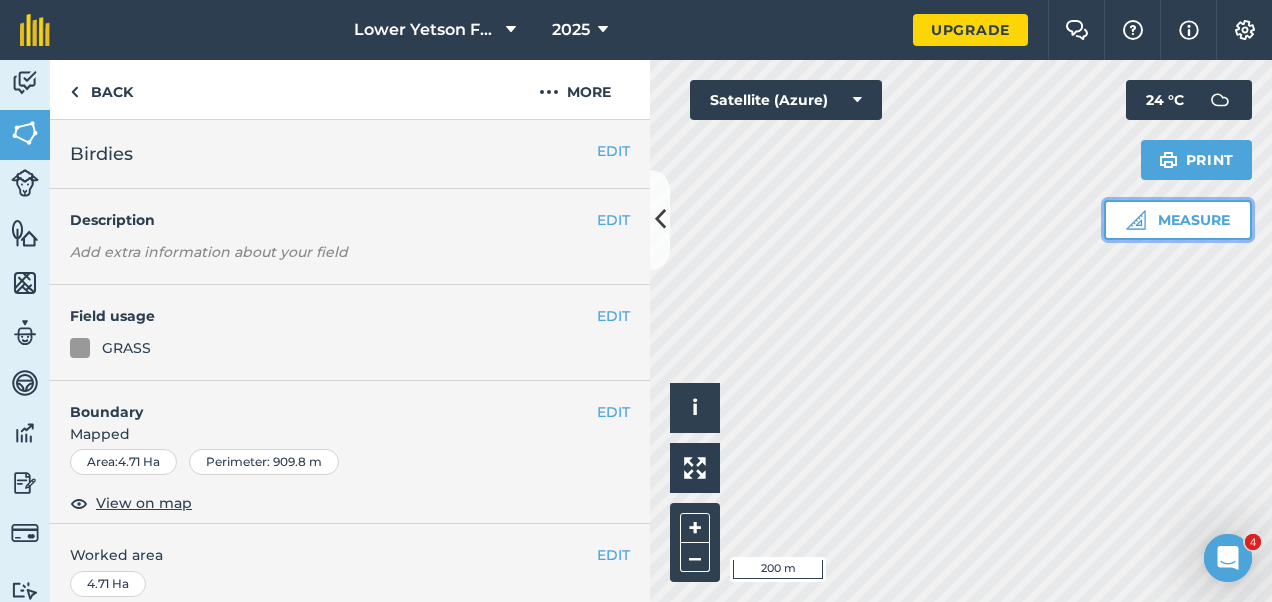 click on "Measure" at bounding box center [1178, 220] 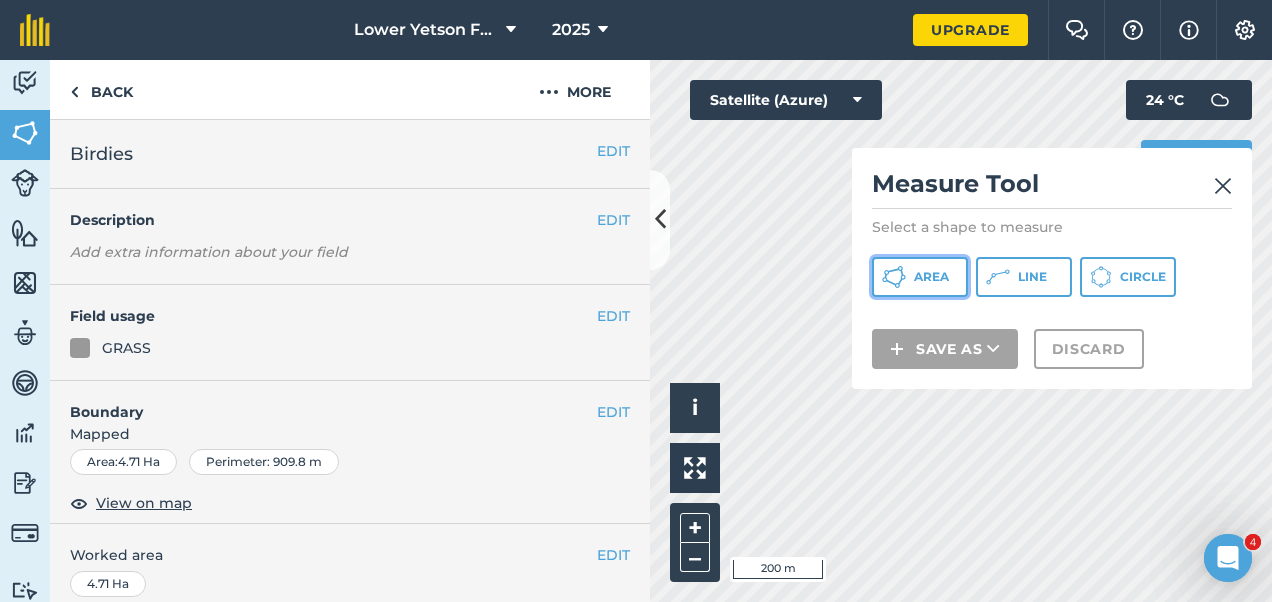 click on "Area" at bounding box center [931, 277] 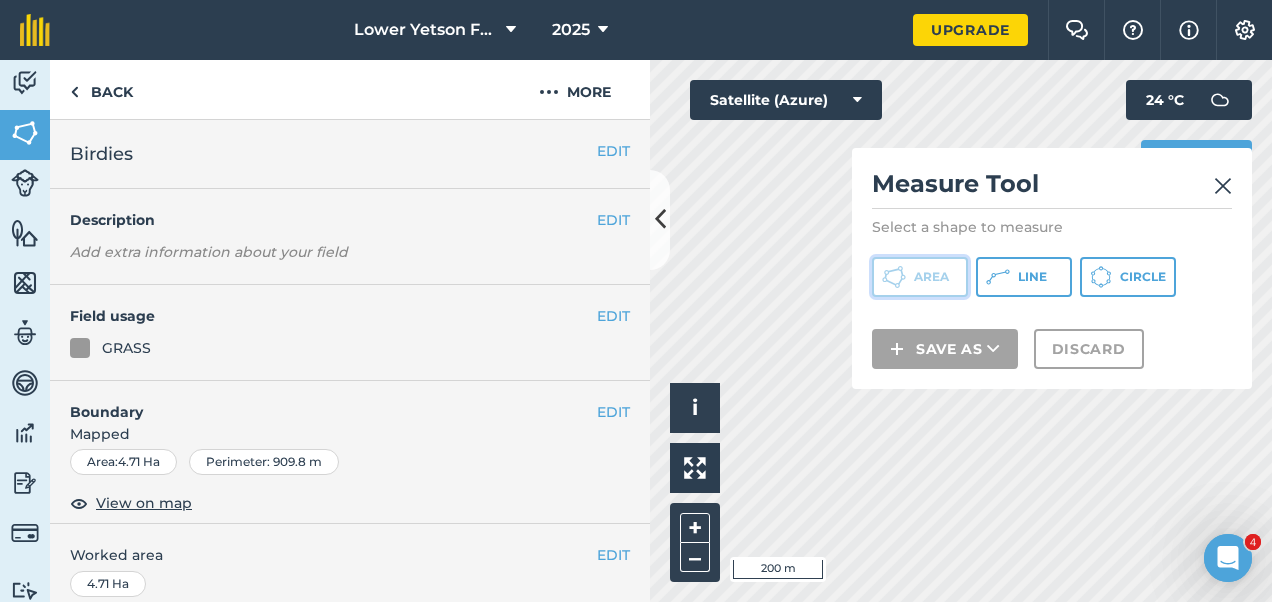 type 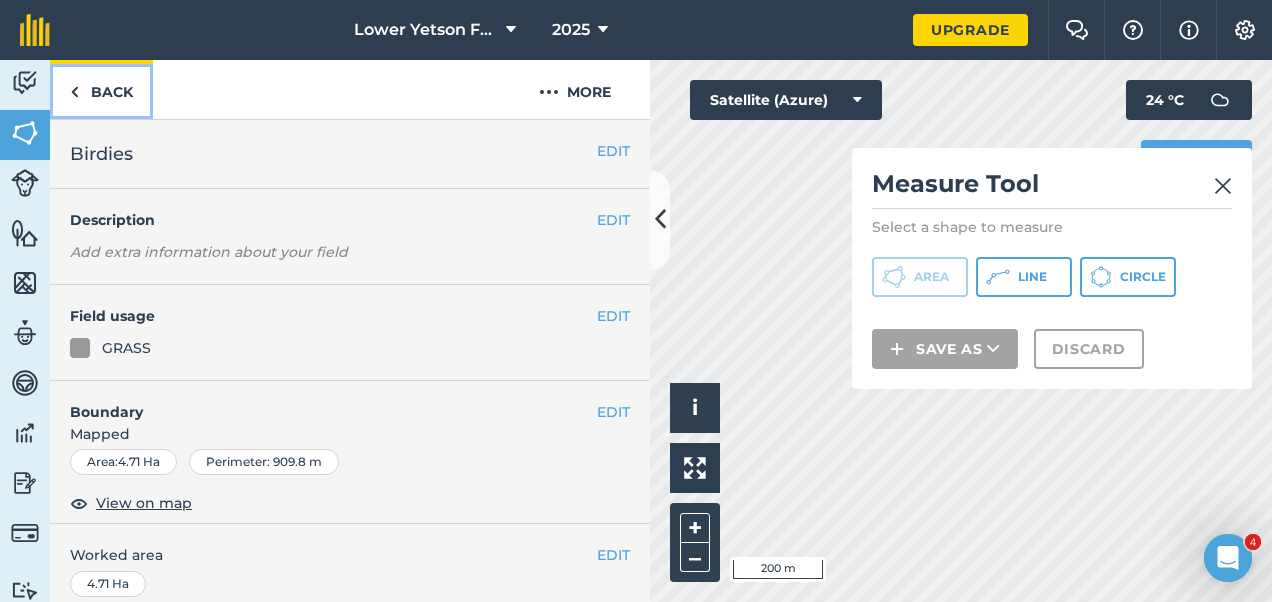 drag, startPoint x: 110, startPoint y: 88, endPoint x: 136, endPoint y: 100, distance: 28.635643 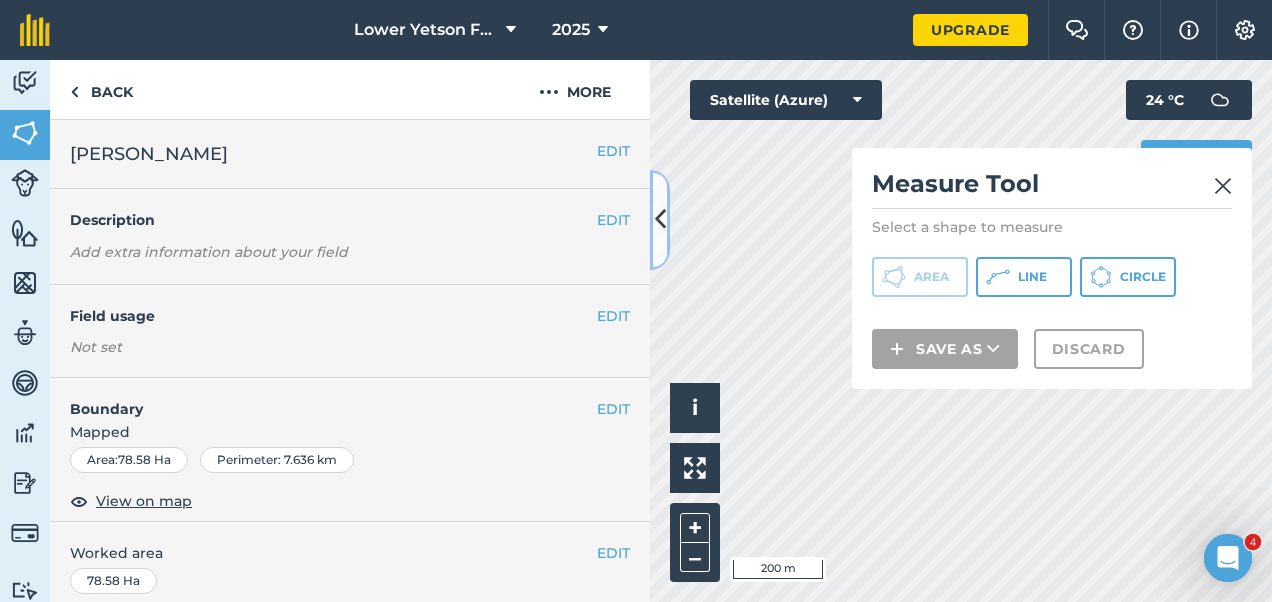 click at bounding box center [660, 219] 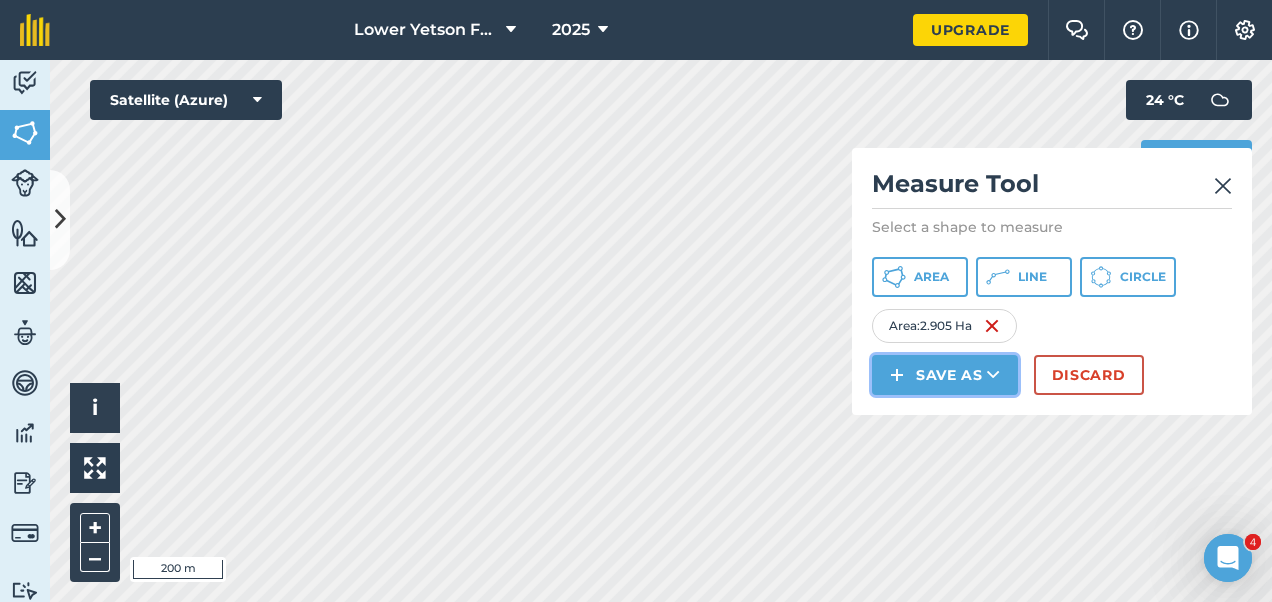 click on "Save as" at bounding box center (945, 375) 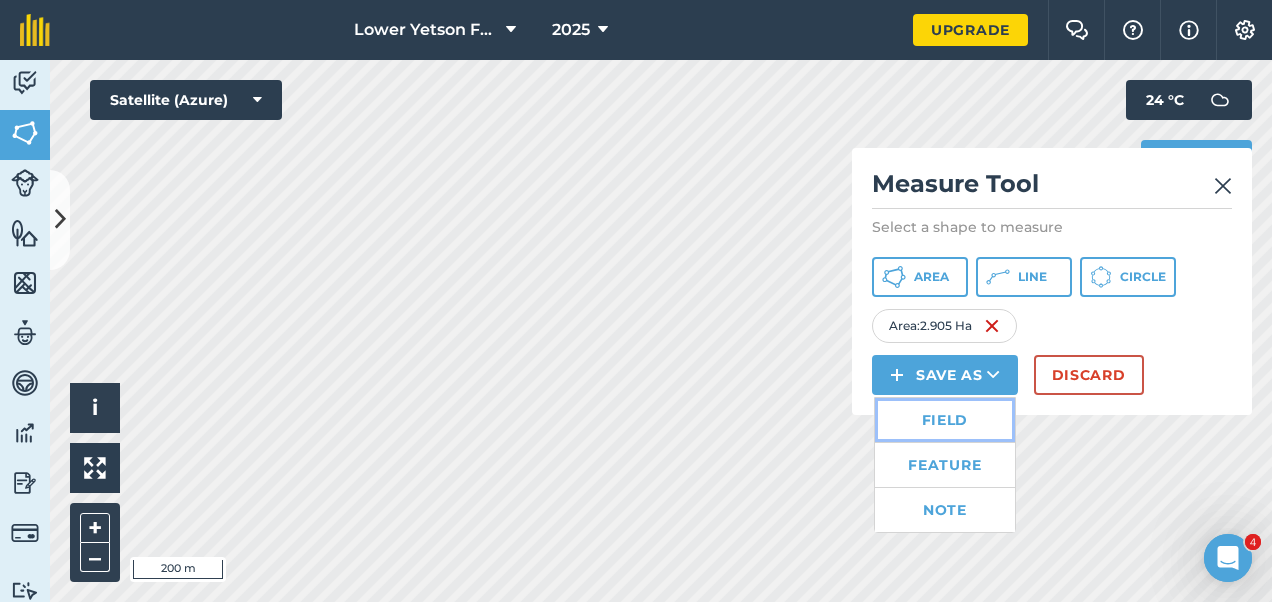 click on "Field" at bounding box center (945, 420) 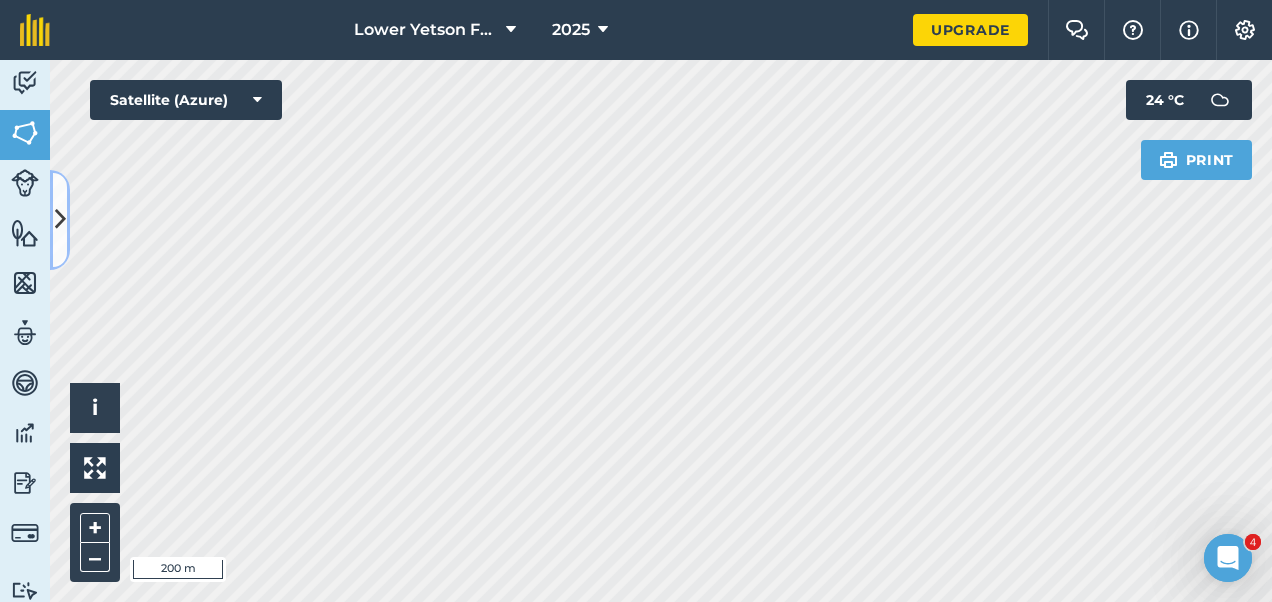 click at bounding box center [60, 219] 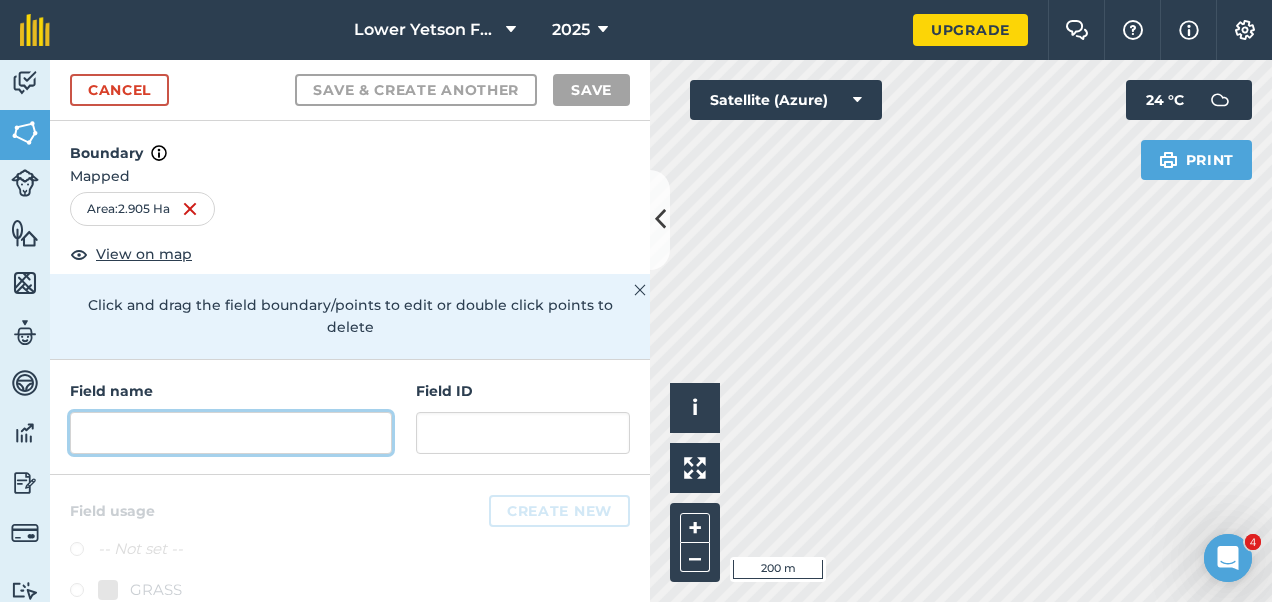 click at bounding box center [231, 433] 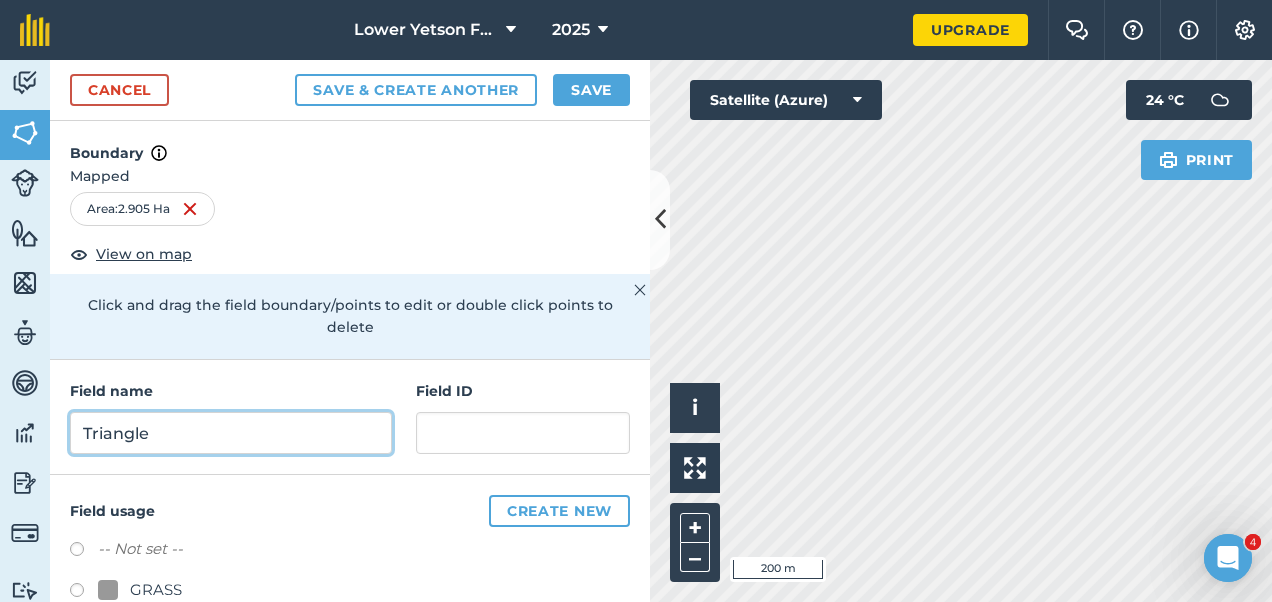 type on "Triangle" 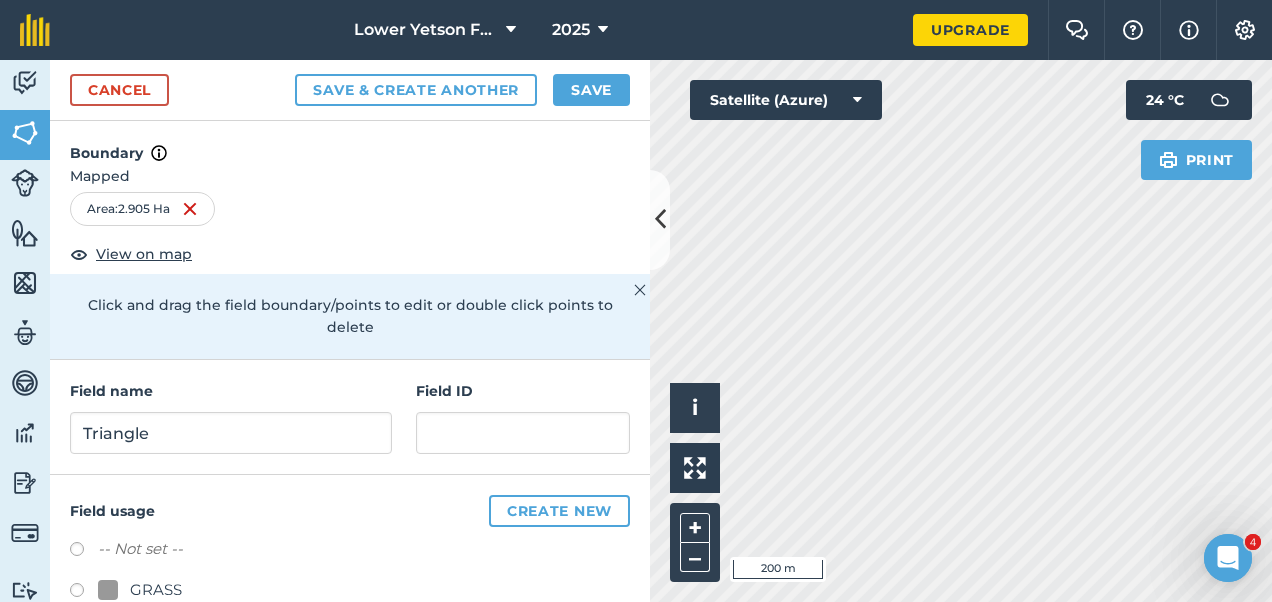 click at bounding box center (84, 593) 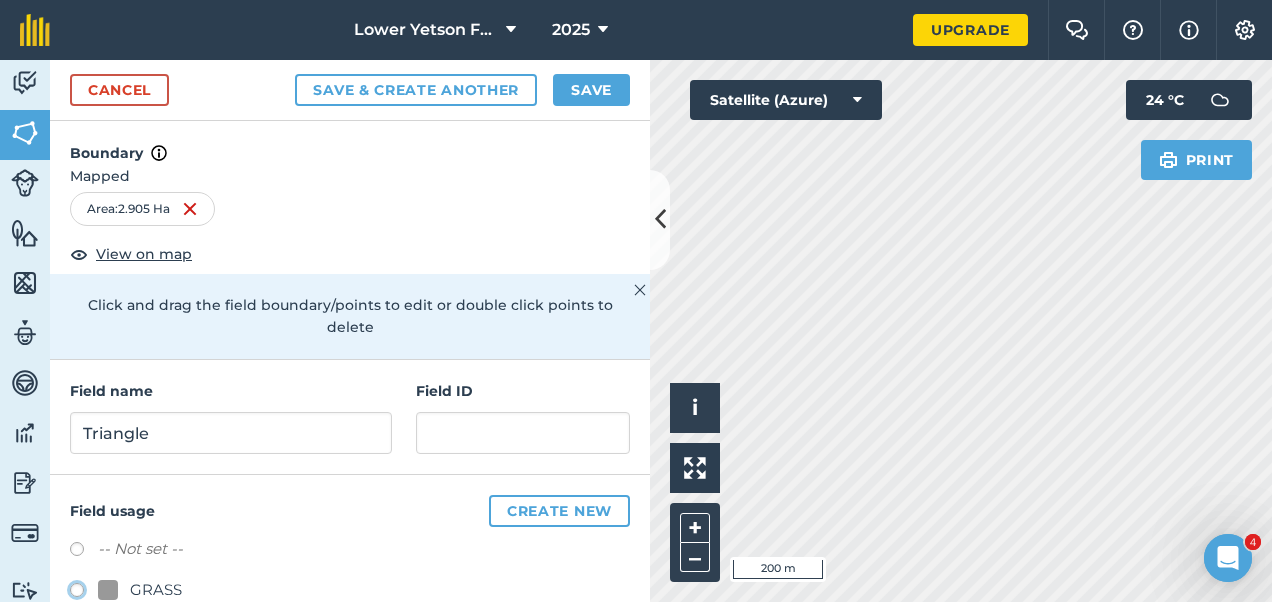 radio on "true" 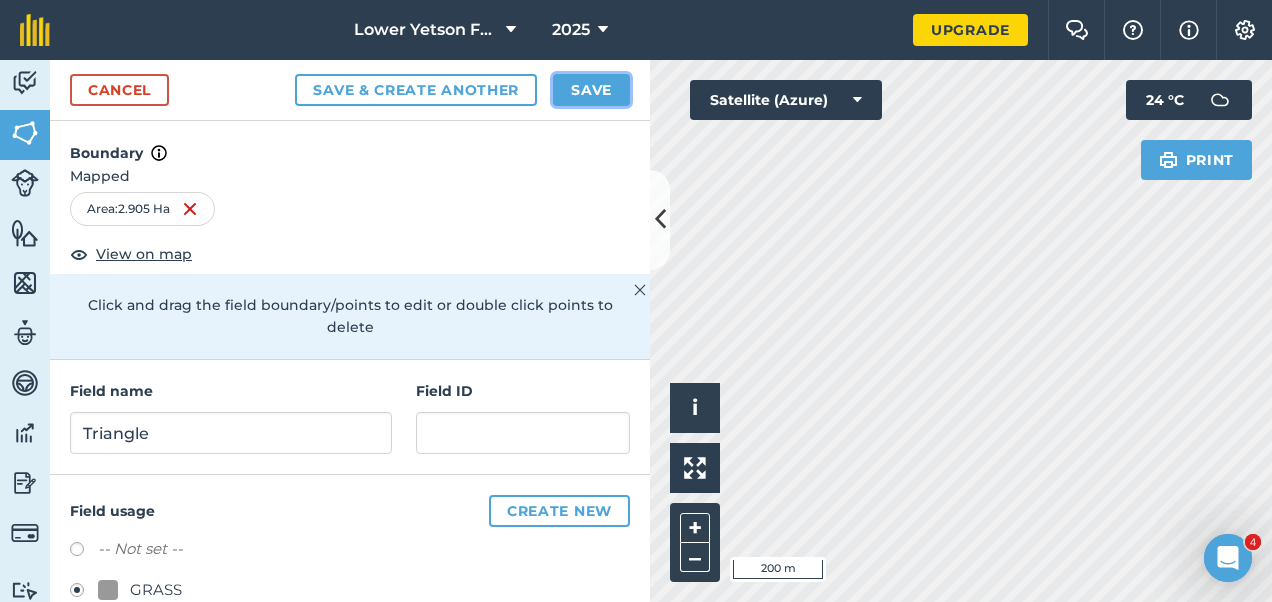 click on "Save" at bounding box center [591, 90] 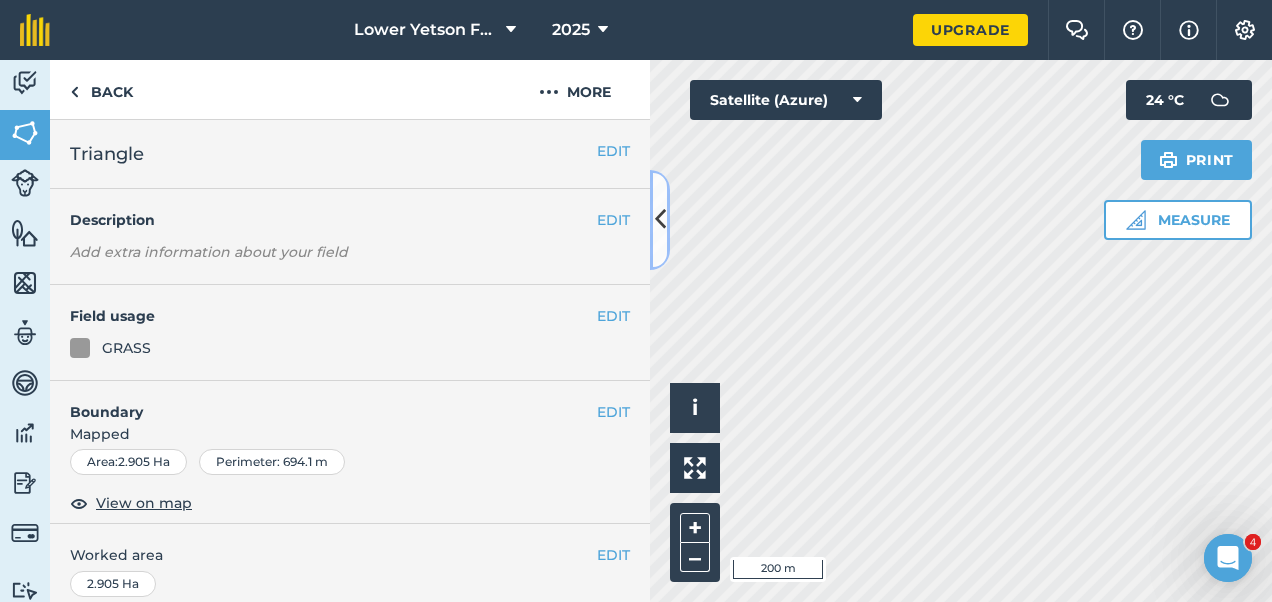 click at bounding box center (660, 219) 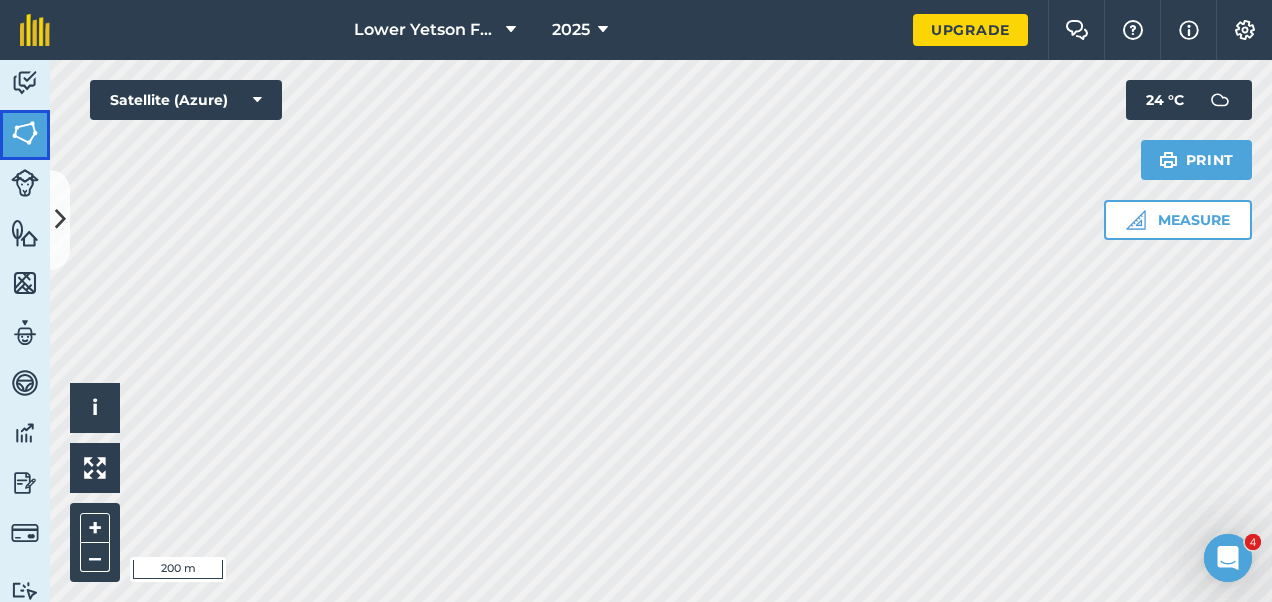 click on "Fields" at bounding box center [25, 135] 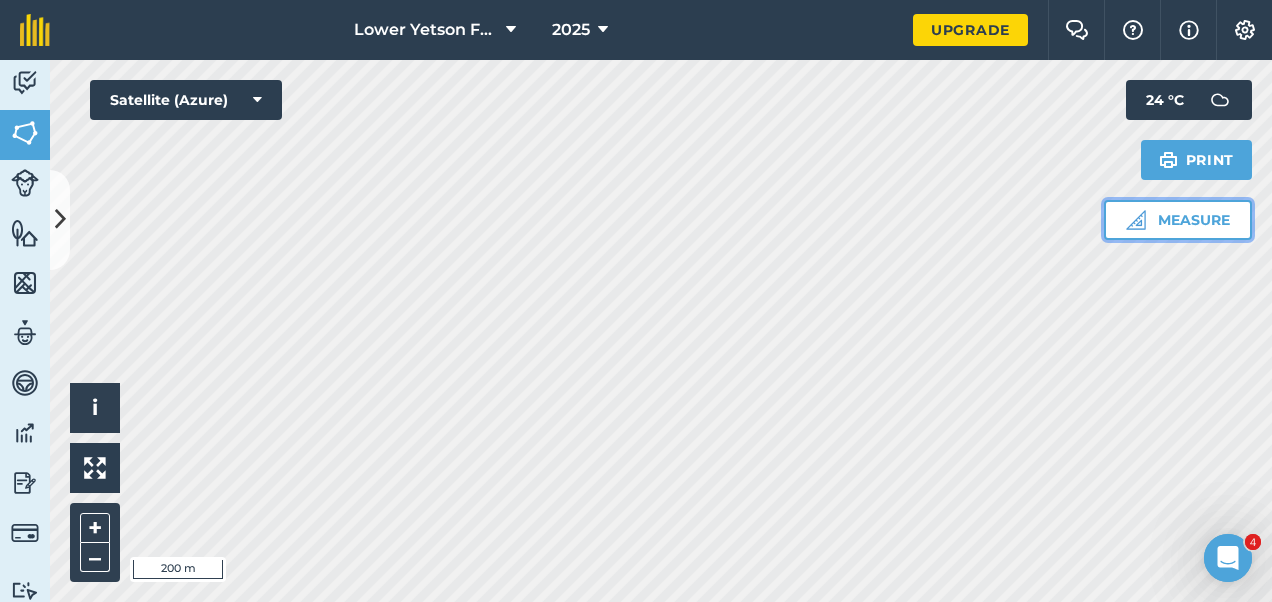 click on "Measure" at bounding box center (1178, 220) 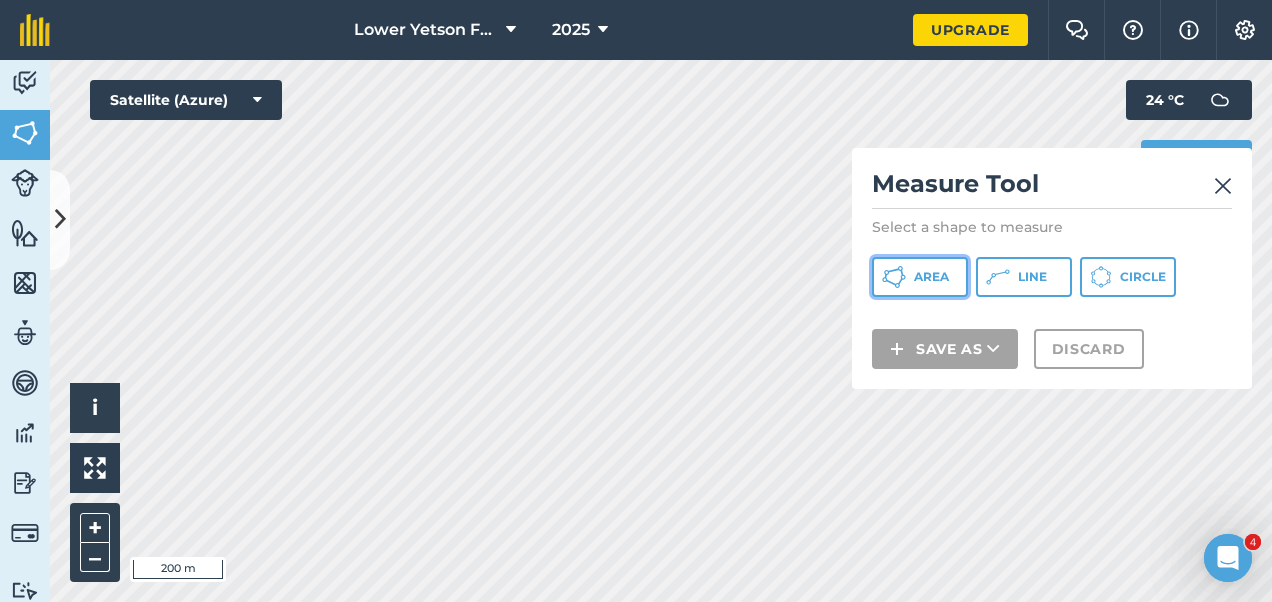 click on "Area" at bounding box center (931, 277) 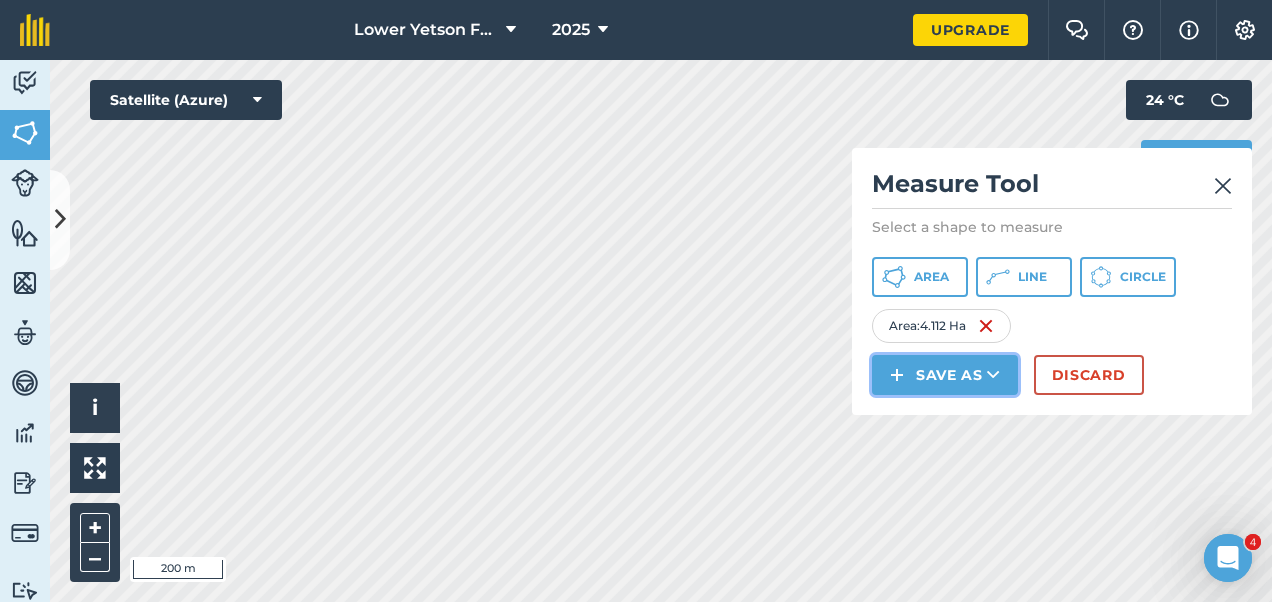 drag, startPoint x: 927, startPoint y: 371, endPoint x: 906, endPoint y: 380, distance: 22.847319 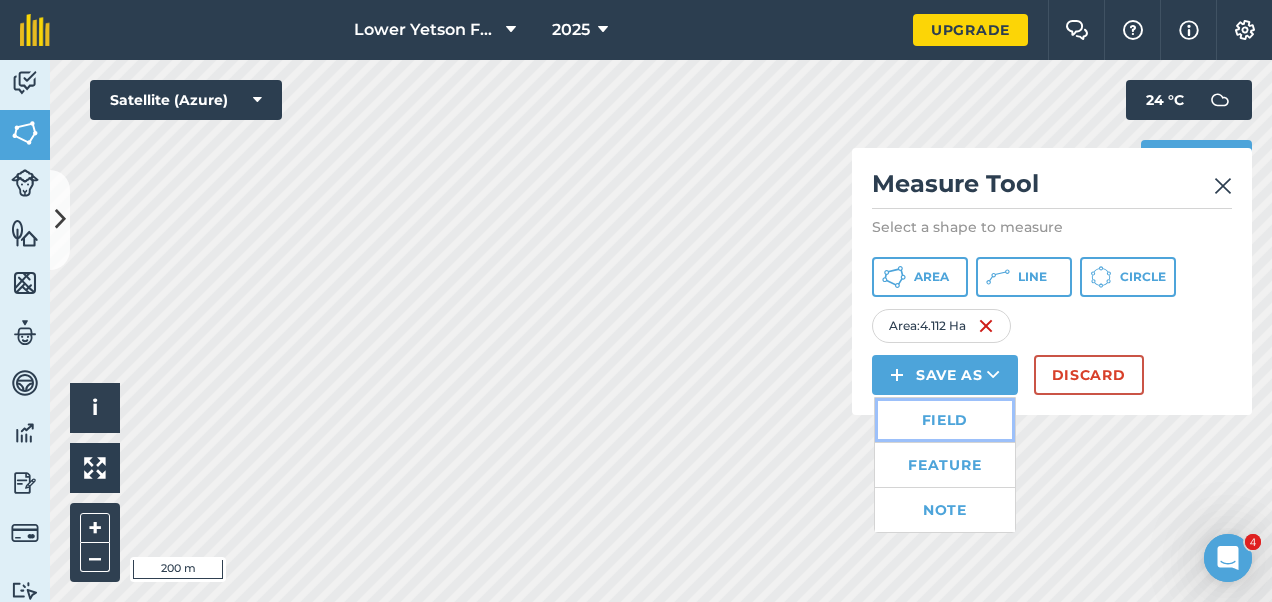 click on "Field" at bounding box center [945, 420] 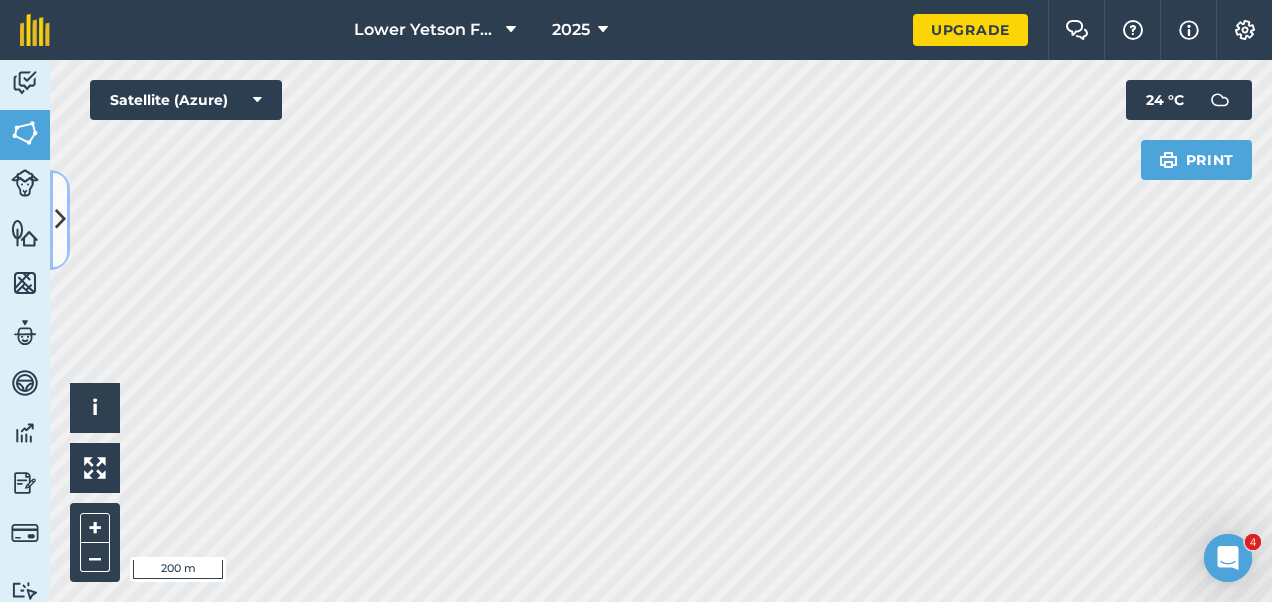 click at bounding box center [60, 219] 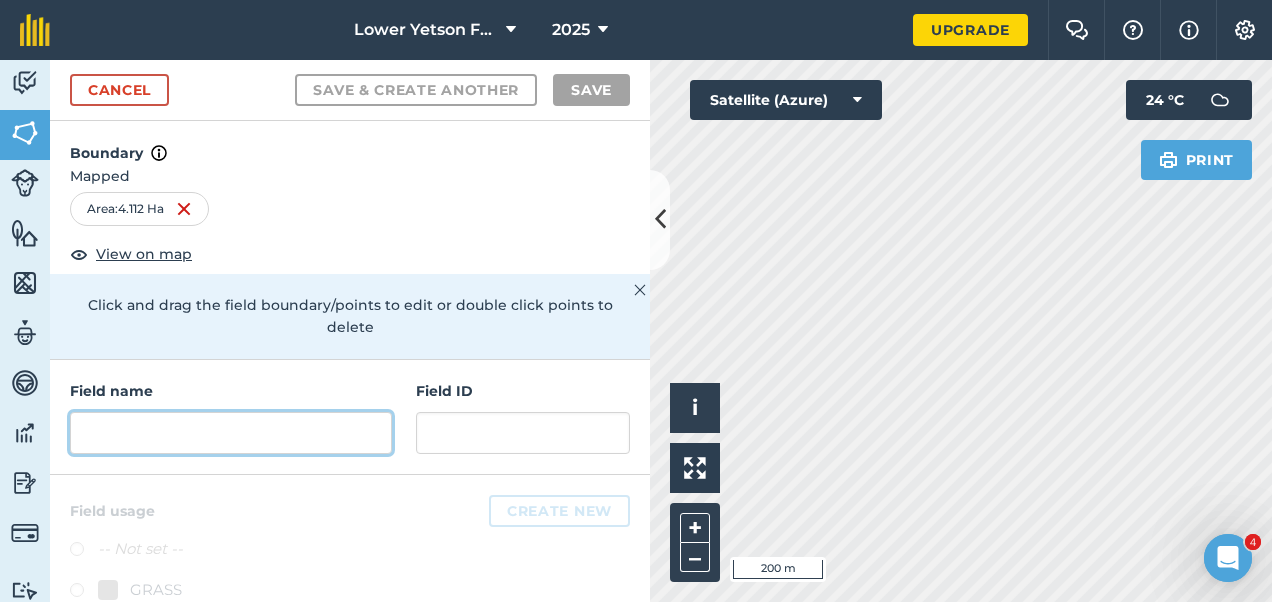 click at bounding box center [231, 433] 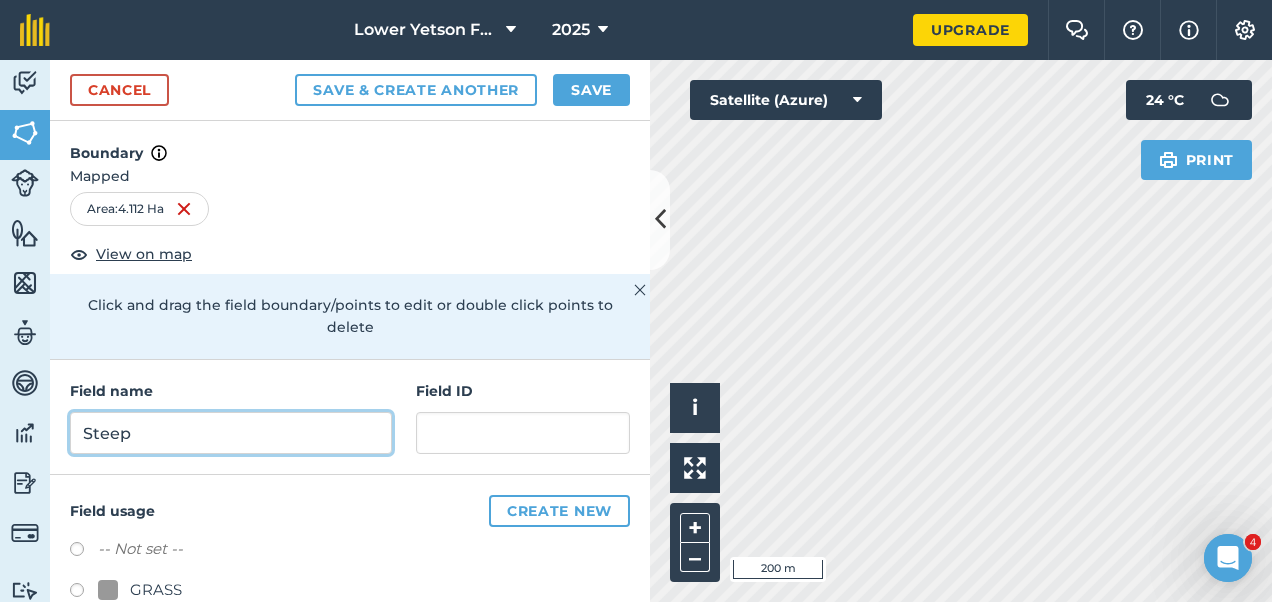 type on "Steep" 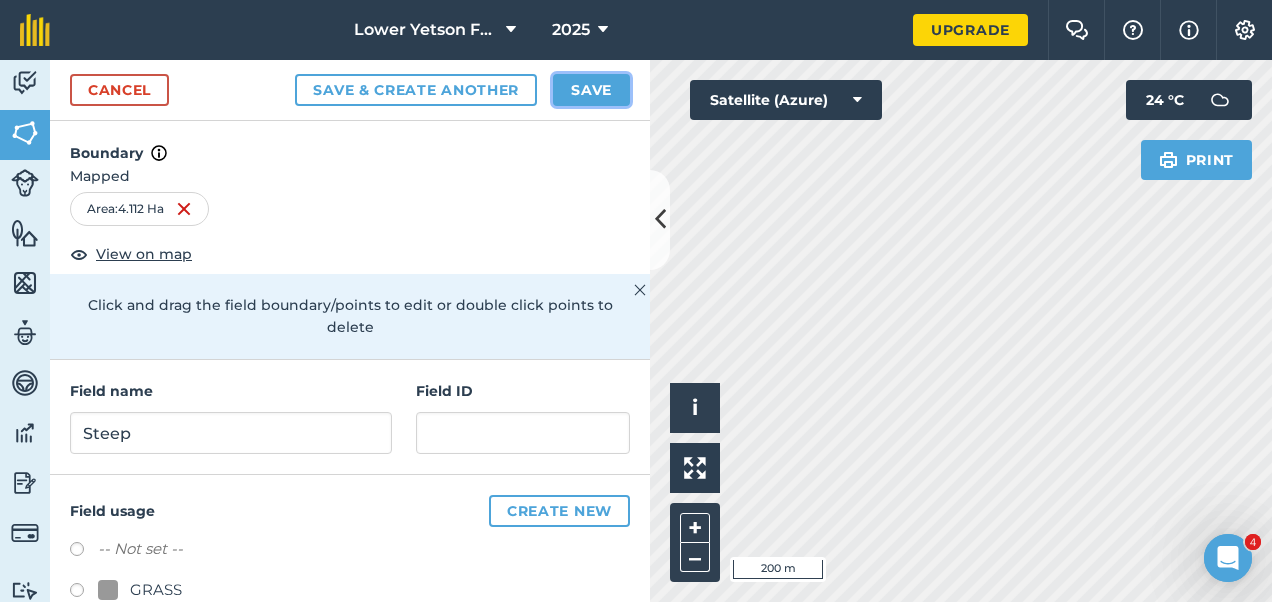 drag, startPoint x: 602, startPoint y: 88, endPoint x: 579, endPoint y: 114, distance: 34.713108 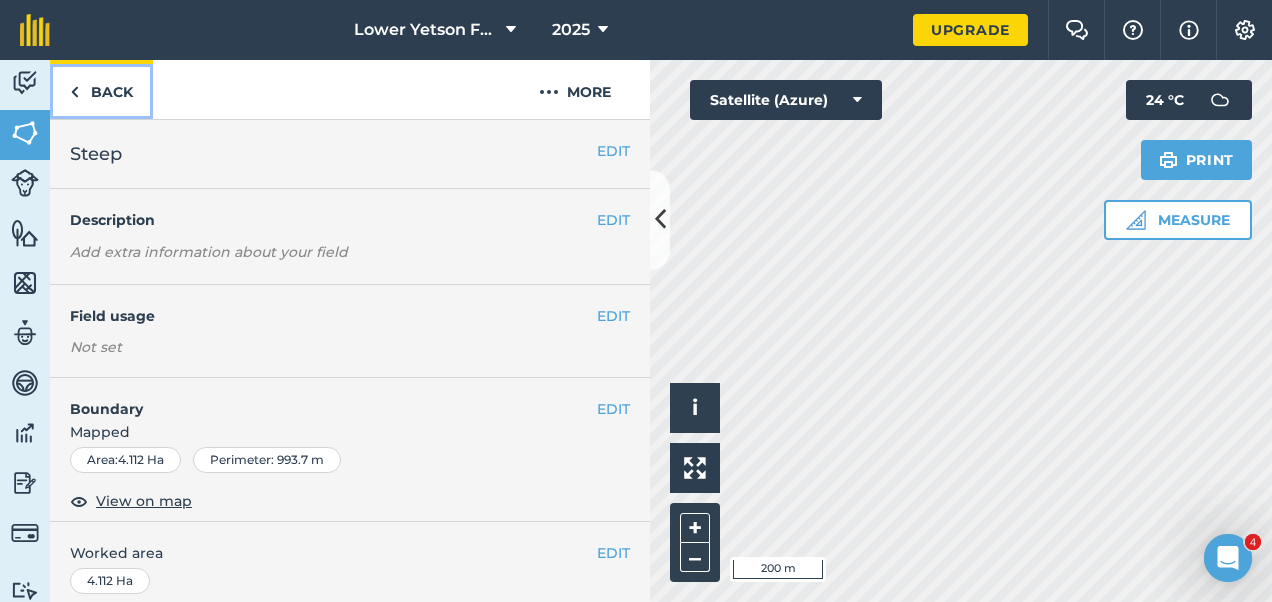 click on "Back" at bounding box center [101, 89] 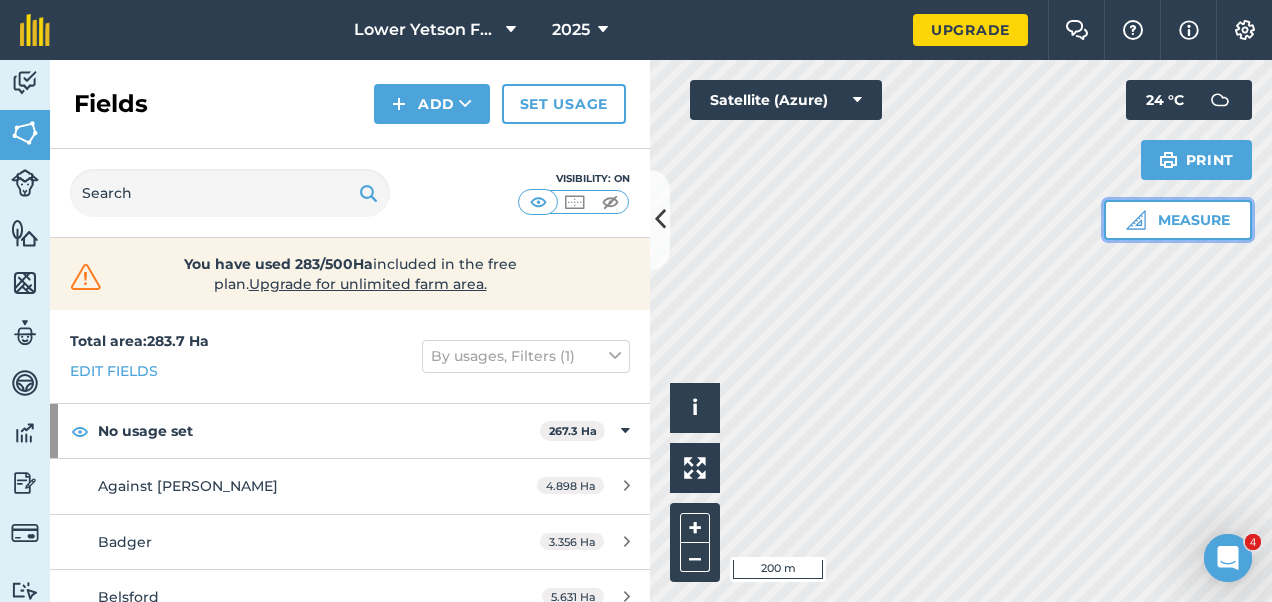 click at bounding box center (1136, 220) 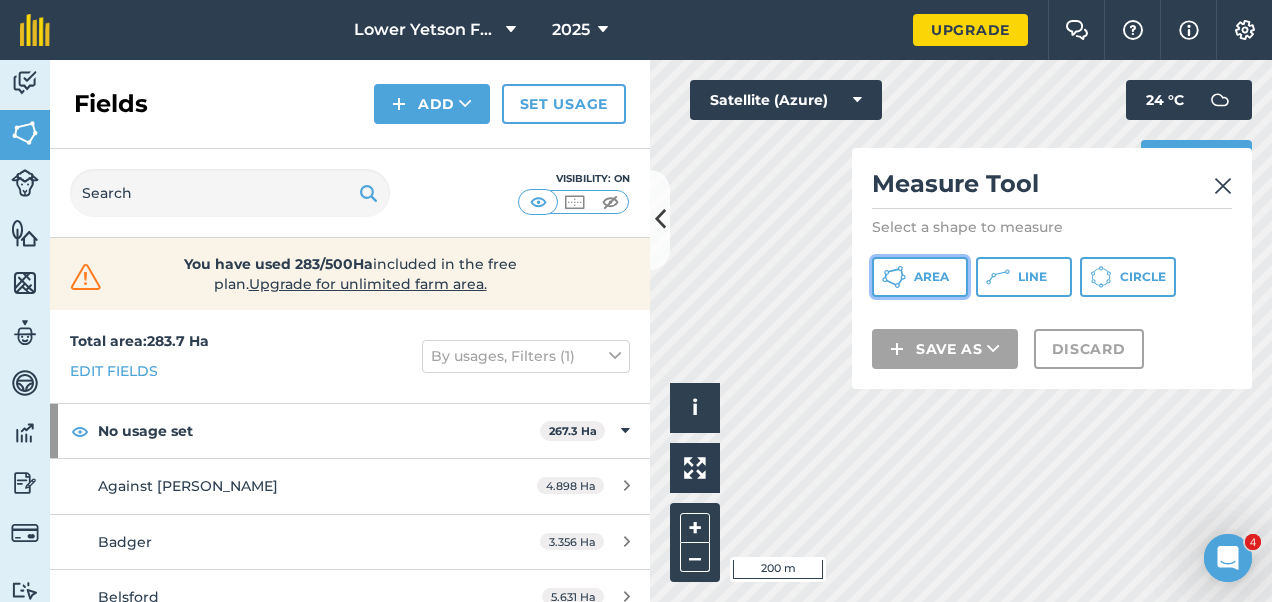 click on "Area" at bounding box center (931, 277) 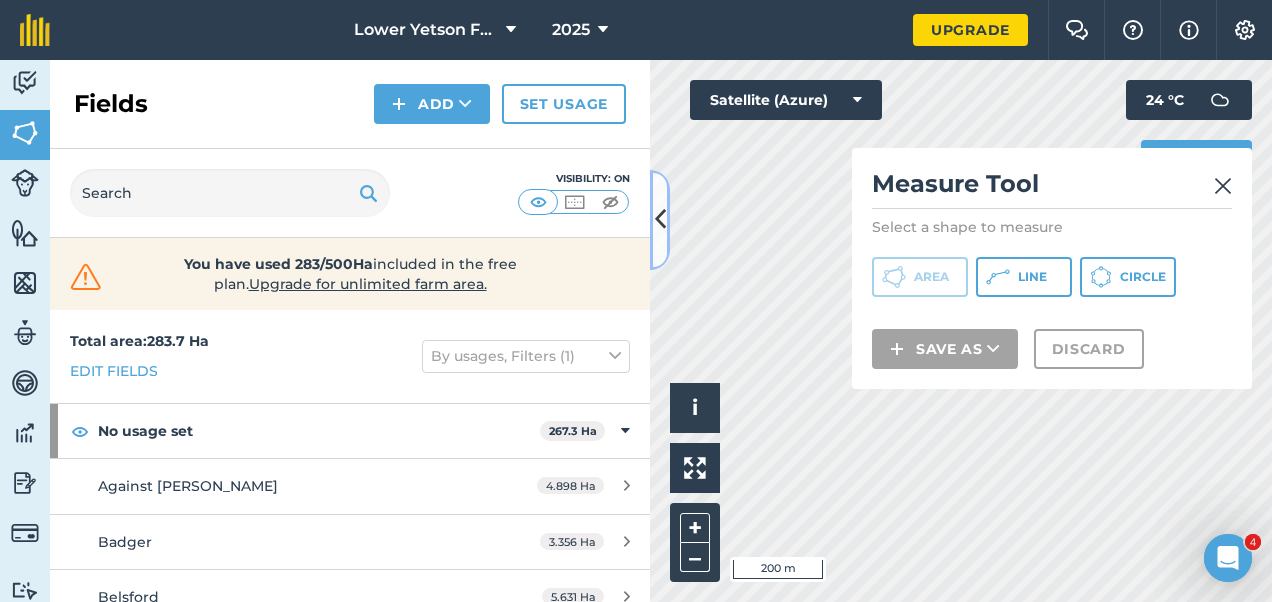 click at bounding box center [660, 220] 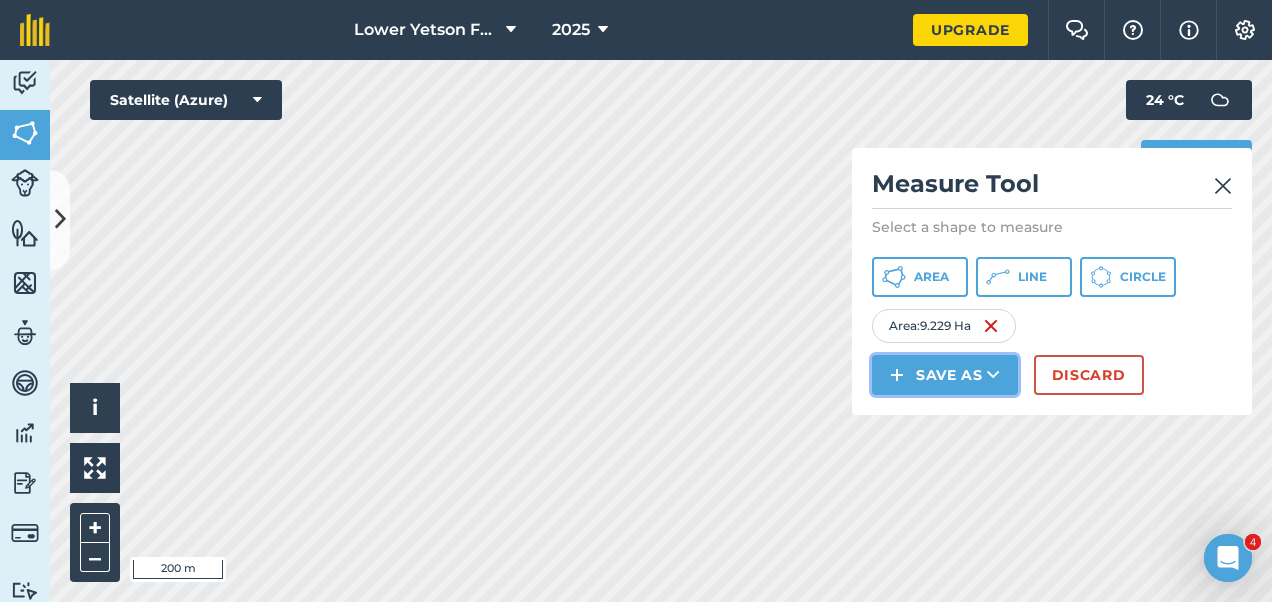 click on "Save as" at bounding box center (945, 375) 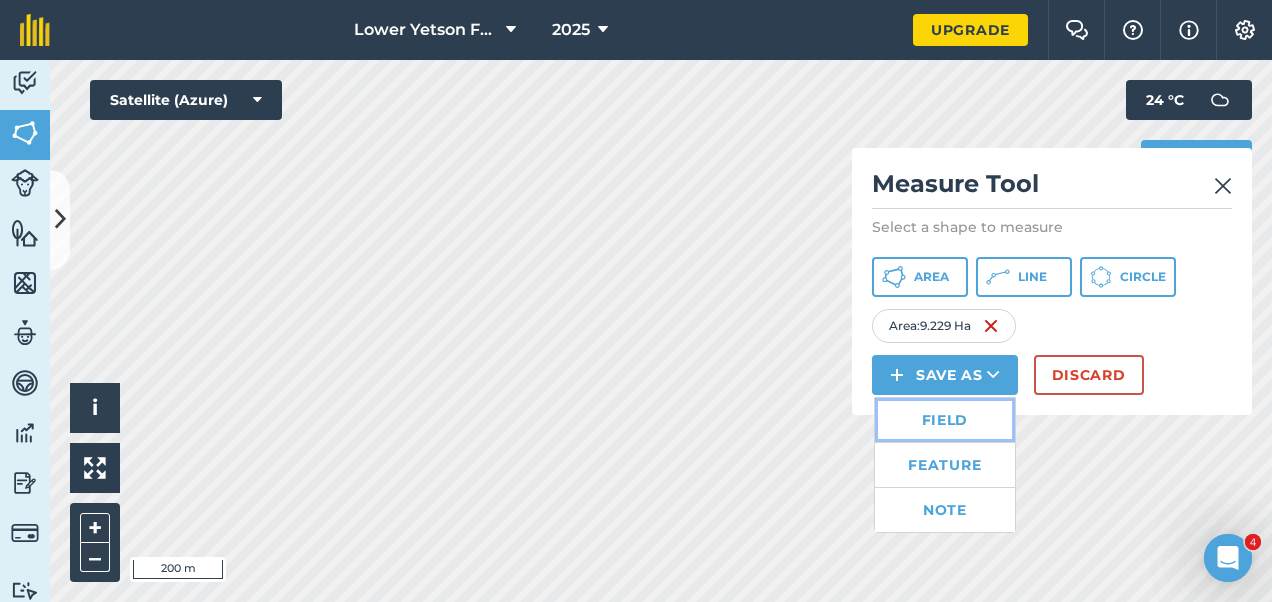 click on "Field" at bounding box center [945, 420] 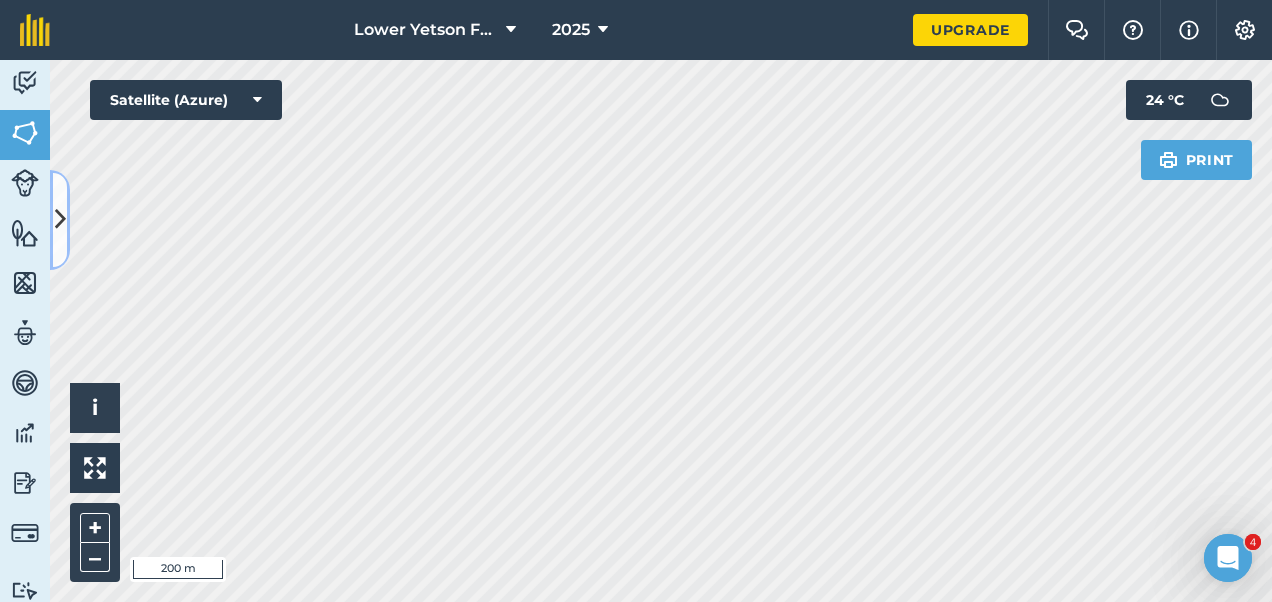 click at bounding box center [60, 219] 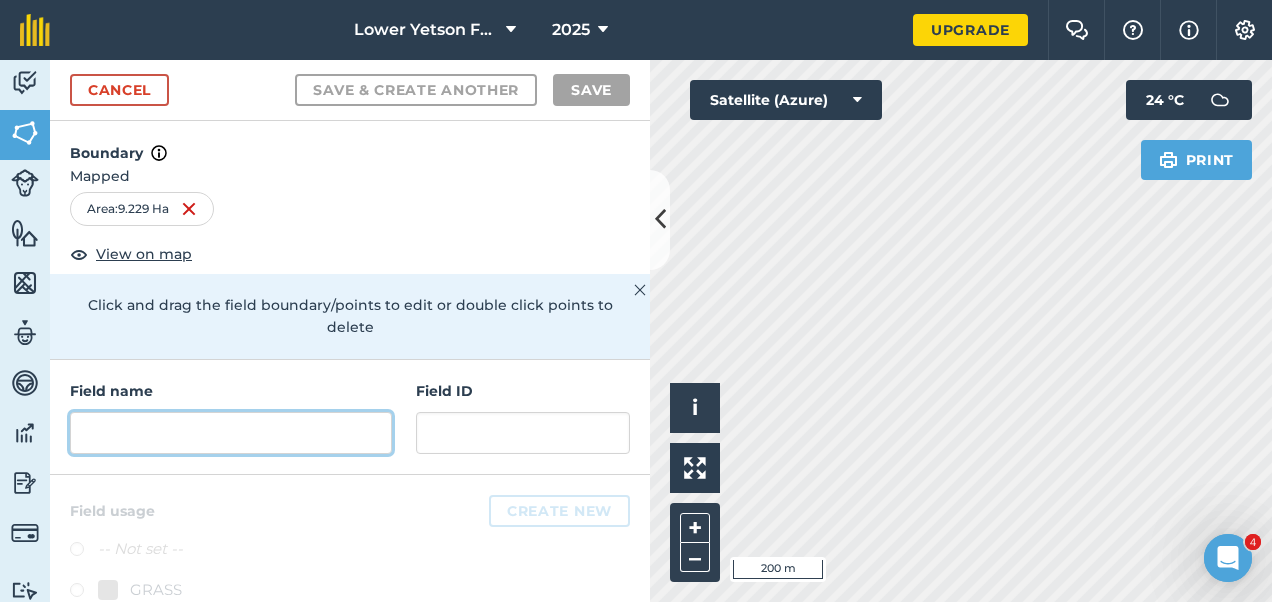 click at bounding box center [231, 433] 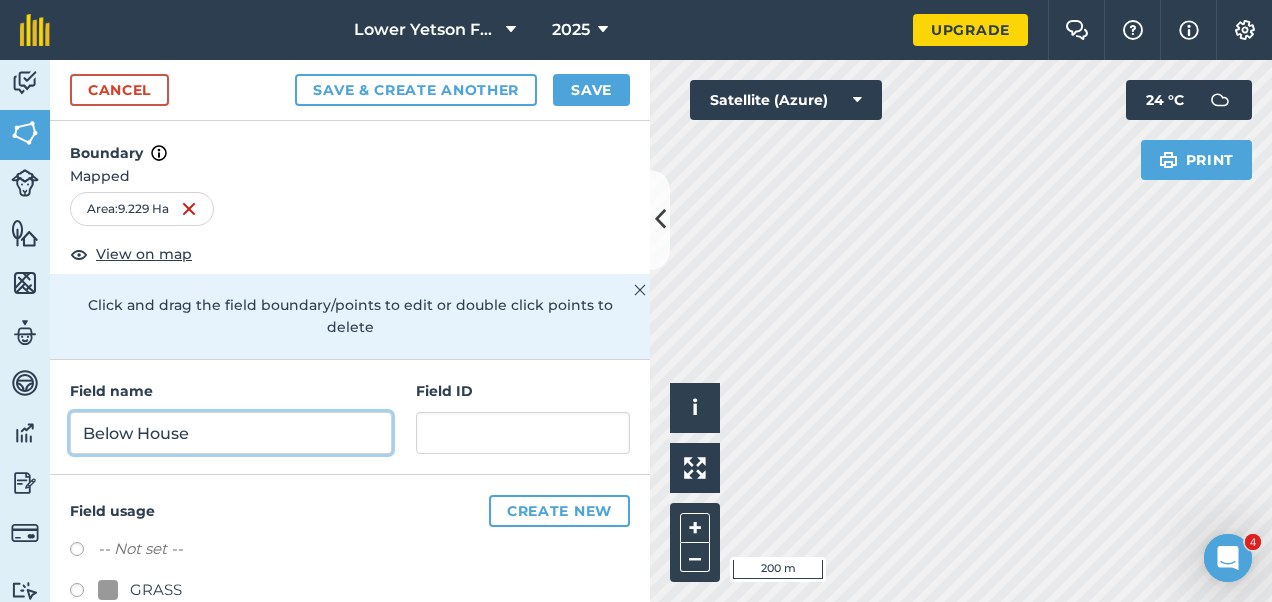 type on "Below House" 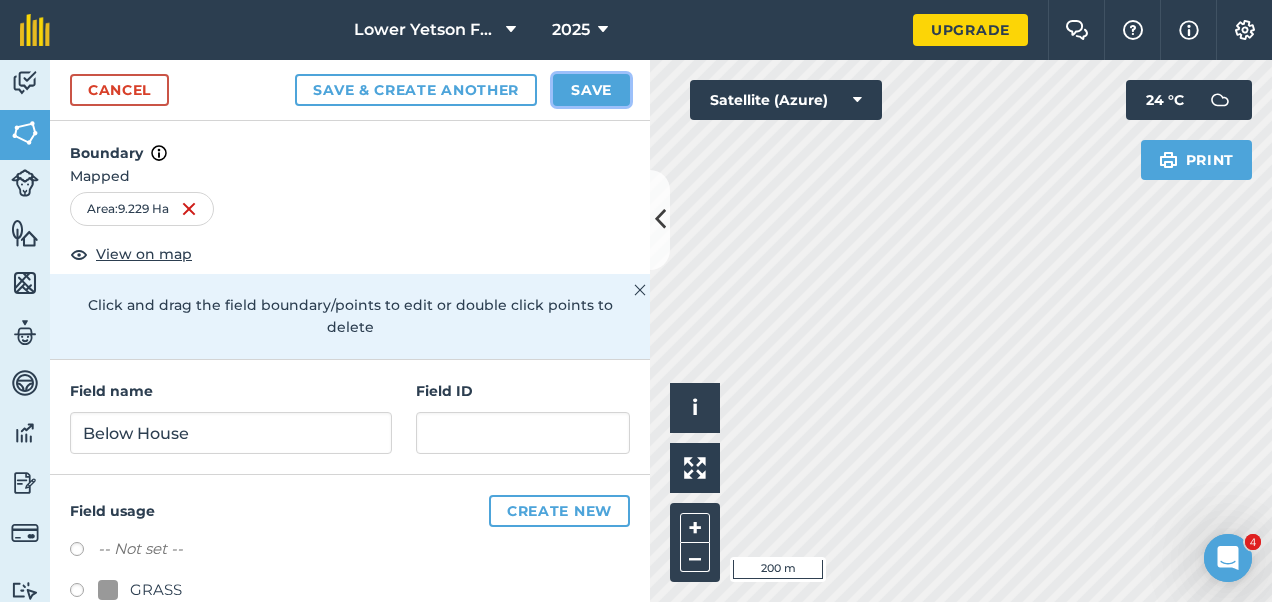 click on "Save" at bounding box center [591, 90] 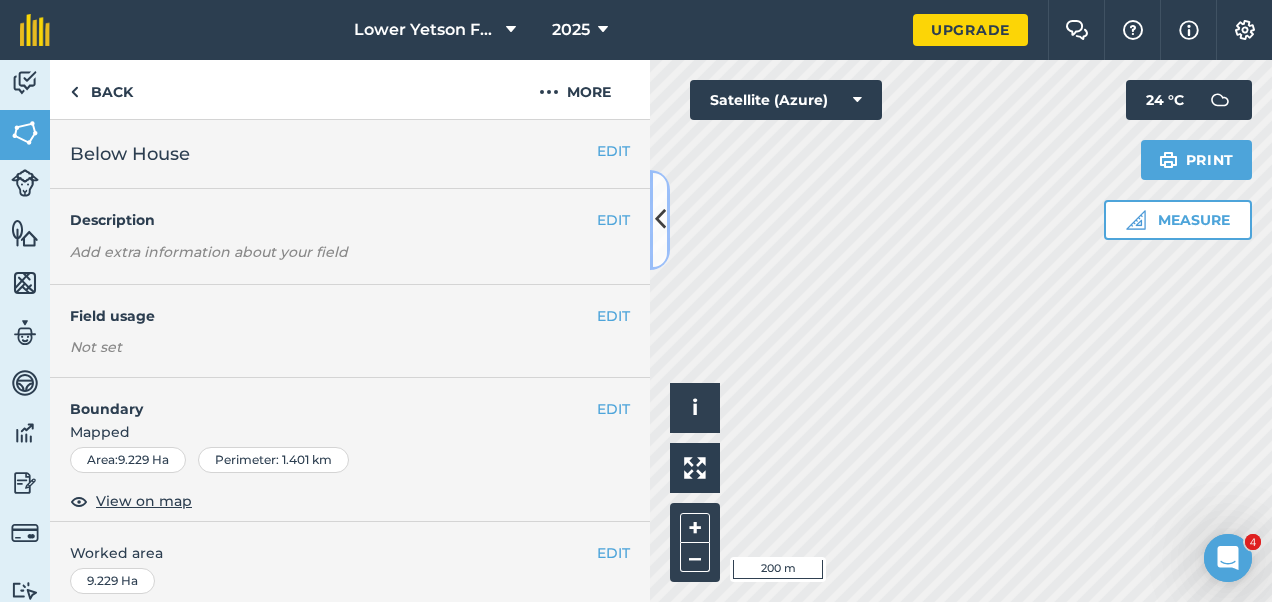 click at bounding box center [660, 220] 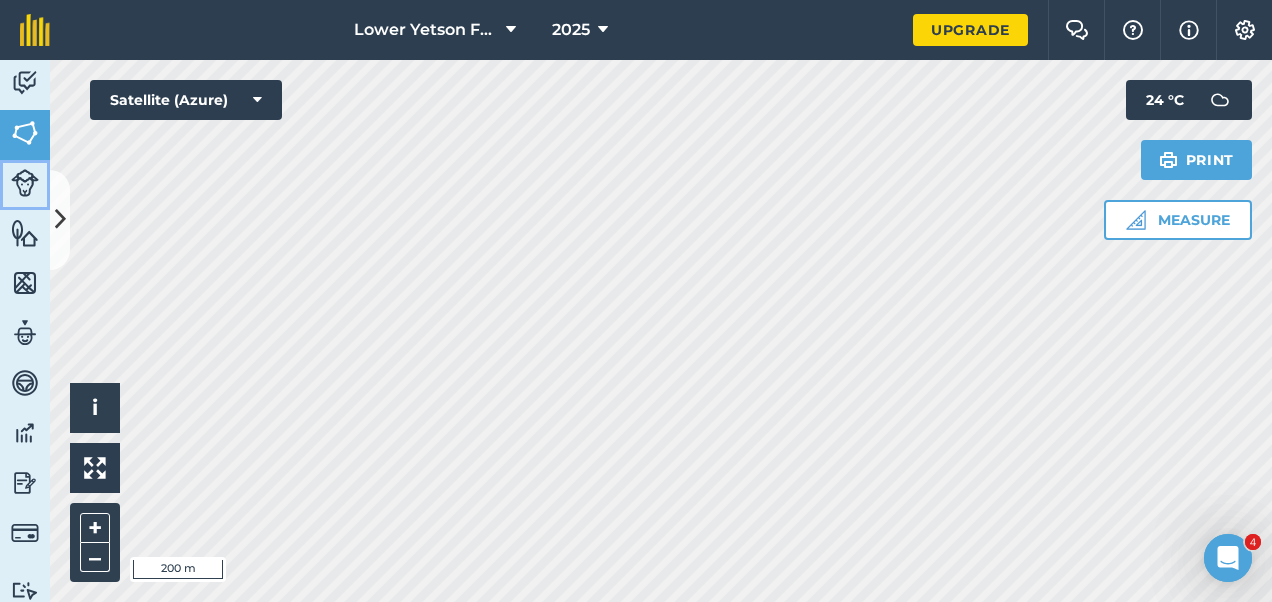 click on "Activity Fields Livestock Features Maps Team Vehicles Data Reporting Billing Tutorials Tutorials   Back   More EDIT [PERSON_NAME] EDIT Description Add extra information about your field EDIT Field usage Not set EDIT Boundary   Mapped Area :  78.58   Ha Perimeter :   7.636   km   View on map EDIT Worked area 78.58   Ha Sub-fields   Divide your fields into sections, e.g. for multiple crops or grazing blocks   Add sub-fields Add field job Add note   Field Health To-Do Field History Reports There are no outstanding tasks for this field. Click to start drawing i © 2025 TomTom, Microsoft 200 m + – Satellite (Azure) Measure Print 24   ° C" at bounding box center (636, 331) 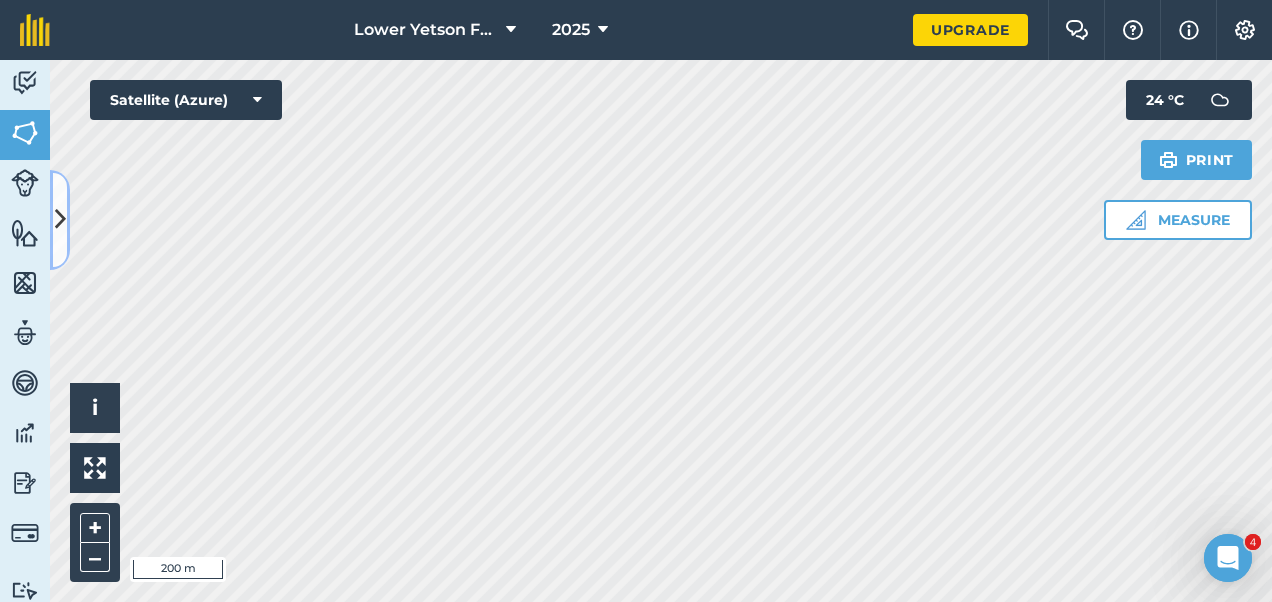 drag, startPoint x: 53, startPoint y: 226, endPoint x: 64, endPoint y: 228, distance: 11.18034 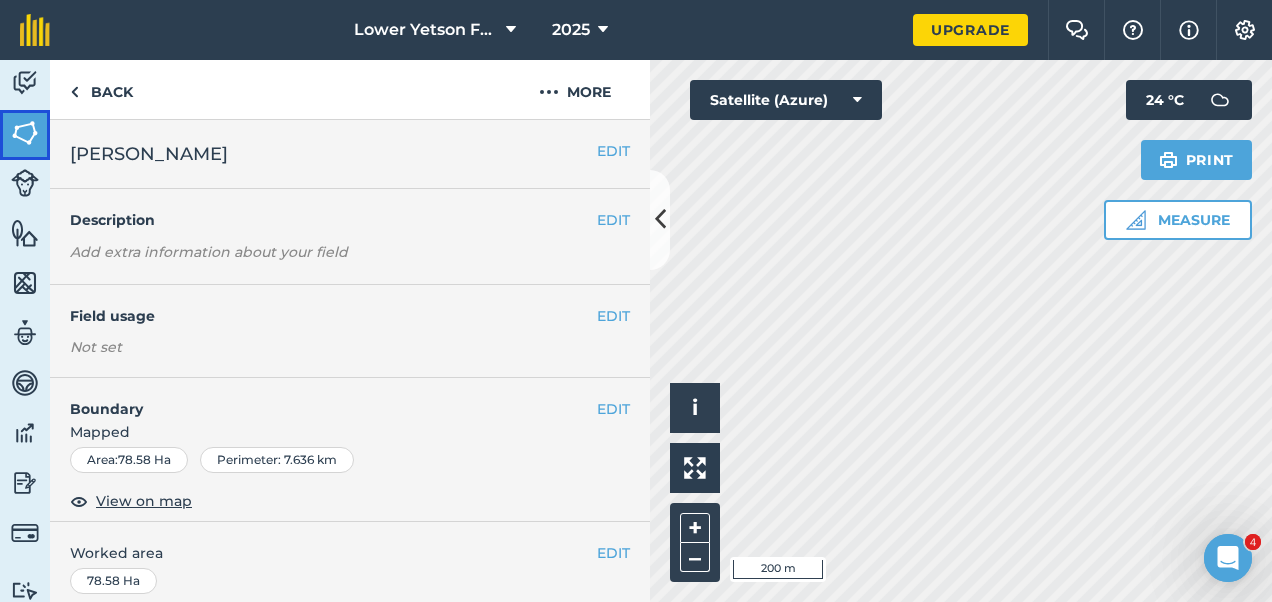 click at bounding box center (25, 133) 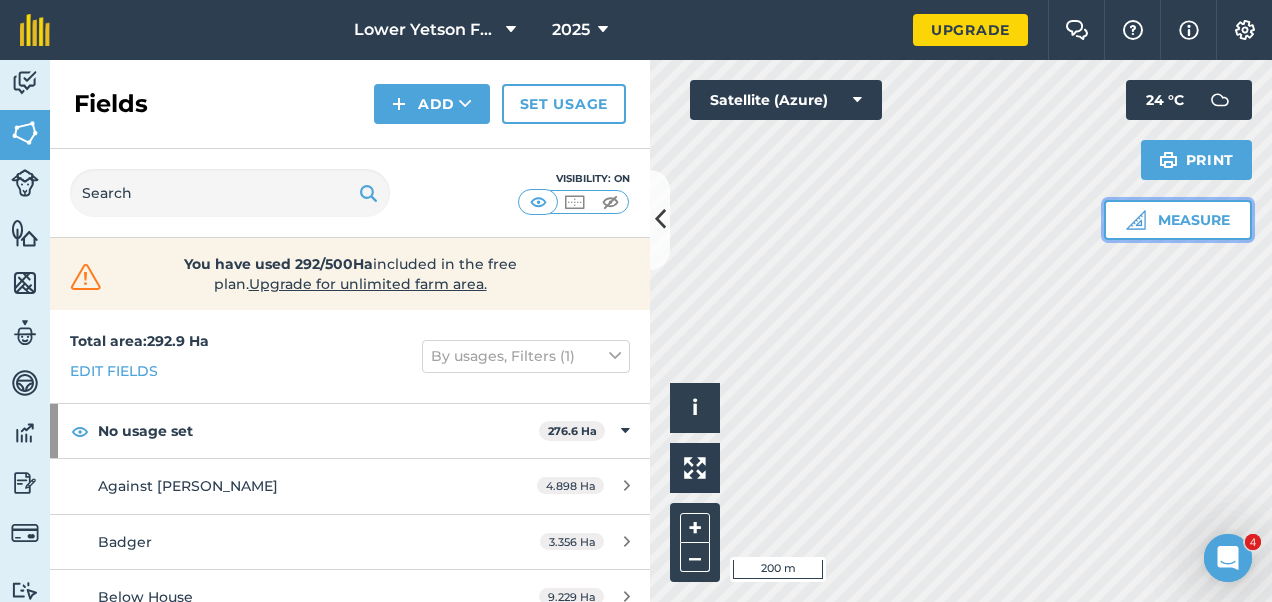 click on "Measure" at bounding box center (1178, 220) 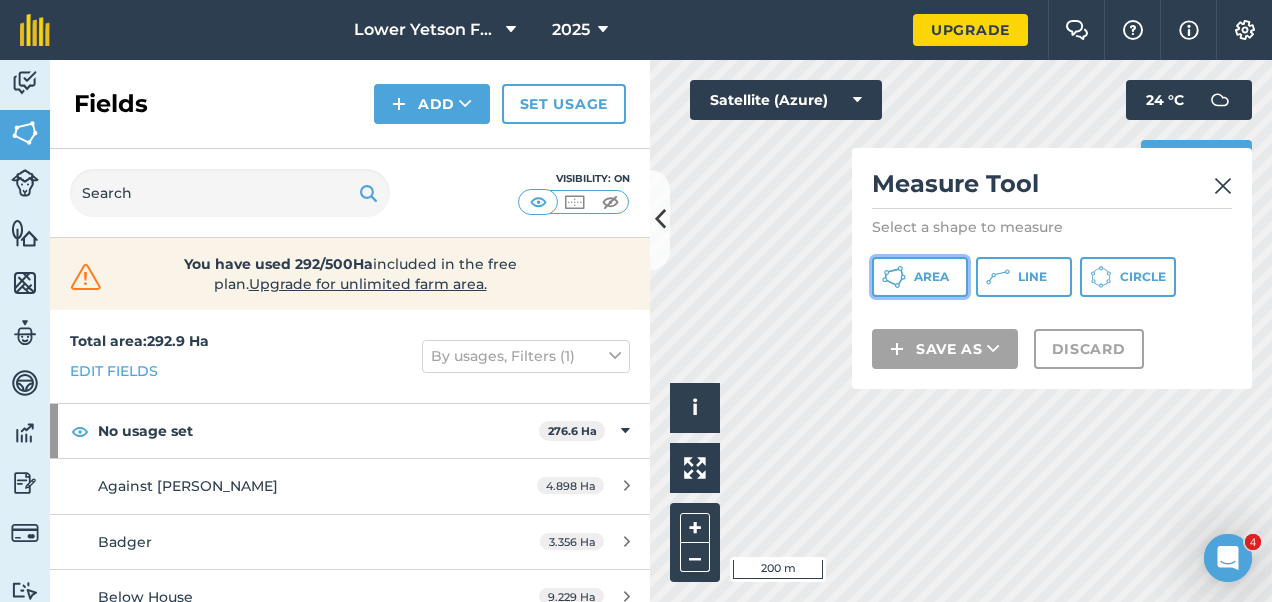 click 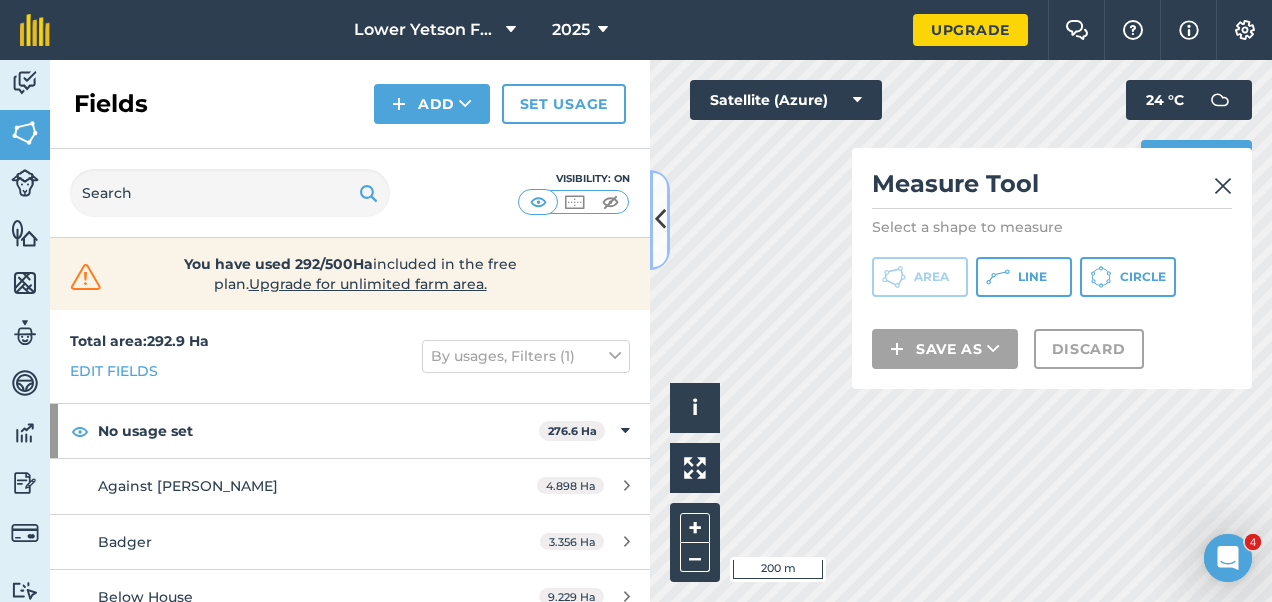 click at bounding box center (660, 219) 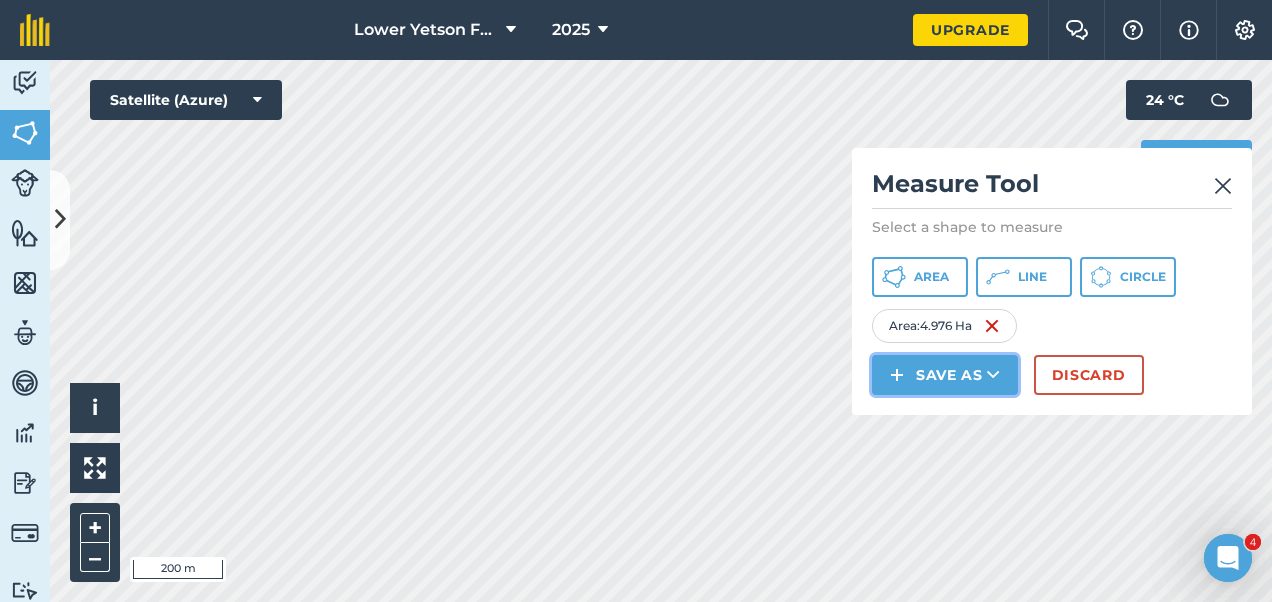 click on "Save as" at bounding box center [945, 375] 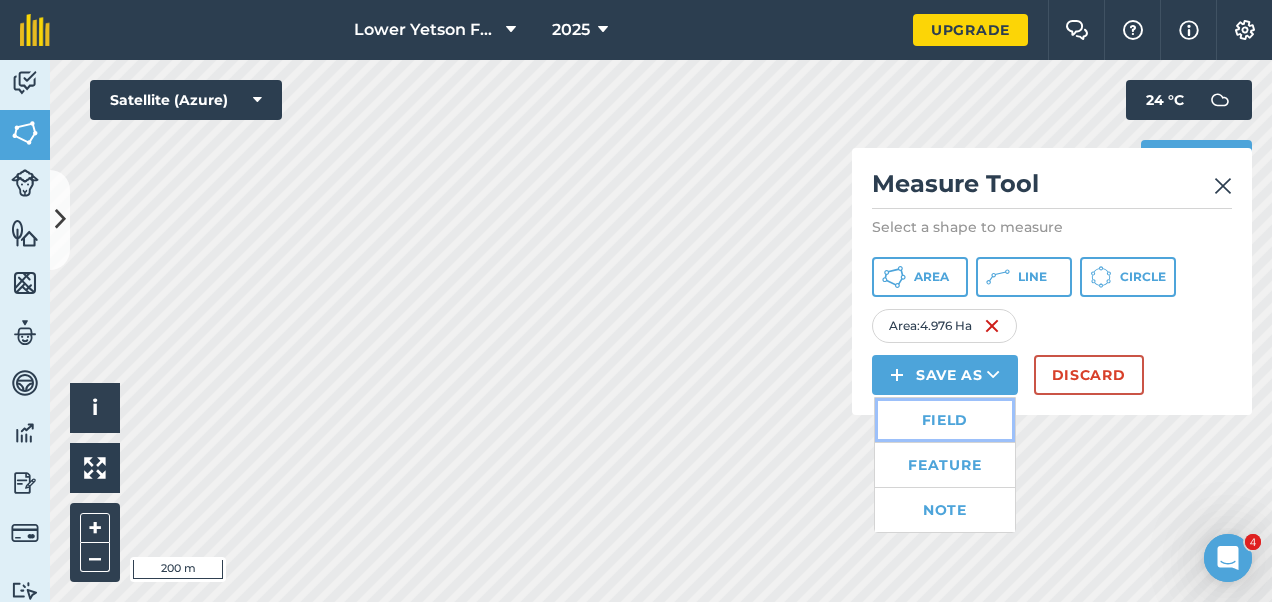 click on "Field" at bounding box center [945, 420] 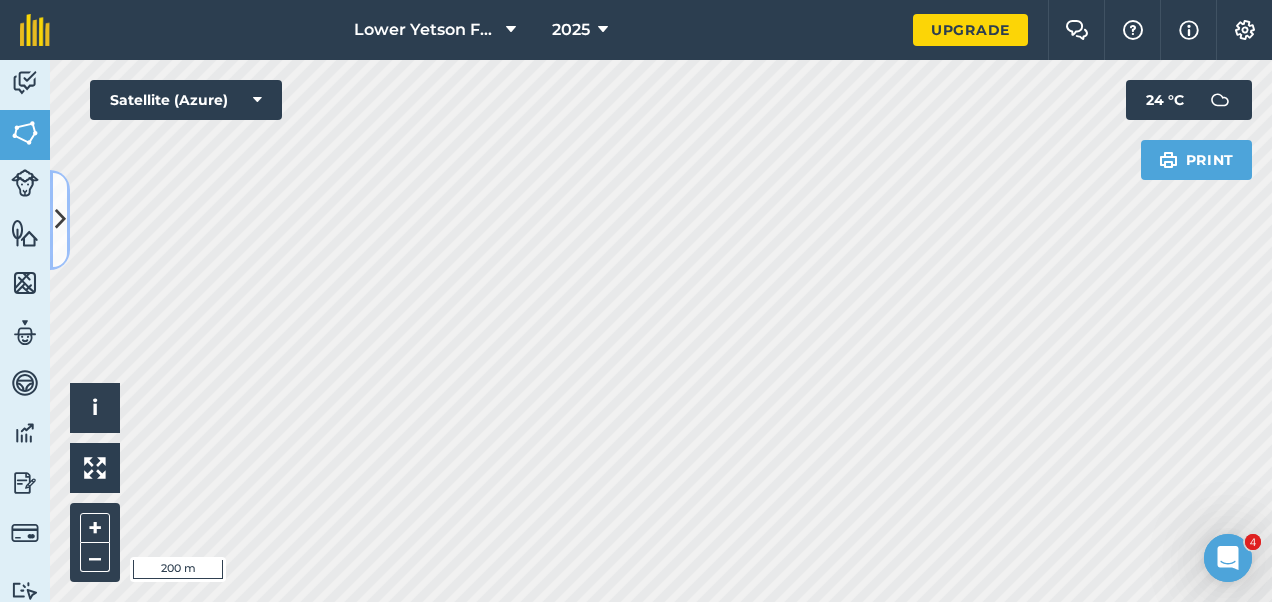click at bounding box center [60, 219] 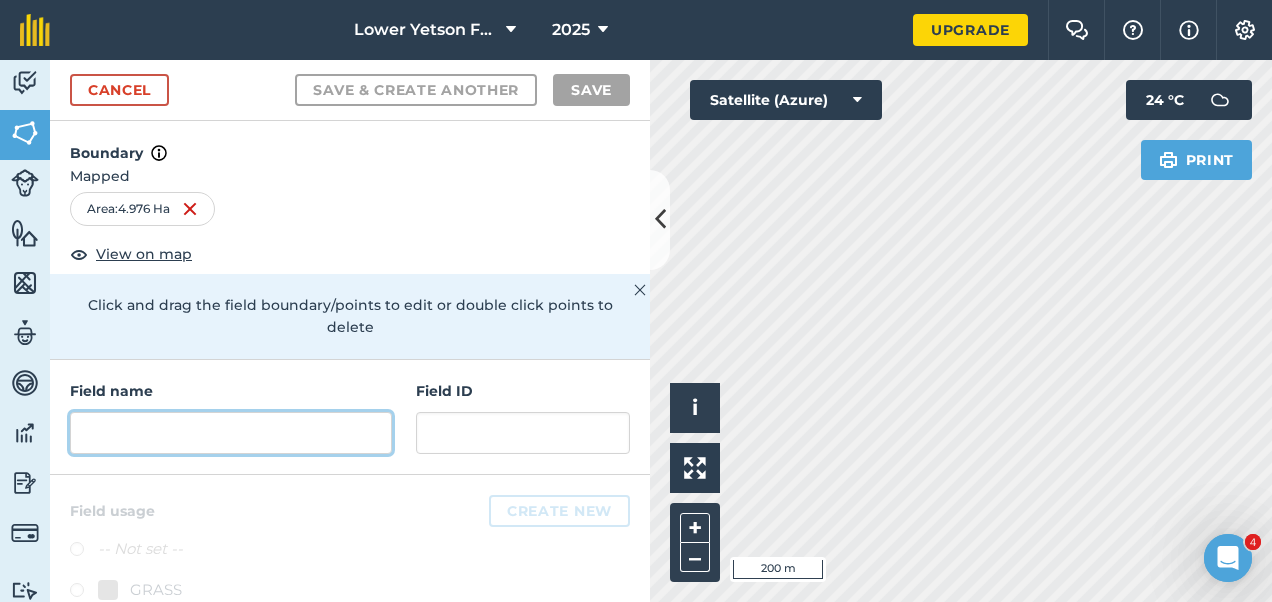 click at bounding box center (231, 433) 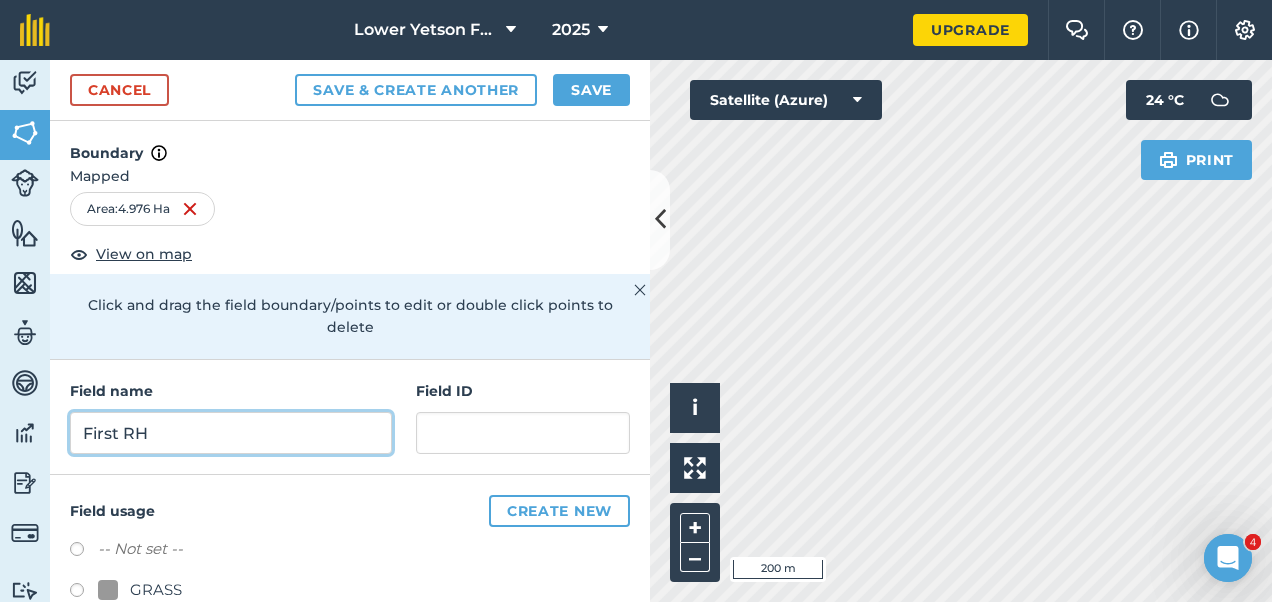 type on "First RH" 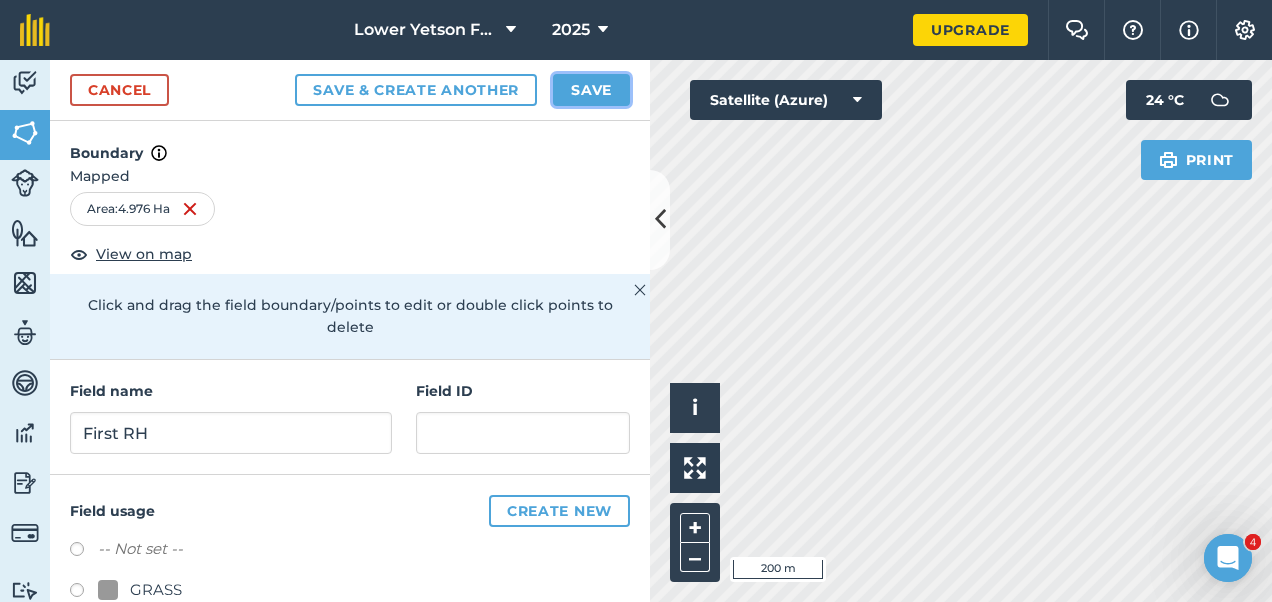 click on "Save" at bounding box center [591, 90] 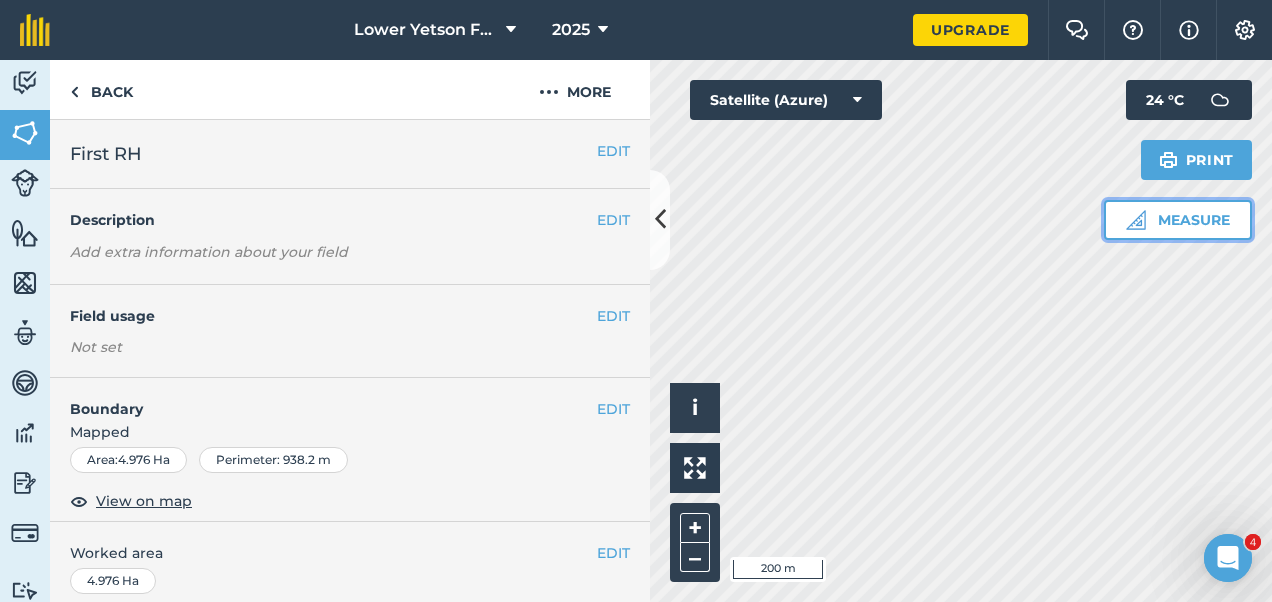click on "Measure" at bounding box center (1178, 220) 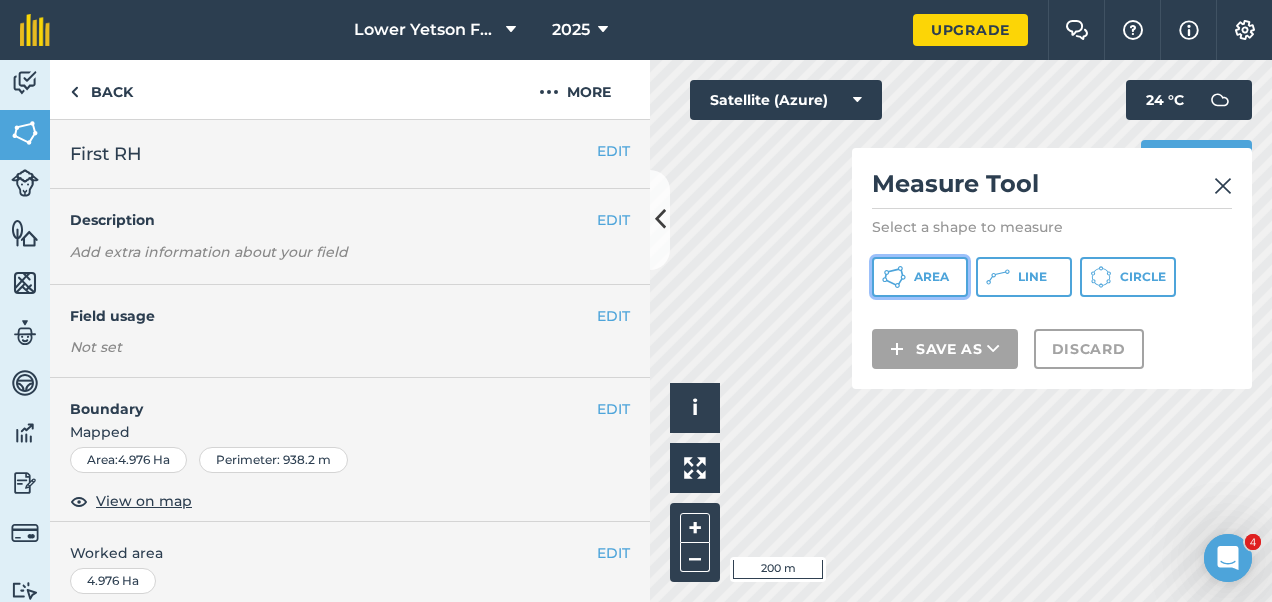 drag, startPoint x: 944, startPoint y: 278, endPoint x: 929, endPoint y: 296, distance: 23.43075 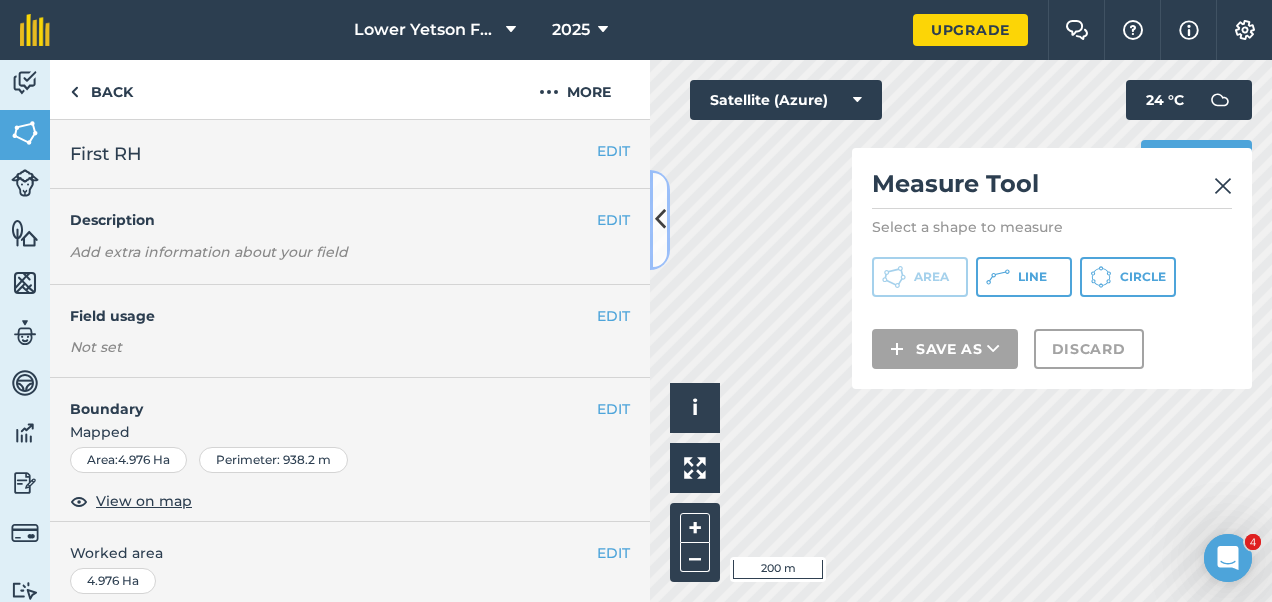 click at bounding box center [660, 219] 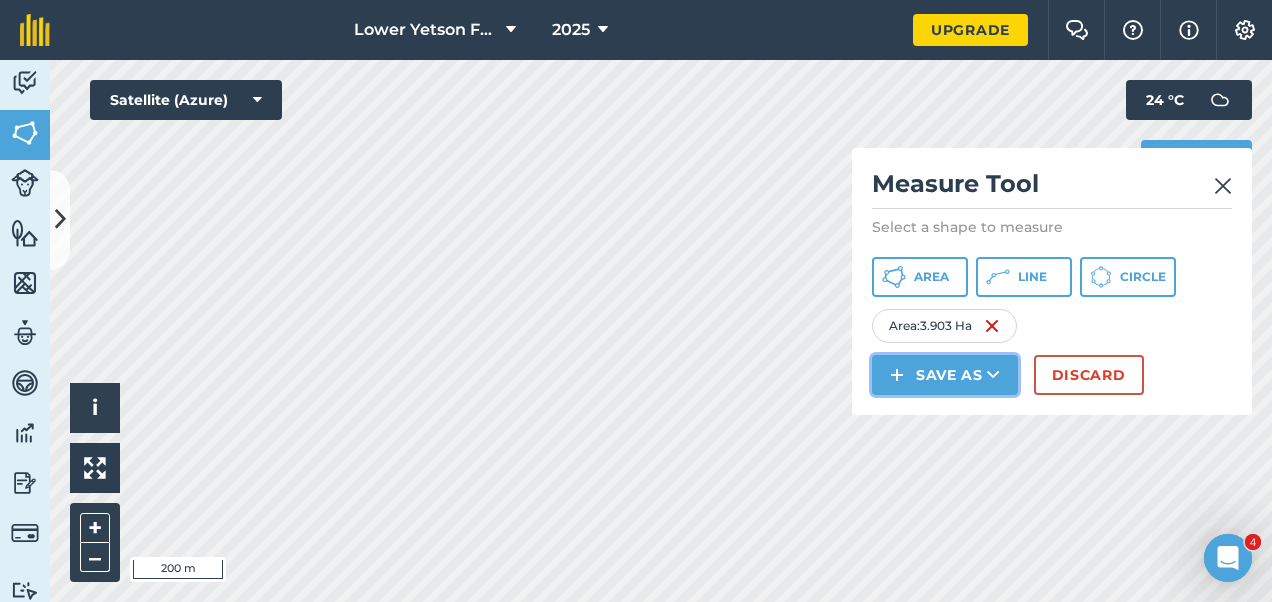 click on "Save as" at bounding box center [945, 375] 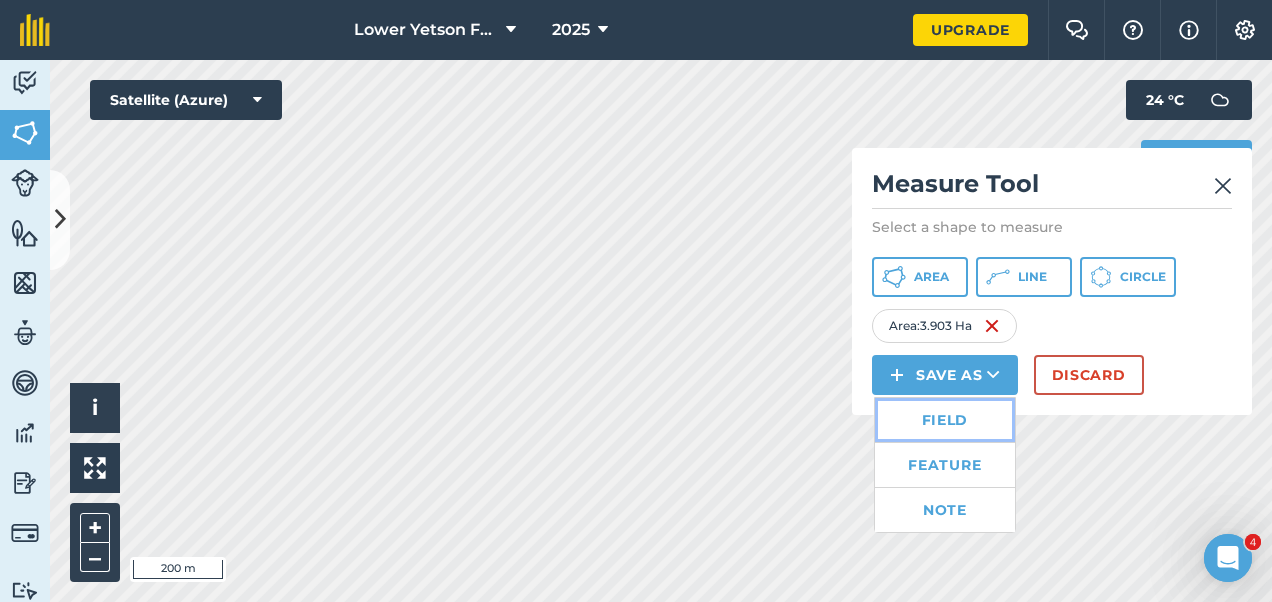 click on "Field" at bounding box center [945, 420] 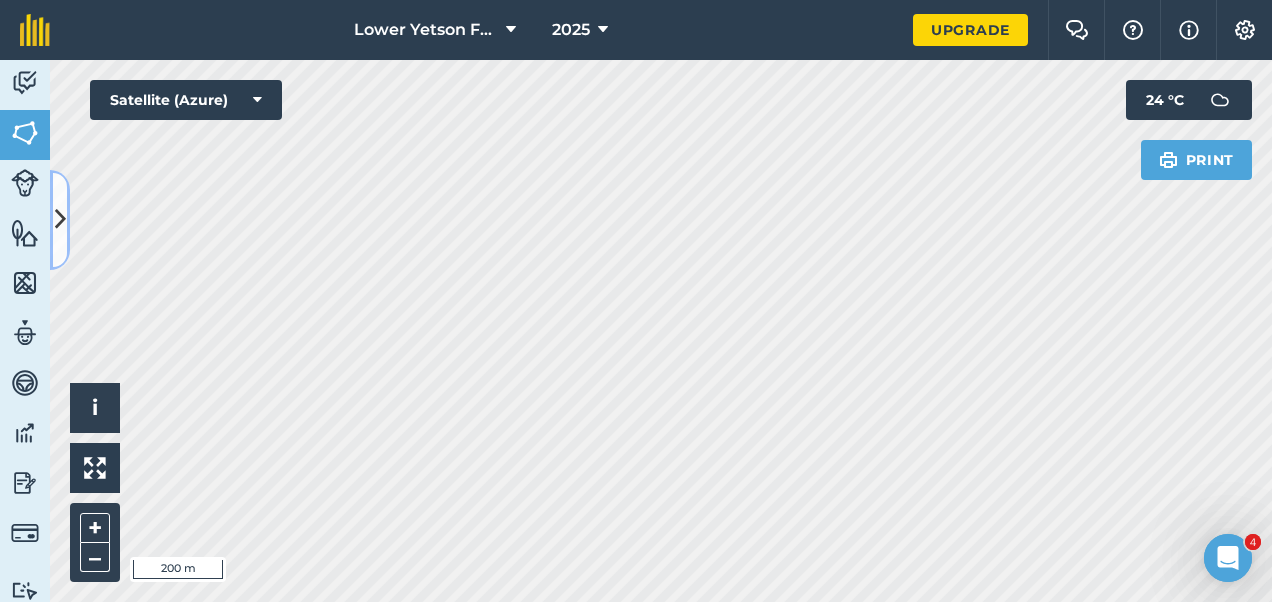 click at bounding box center (60, 219) 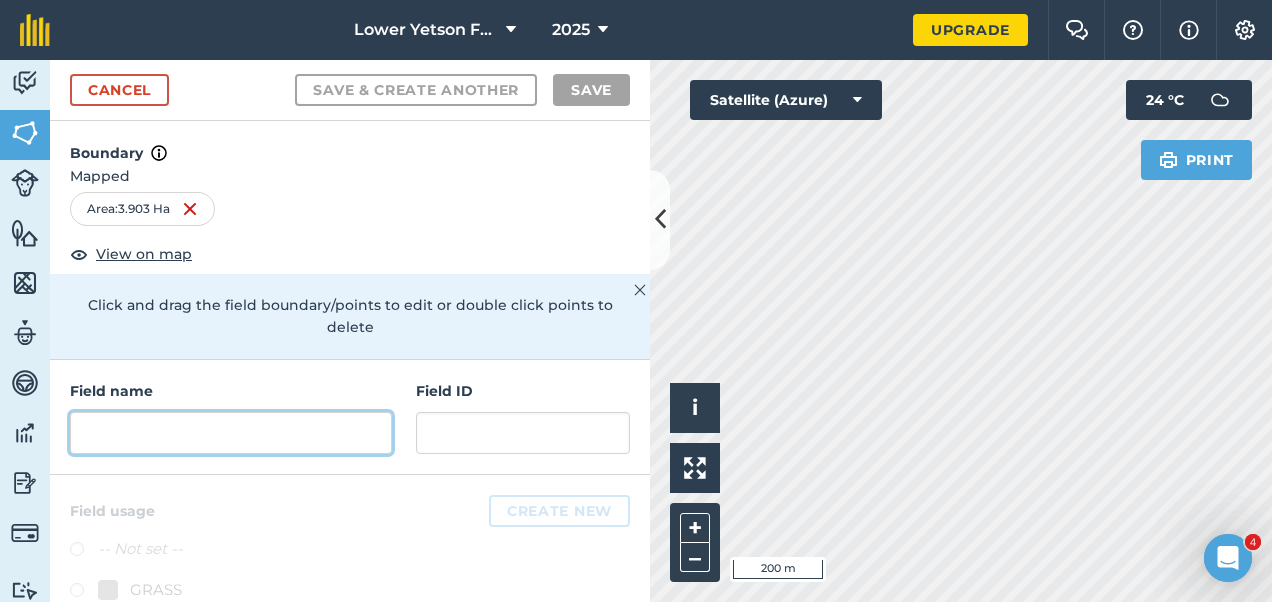 click at bounding box center [231, 433] 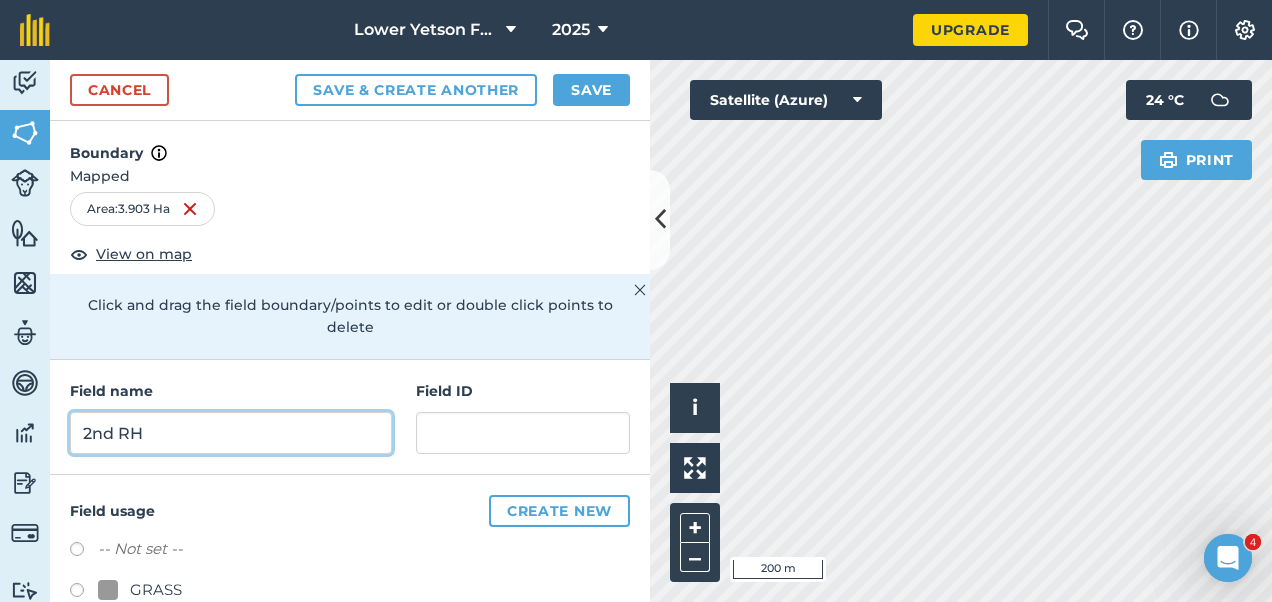 type on "2nd RH" 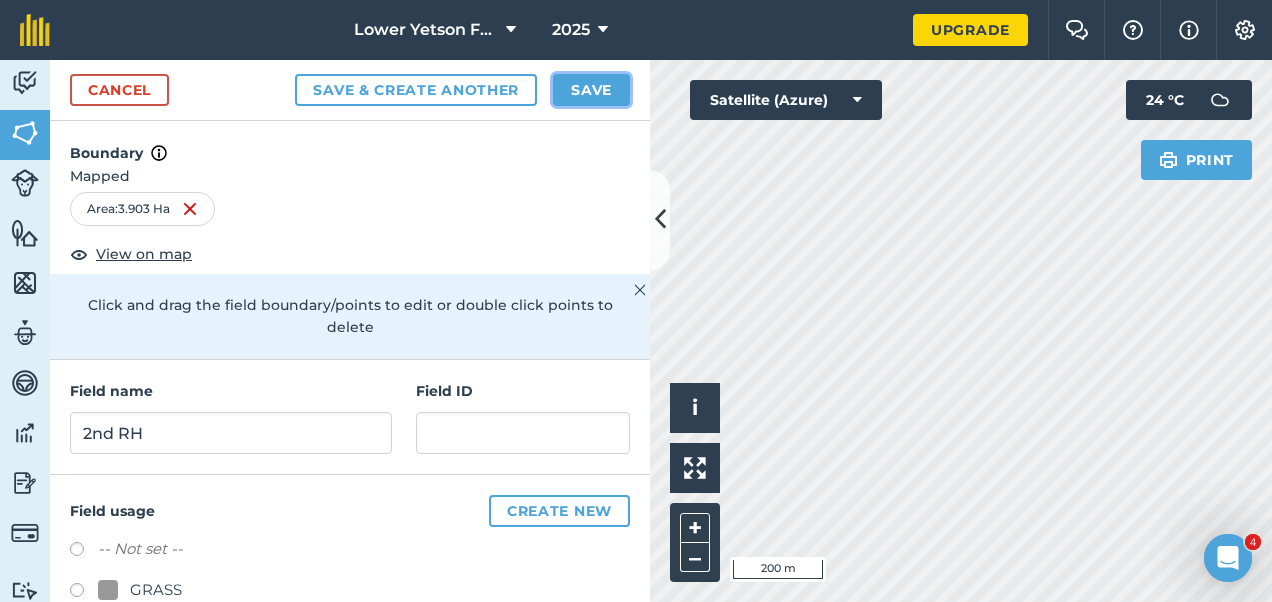 click on "Save" at bounding box center [591, 90] 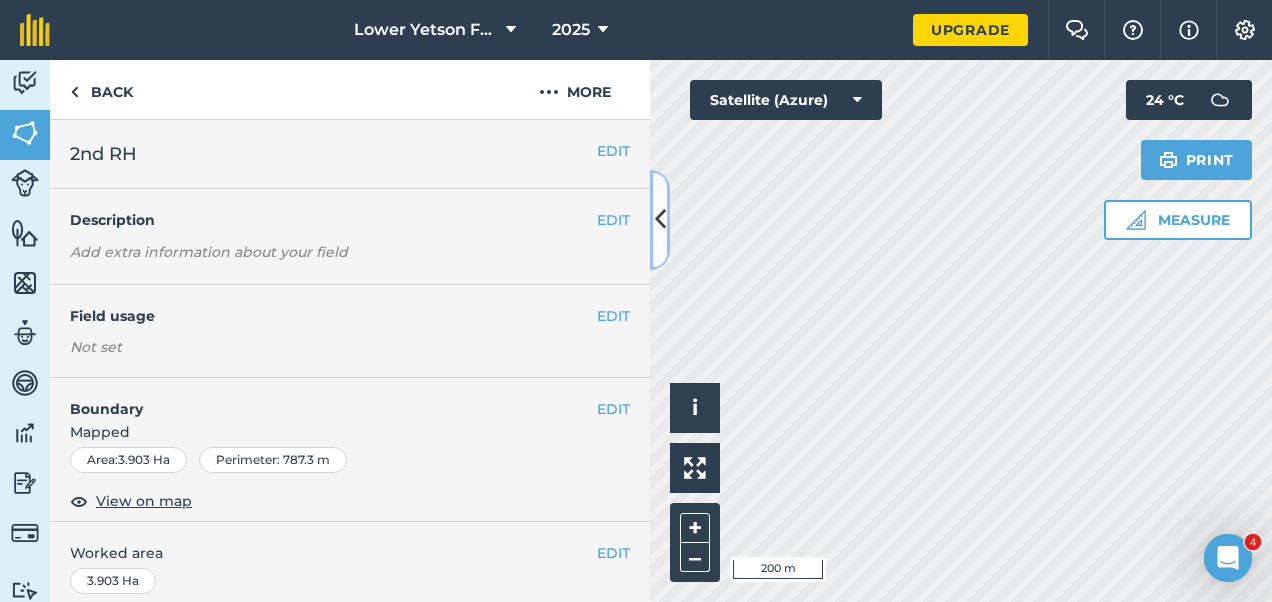 click at bounding box center (660, 219) 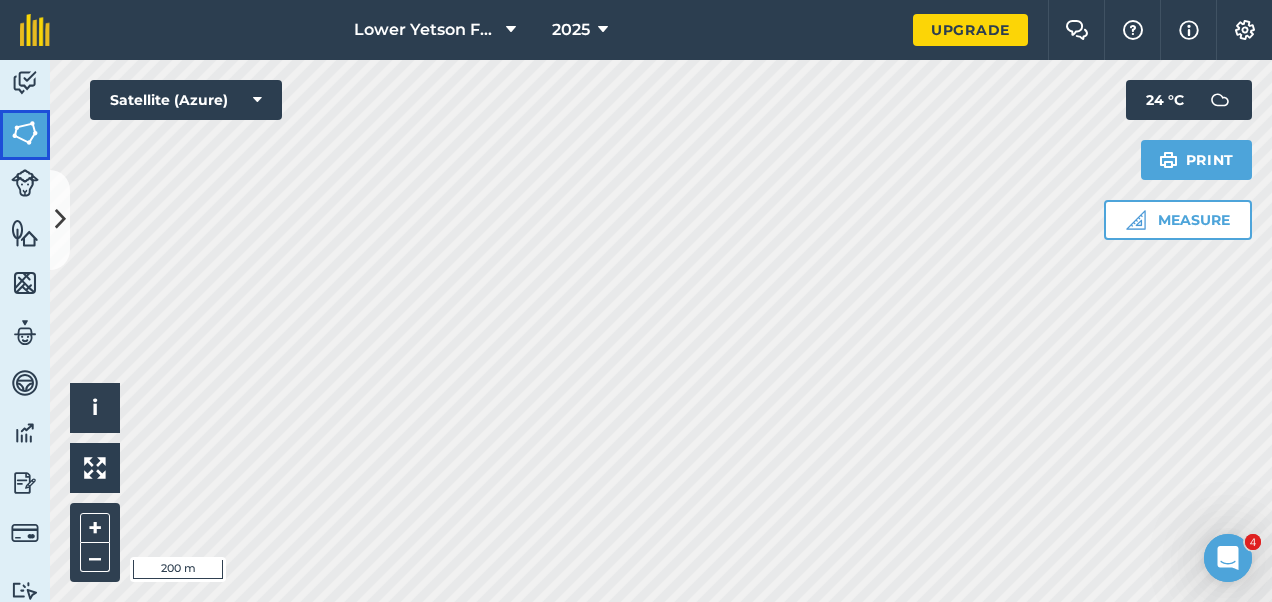 click on "Fields" at bounding box center (25, 135) 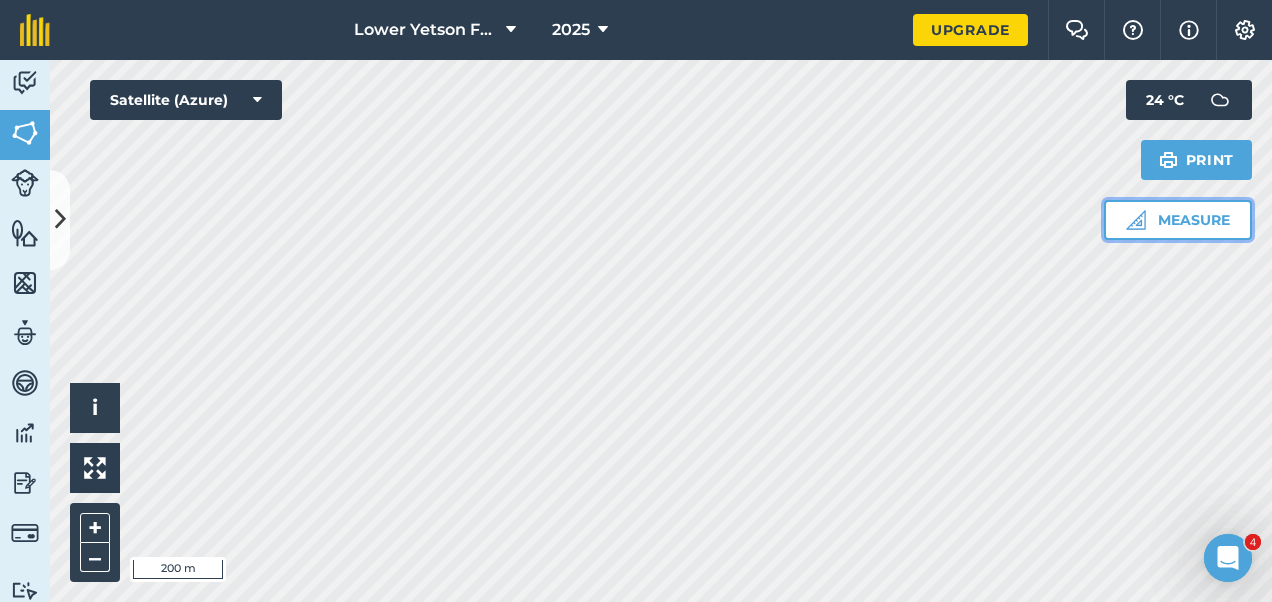 click on "Measure" at bounding box center [1178, 220] 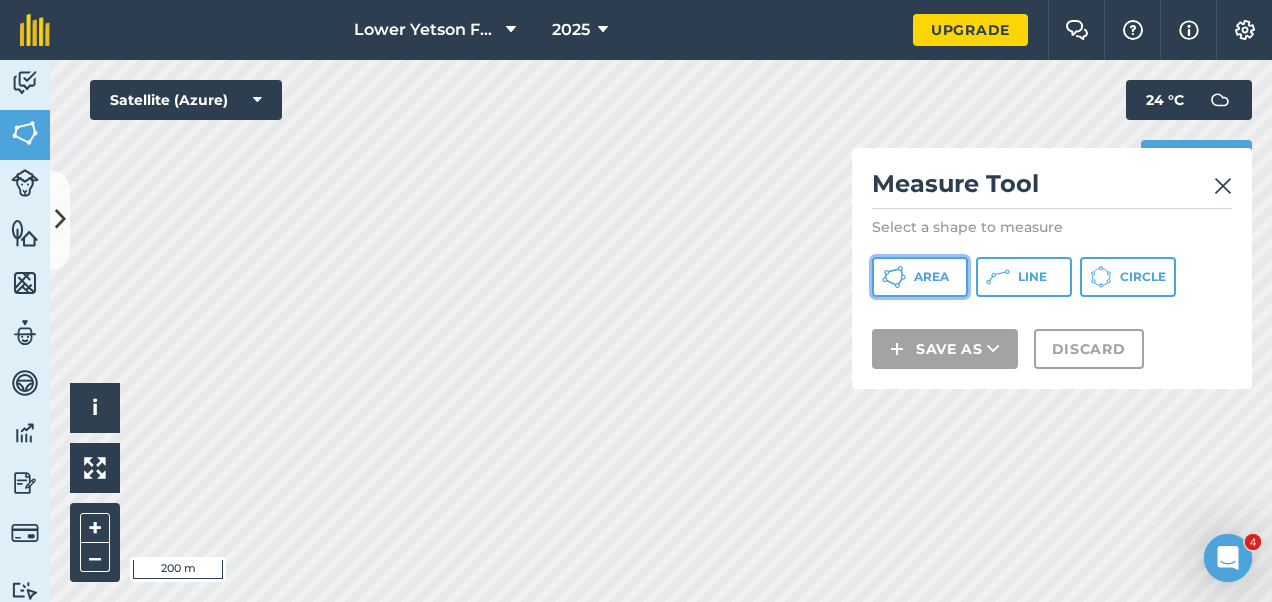 click on "Area" at bounding box center [931, 277] 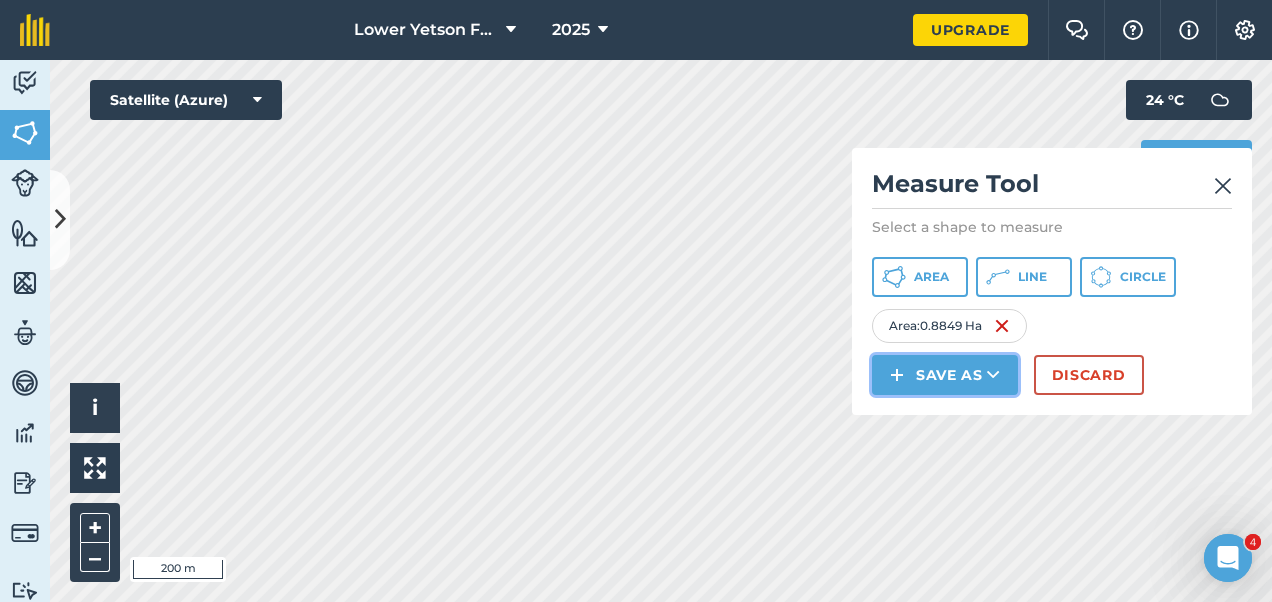 click on "Save as" at bounding box center [945, 375] 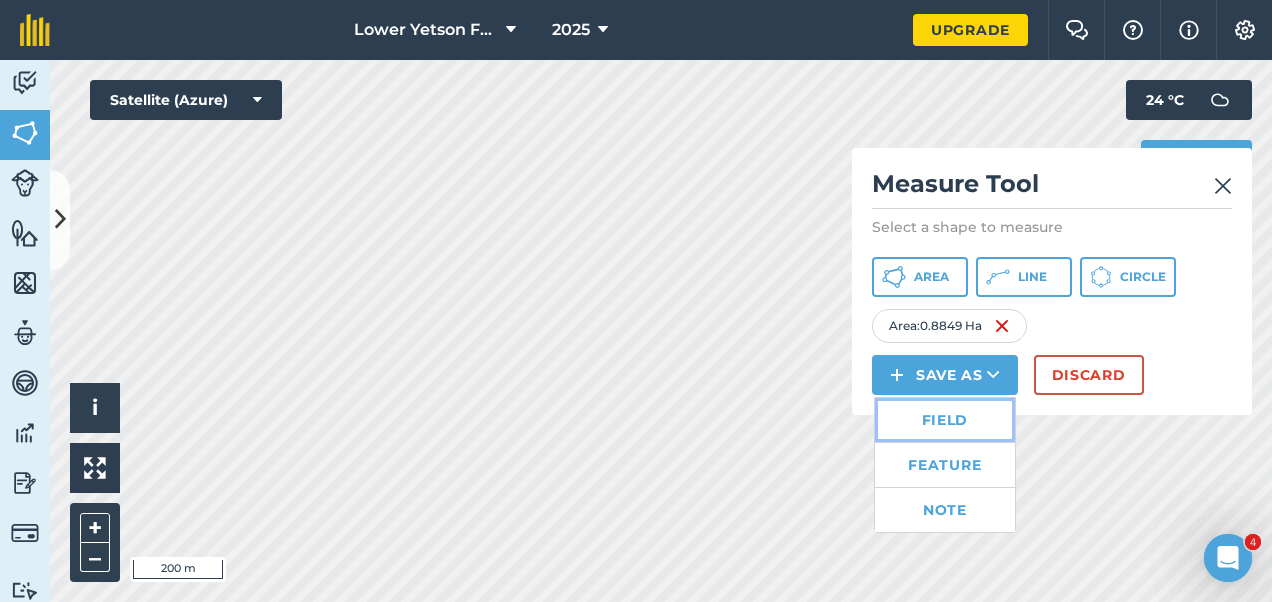 click on "Field" at bounding box center [945, 420] 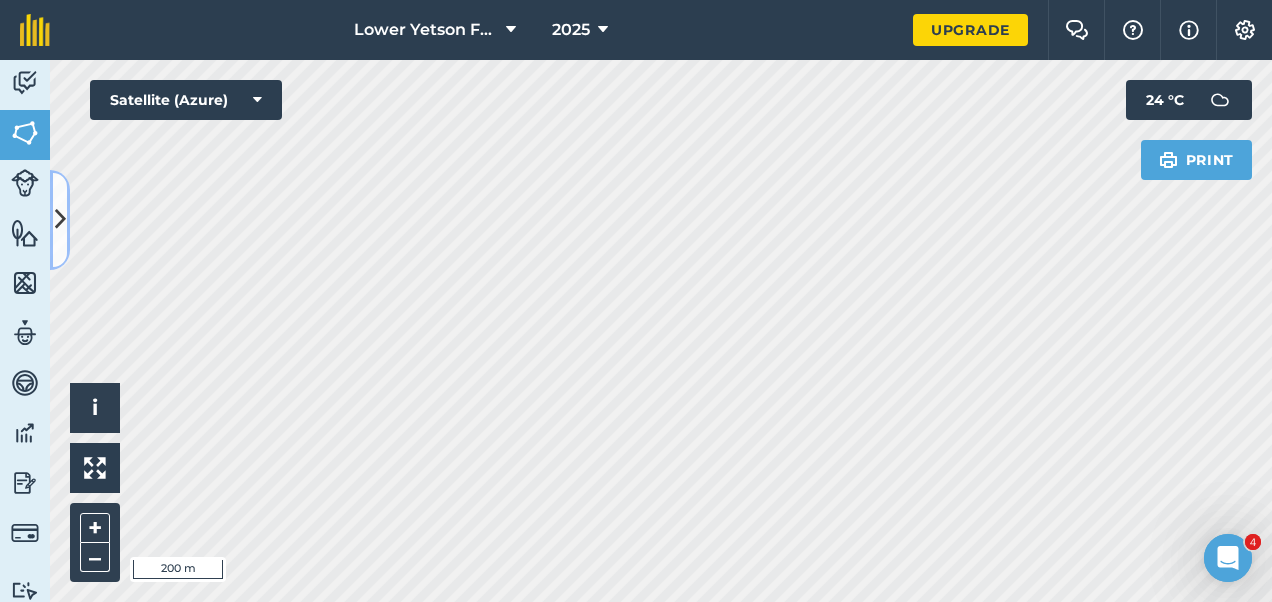 click at bounding box center (60, 219) 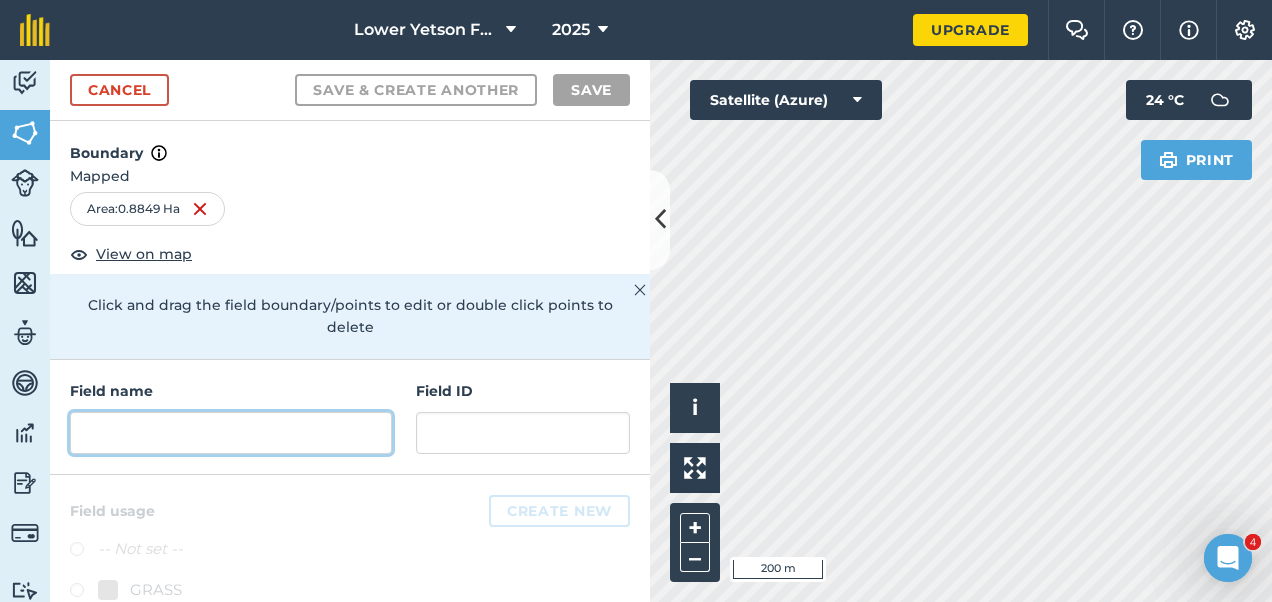 click at bounding box center [231, 433] 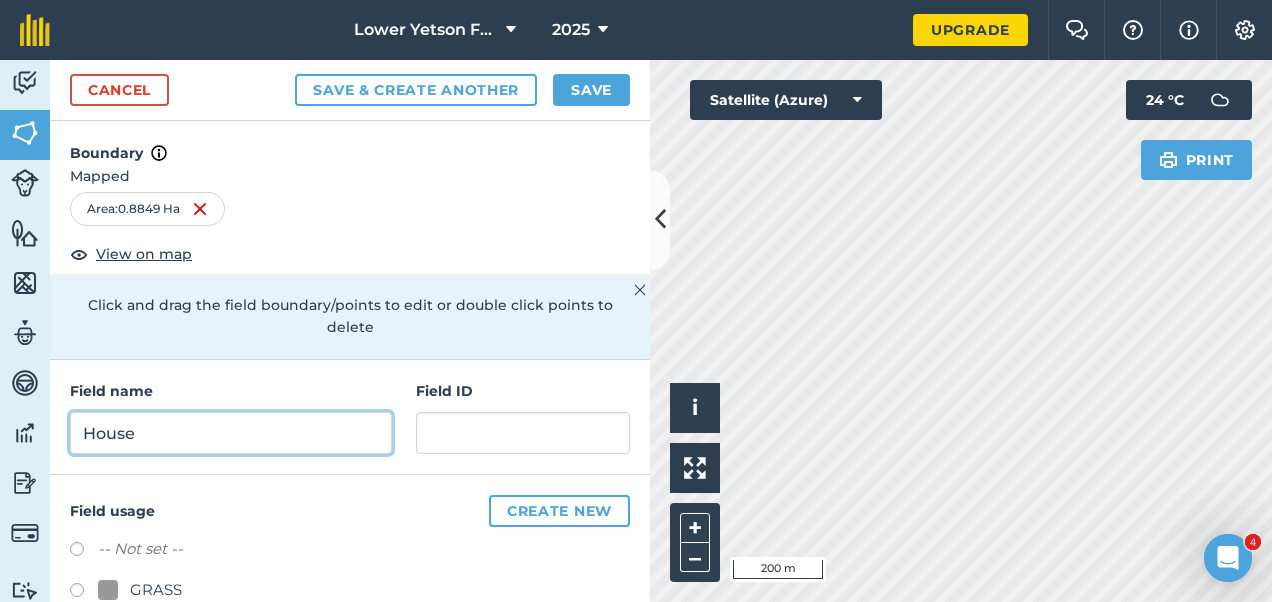 type on "House" 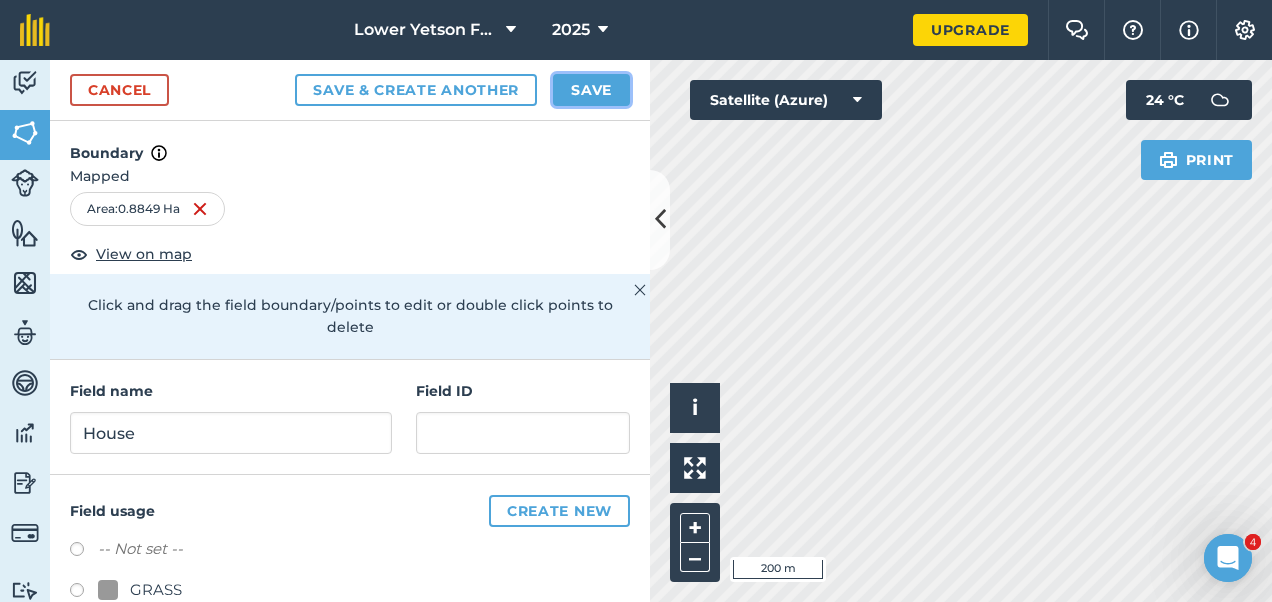 click on "Save" at bounding box center (591, 90) 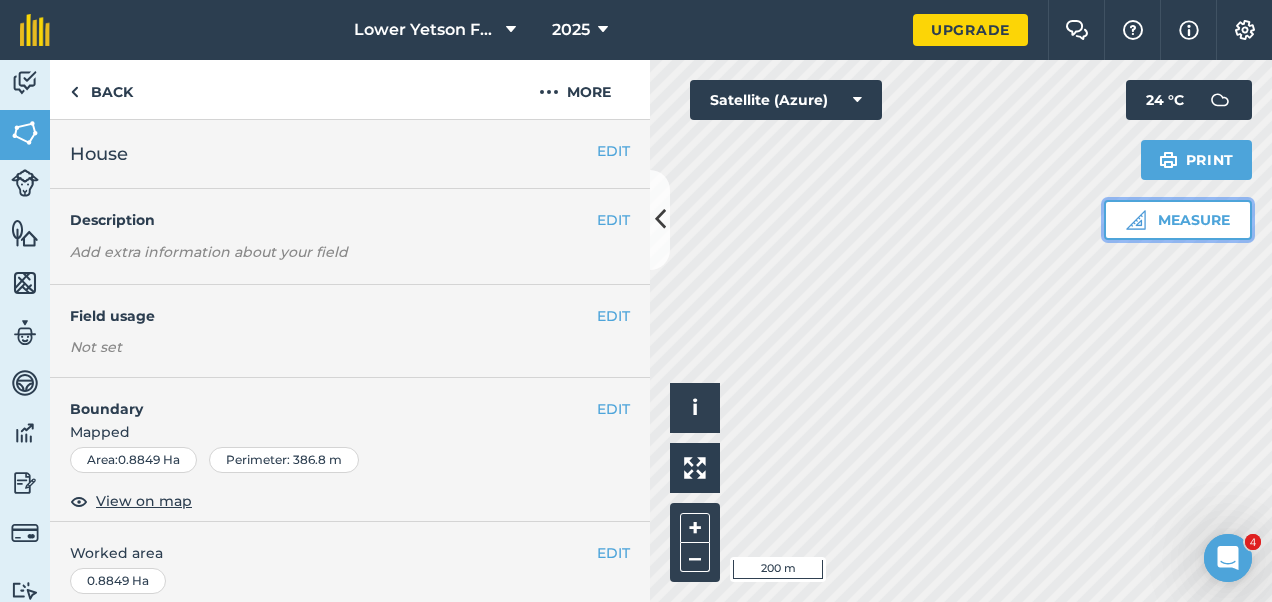 click on "Measure" at bounding box center [1178, 220] 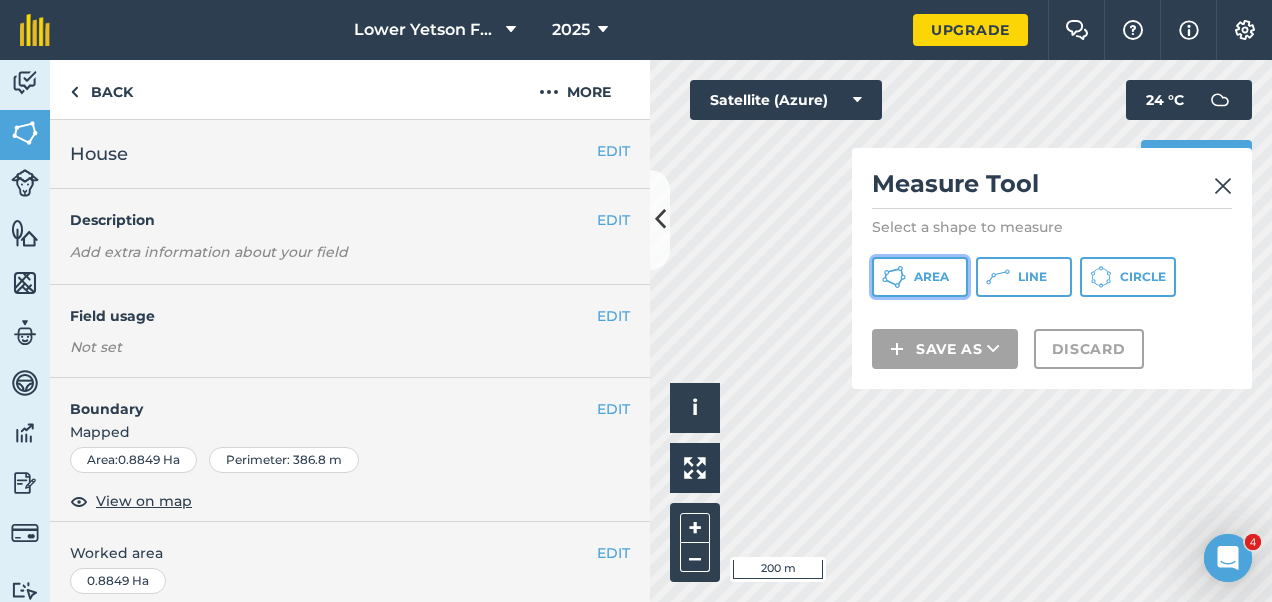 click on "Area" at bounding box center [920, 277] 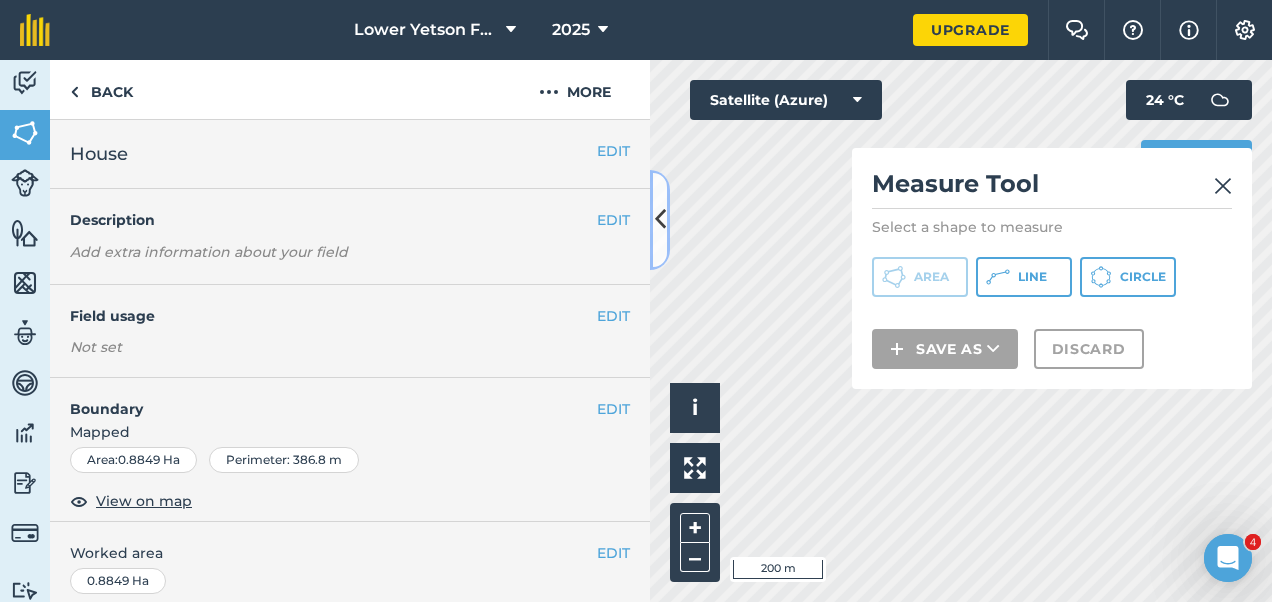 click at bounding box center [660, 220] 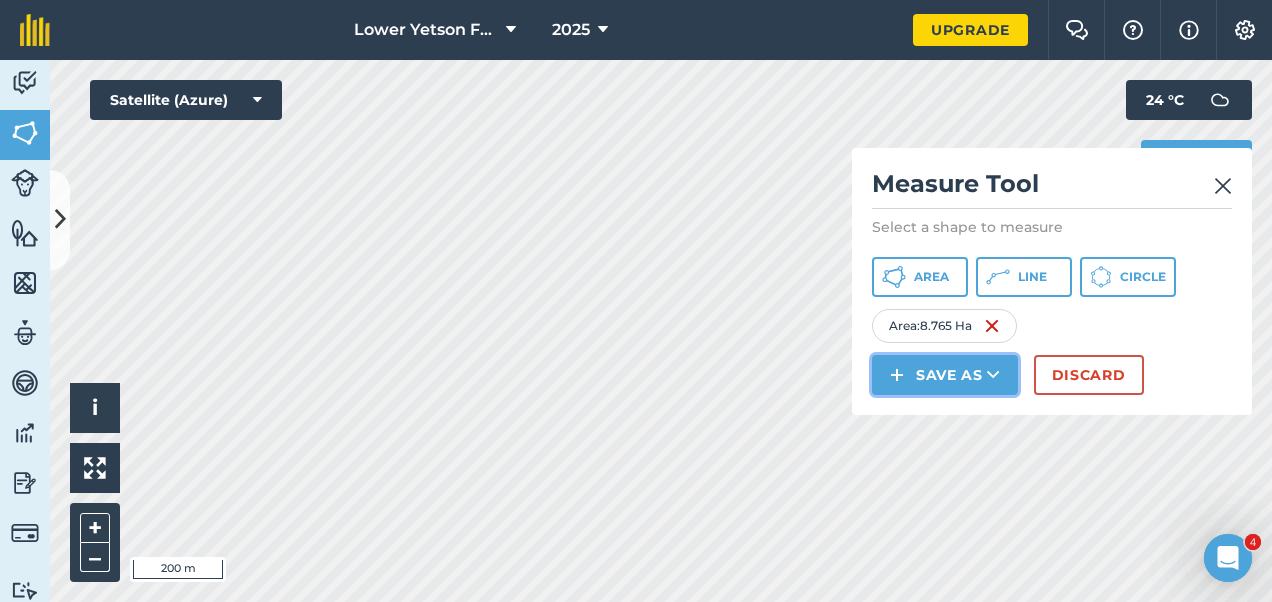 click on "Save as" at bounding box center (945, 375) 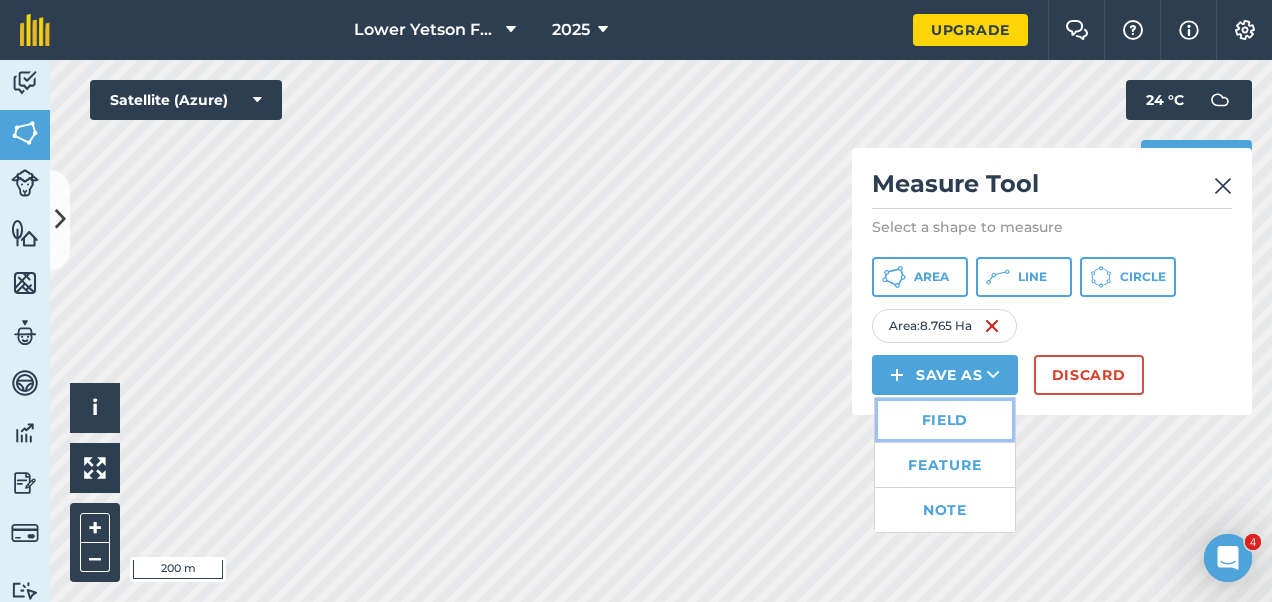 click on "Field" at bounding box center [945, 420] 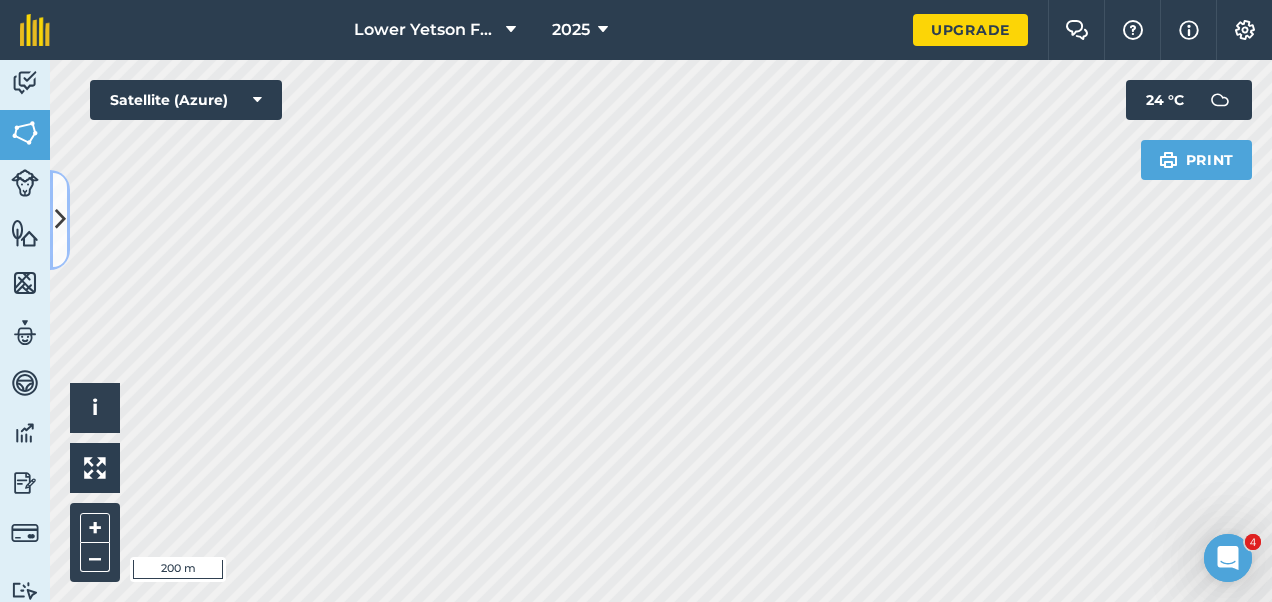 drag, startPoint x: 62, startPoint y: 227, endPoint x: 74, endPoint y: 232, distance: 13 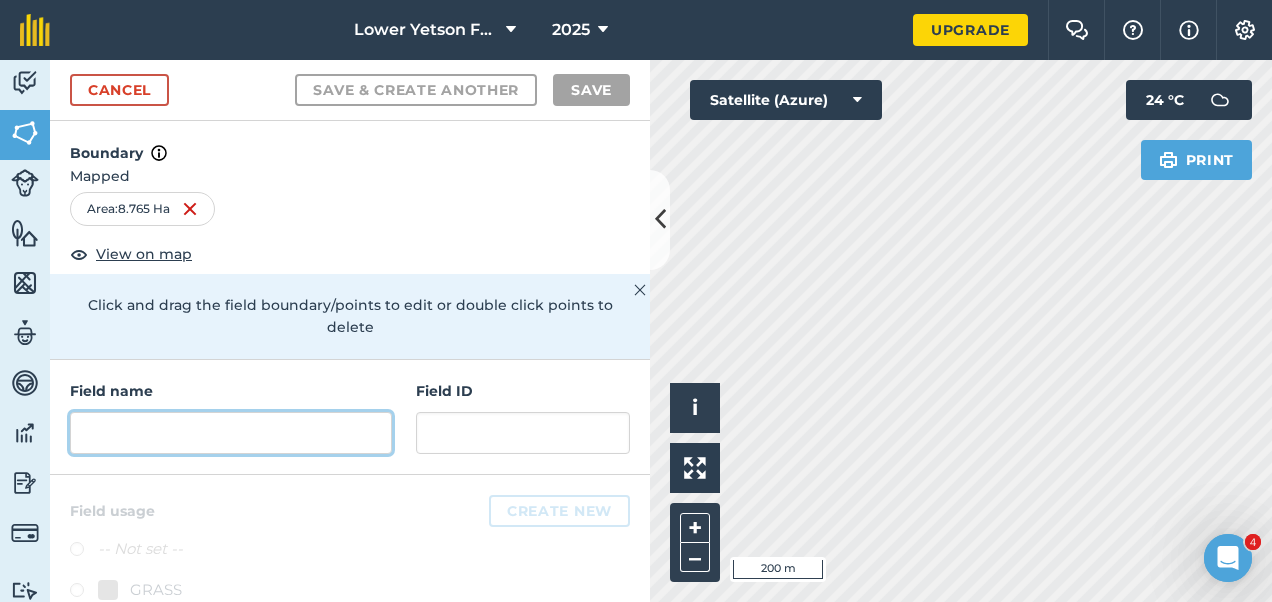 click at bounding box center [231, 433] 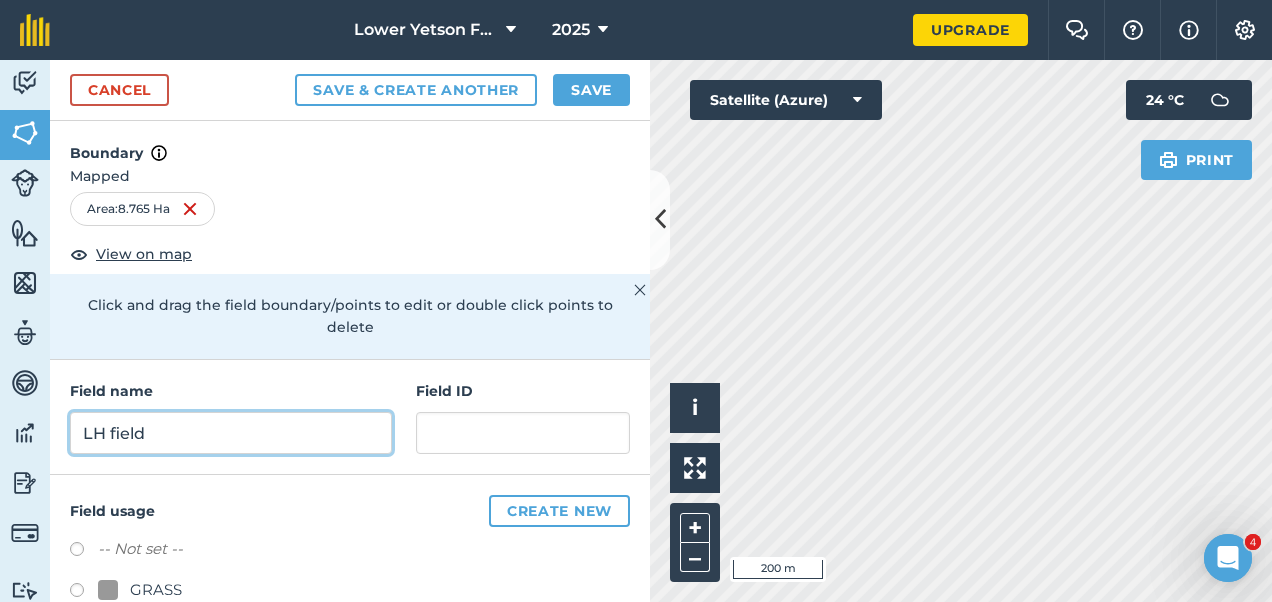type on "LH field" 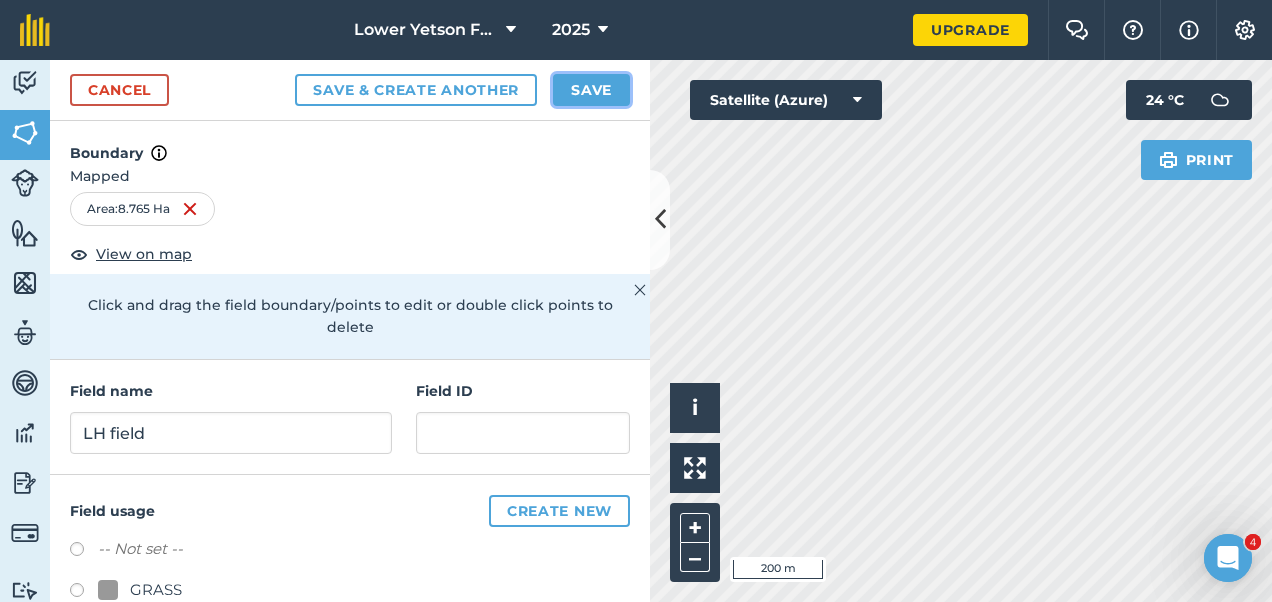 drag, startPoint x: 589, startPoint y: 88, endPoint x: 562, endPoint y: 148, distance: 65.795135 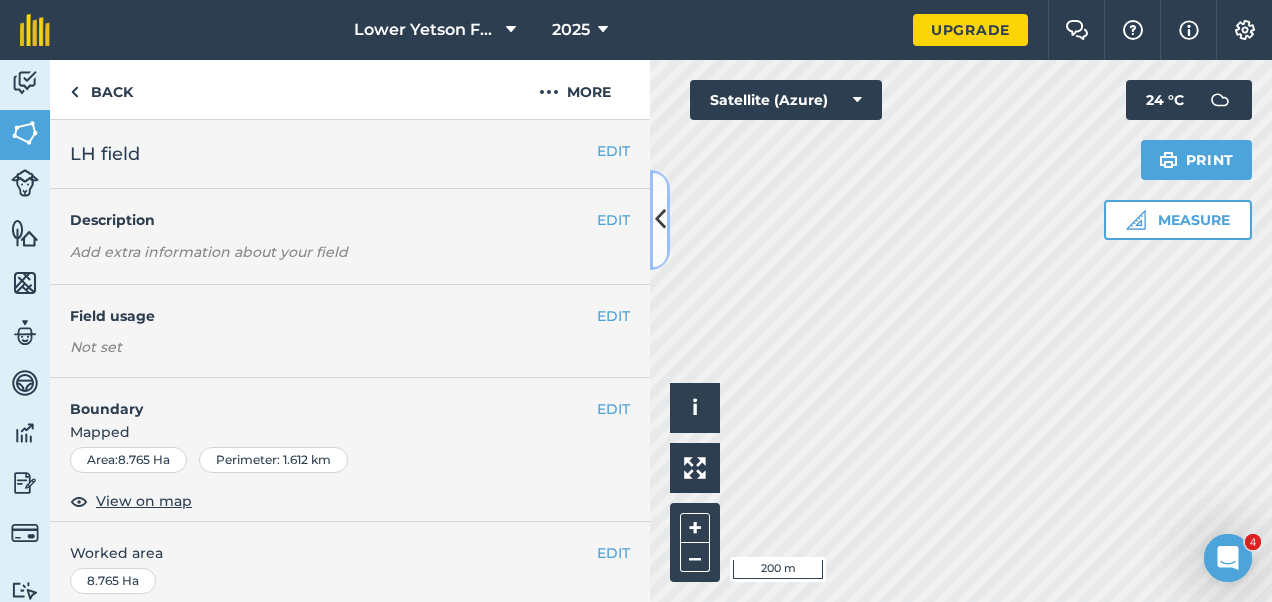 click at bounding box center (660, 219) 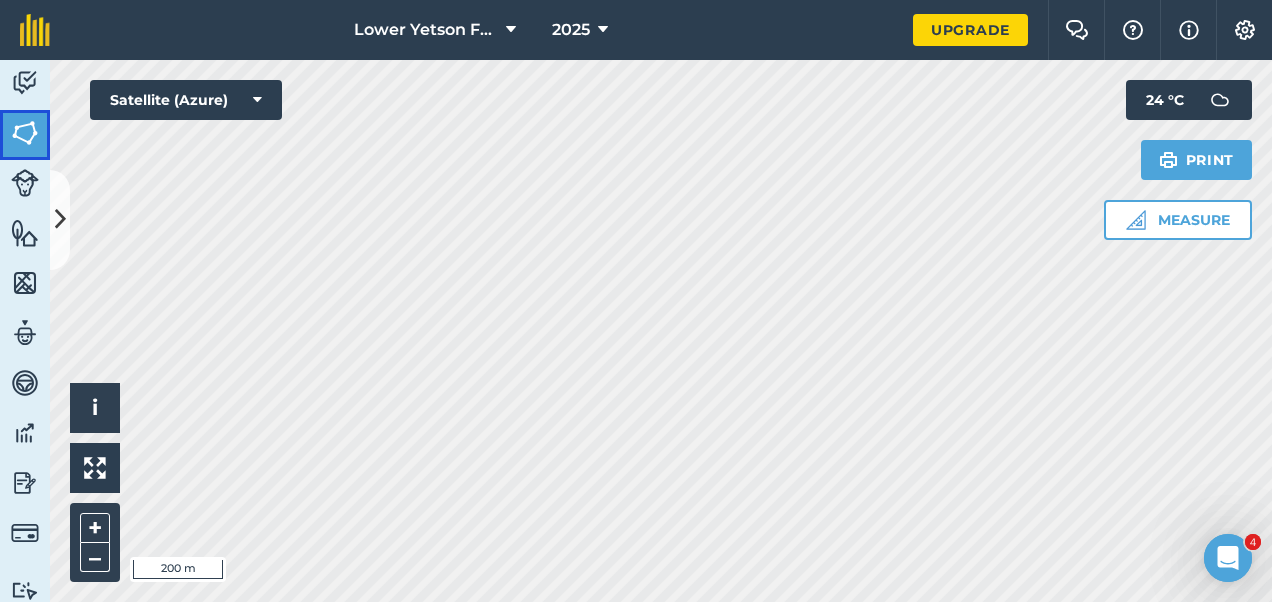click at bounding box center (25, 133) 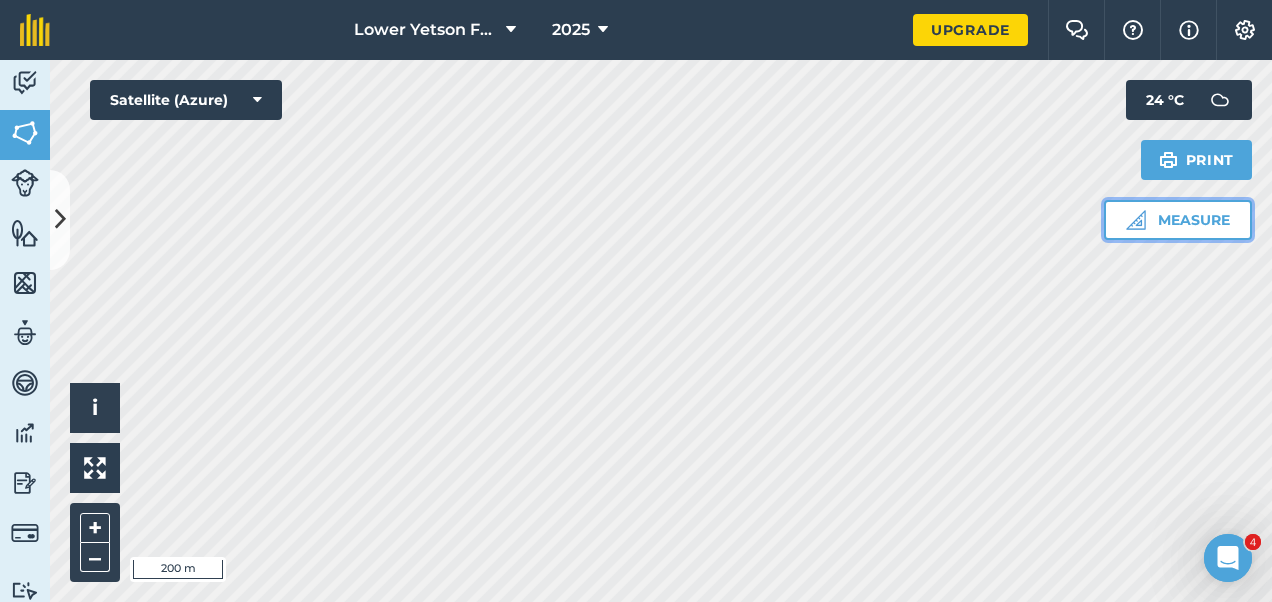 click on "Measure" at bounding box center (1178, 220) 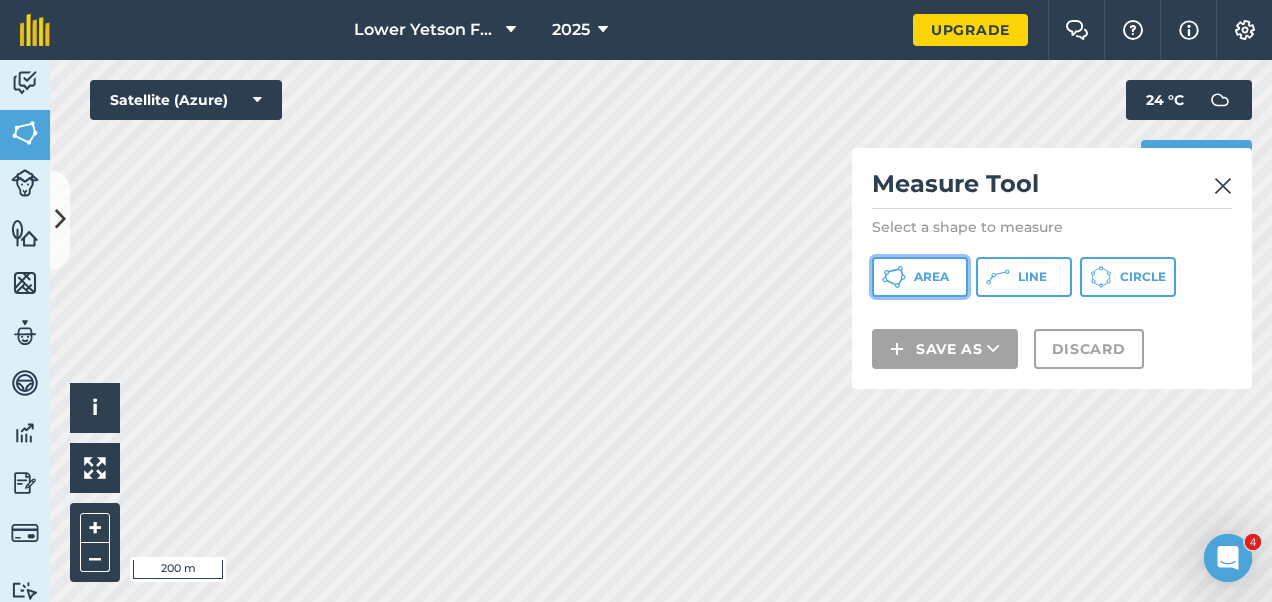 drag, startPoint x: 928, startPoint y: 277, endPoint x: 894, endPoint y: 272, distance: 34.36568 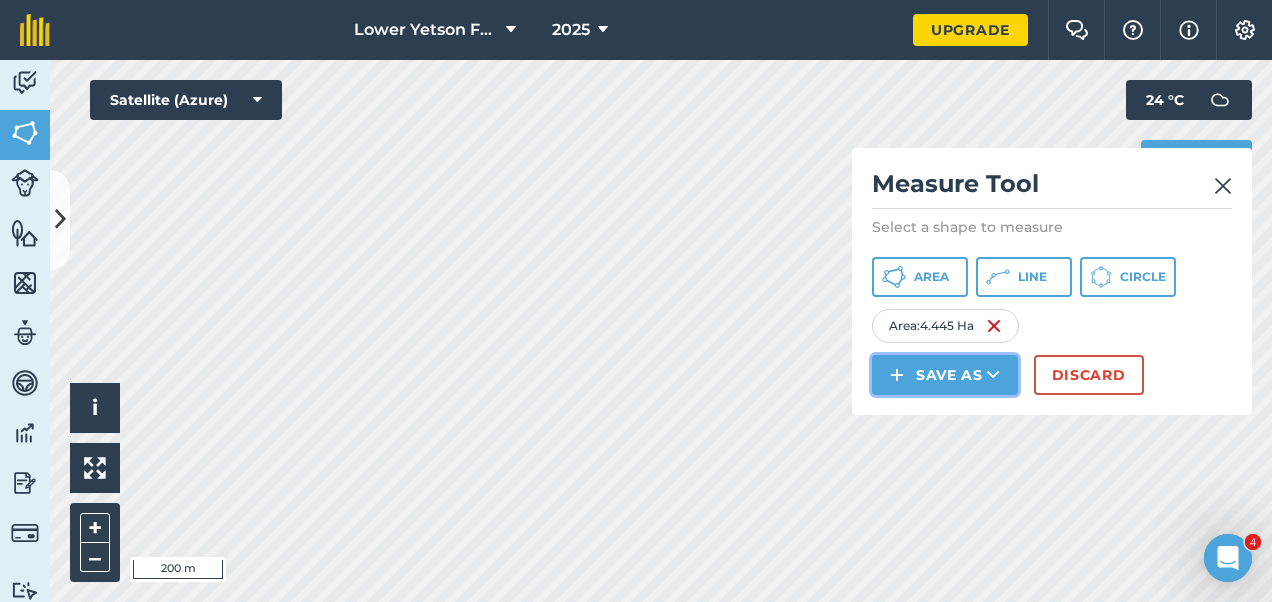click on "Save as" at bounding box center [945, 375] 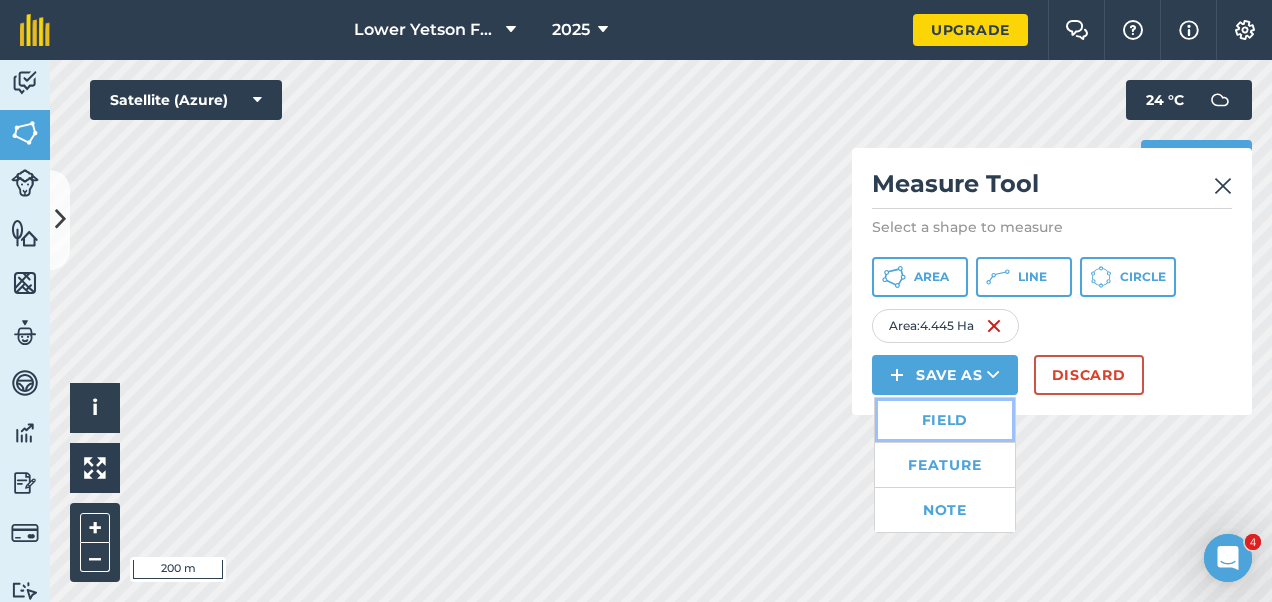click on "Field" at bounding box center (945, 420) 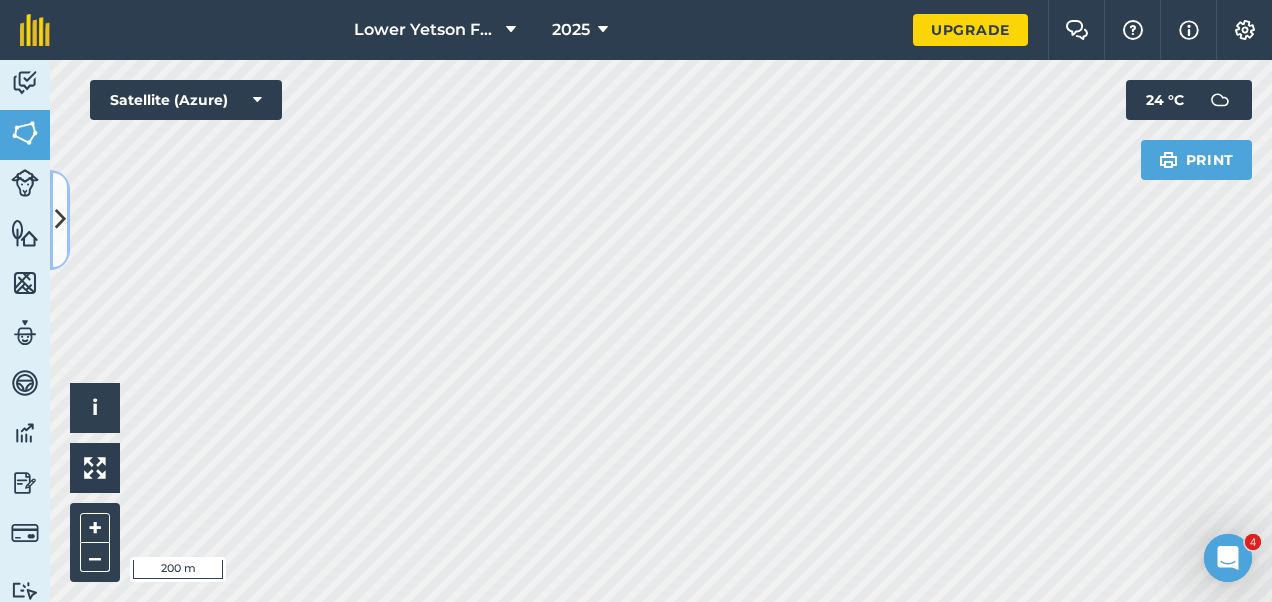 drag, startPoint x: 53, startPoint y: 208, endPoint x: 65, endPoint y: 210, distance: 12.165525 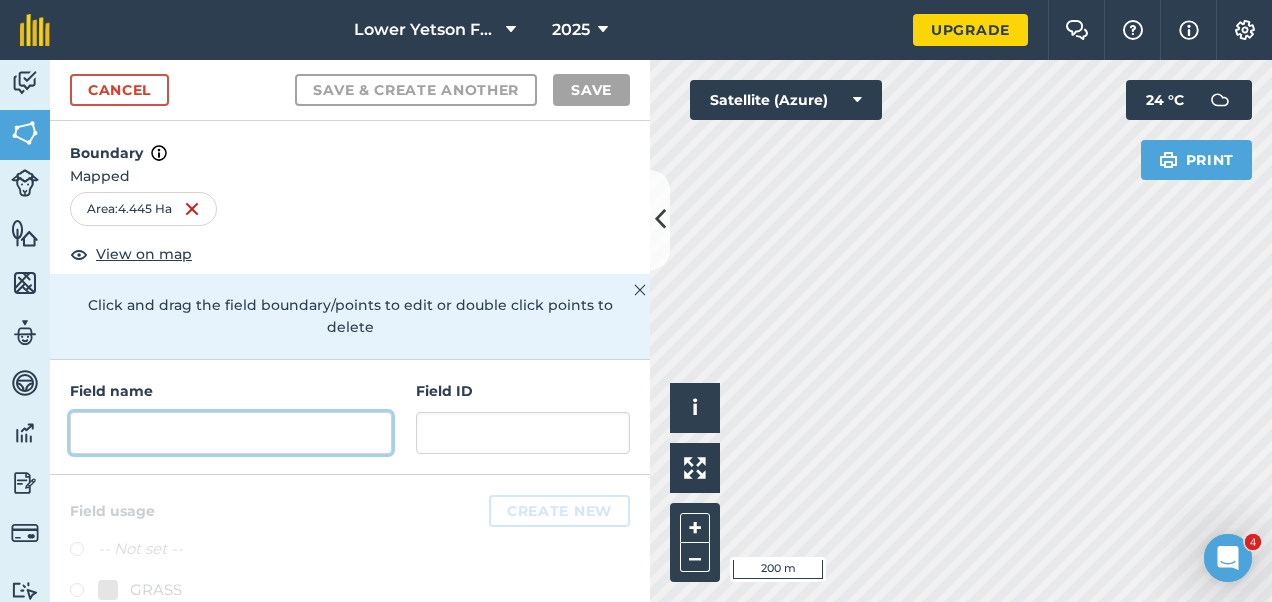 click at bounding box center [231, 433] 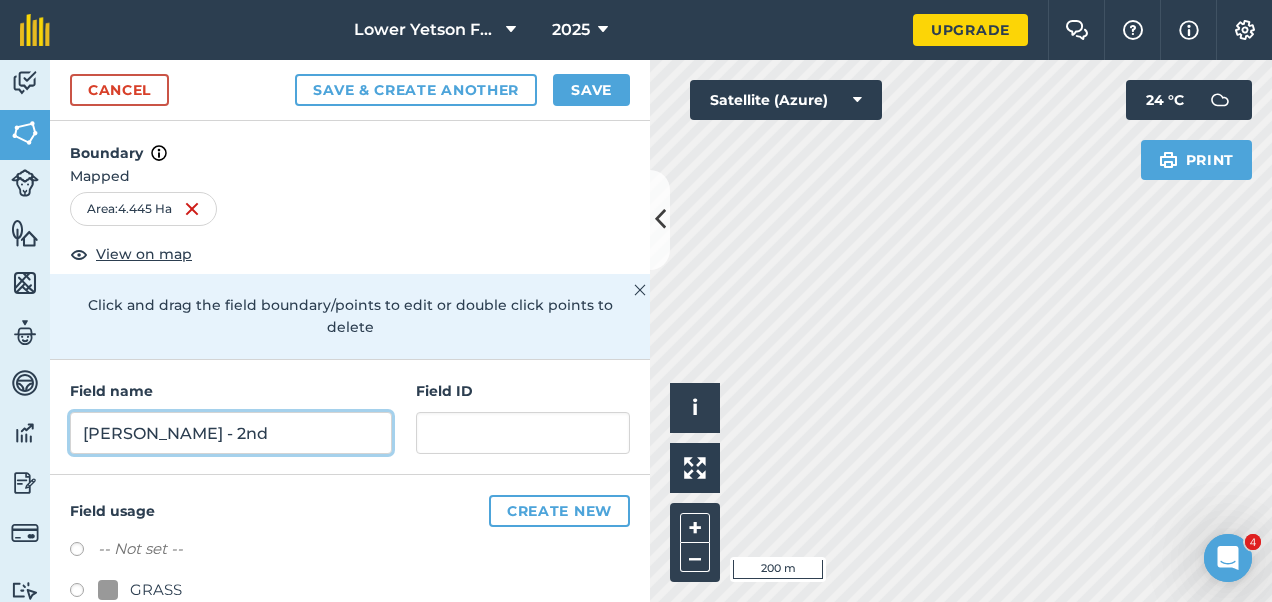 type on "[PERSON_NAME] - 2nd" 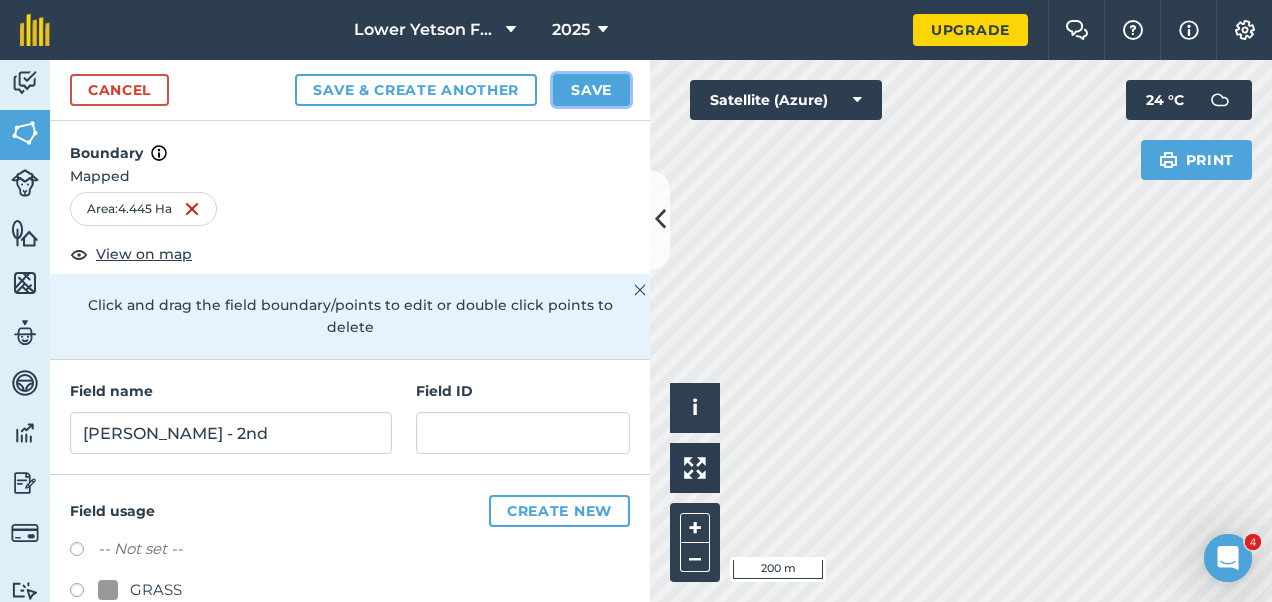 drag, startPoint x: 578, startPoint y: 83, endPoint x: 566, endPoint y: 84, distance: 12.0415945 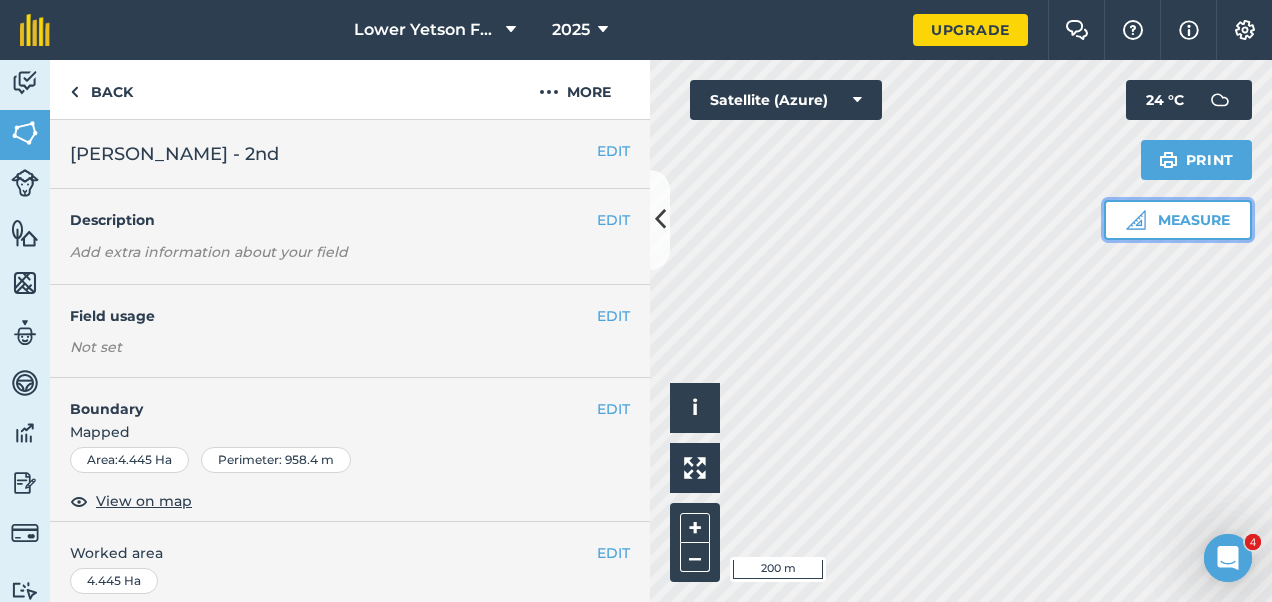 click on "Measure" at bounding box center (1178, 220) 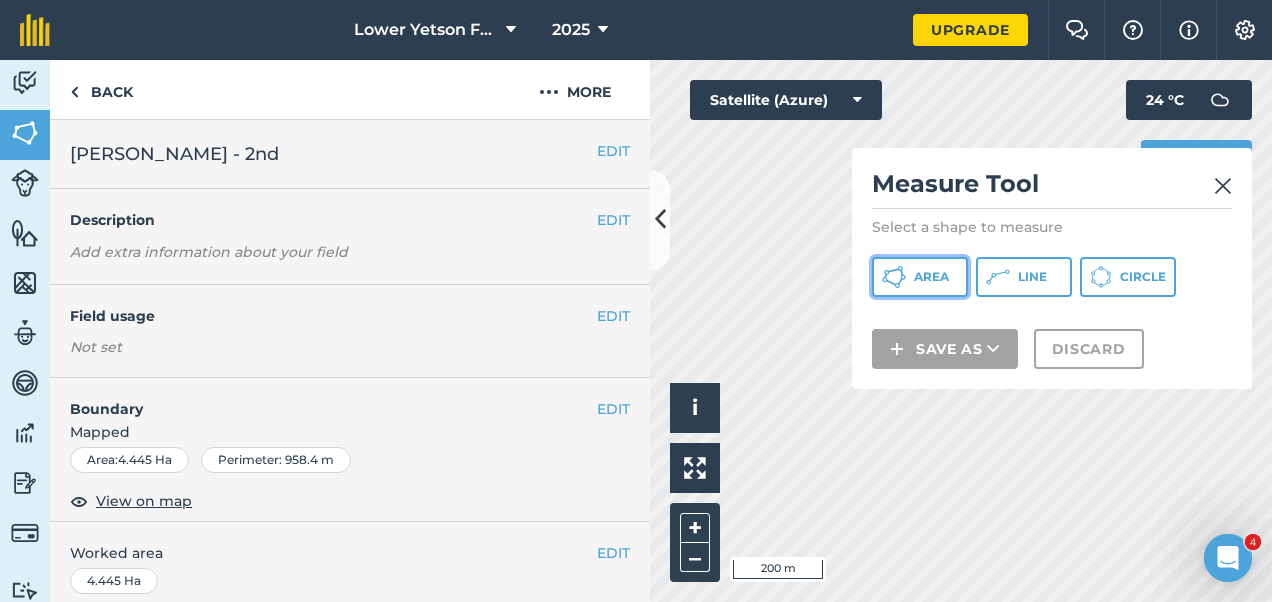 click on "Area" at bounding box center (931, 277) 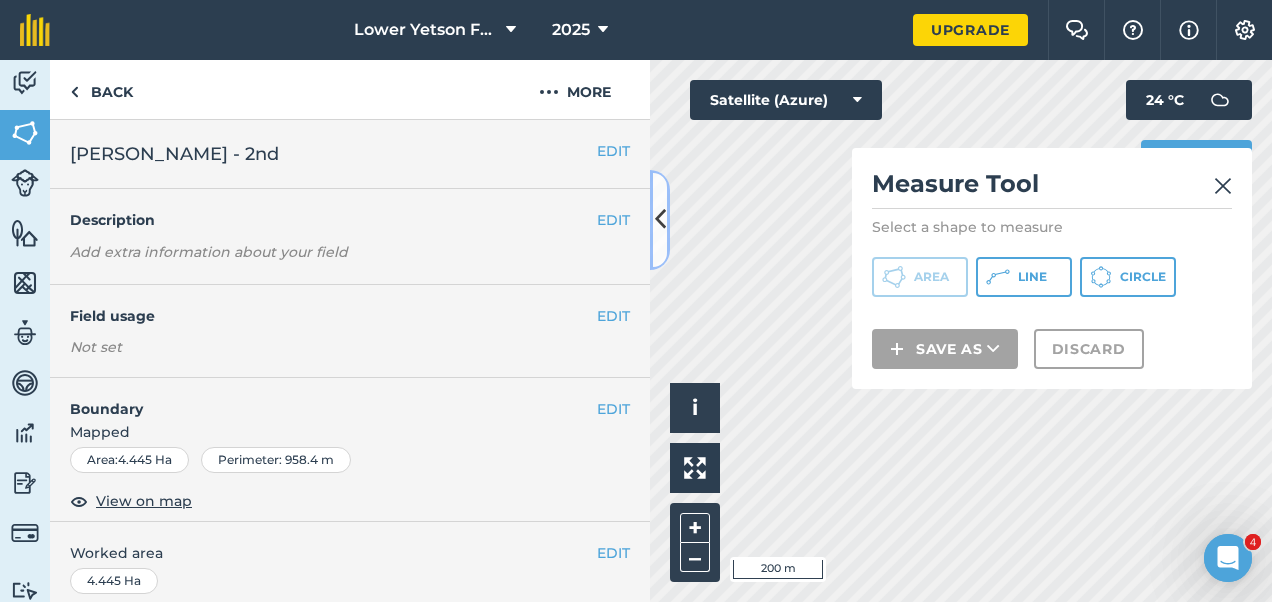 click at bounding box center (660, 219) 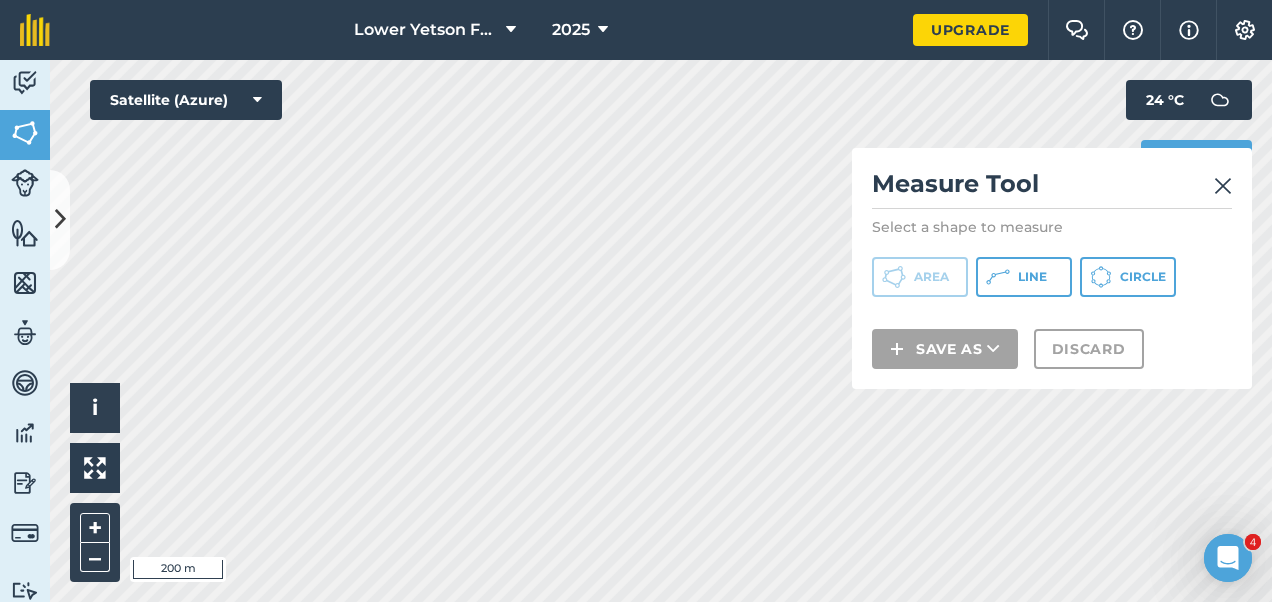 click at bounding box center [1223, 186] 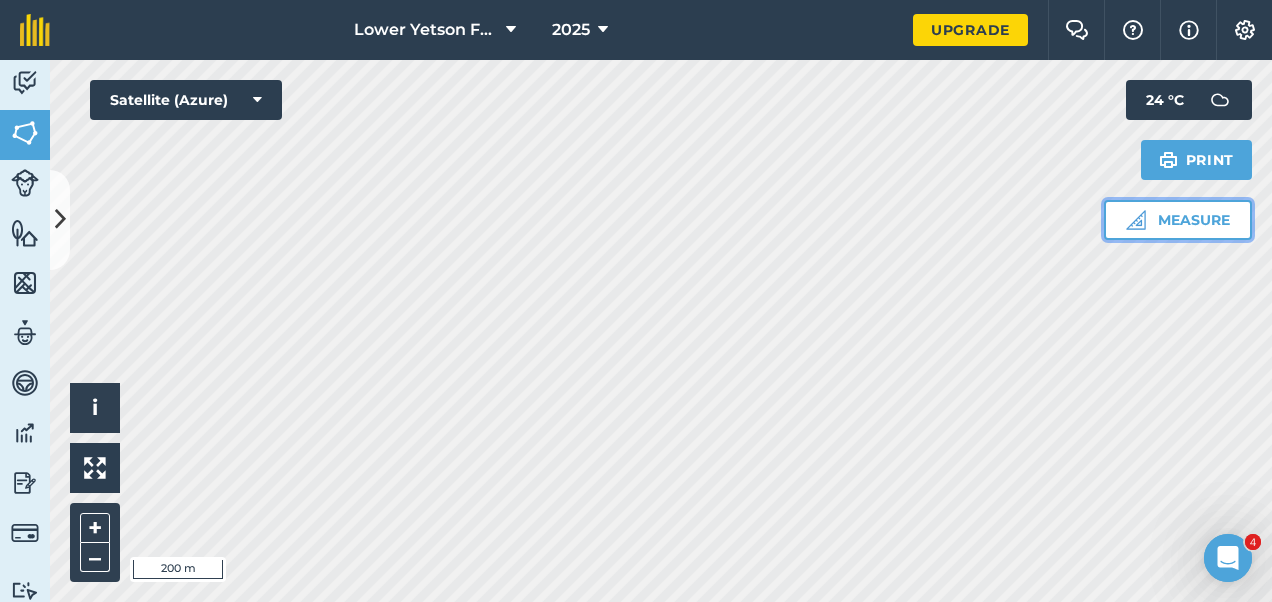 click on "Measure" at bounding box center (1178, 220) 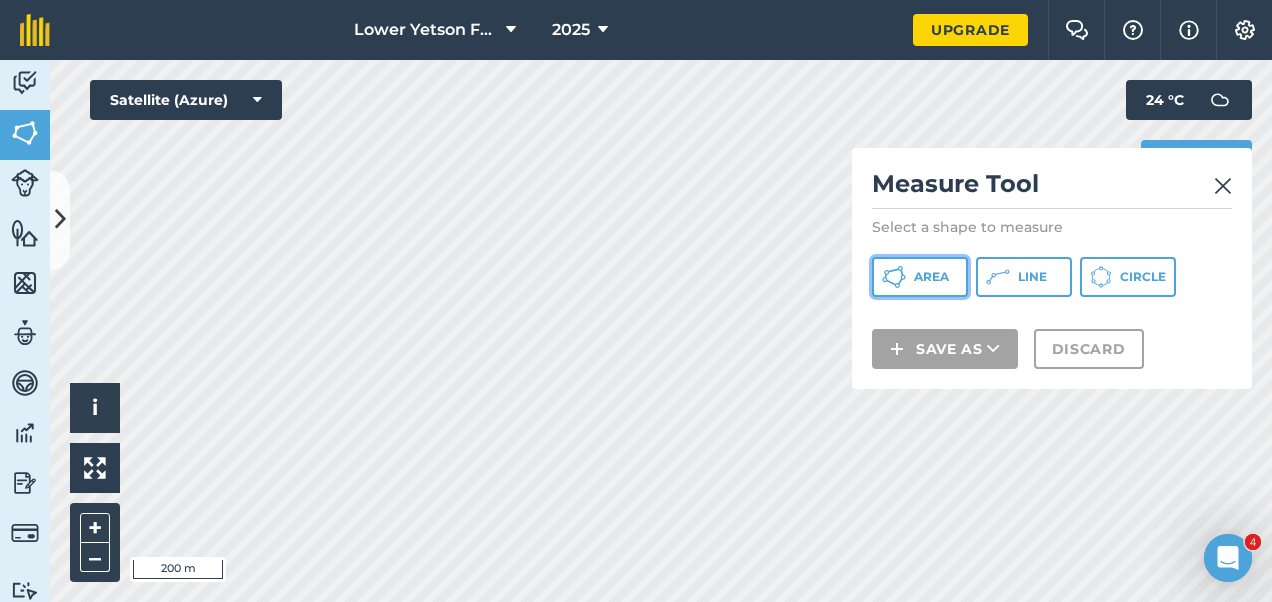 click on "Area" at bounding box center [931, 277] 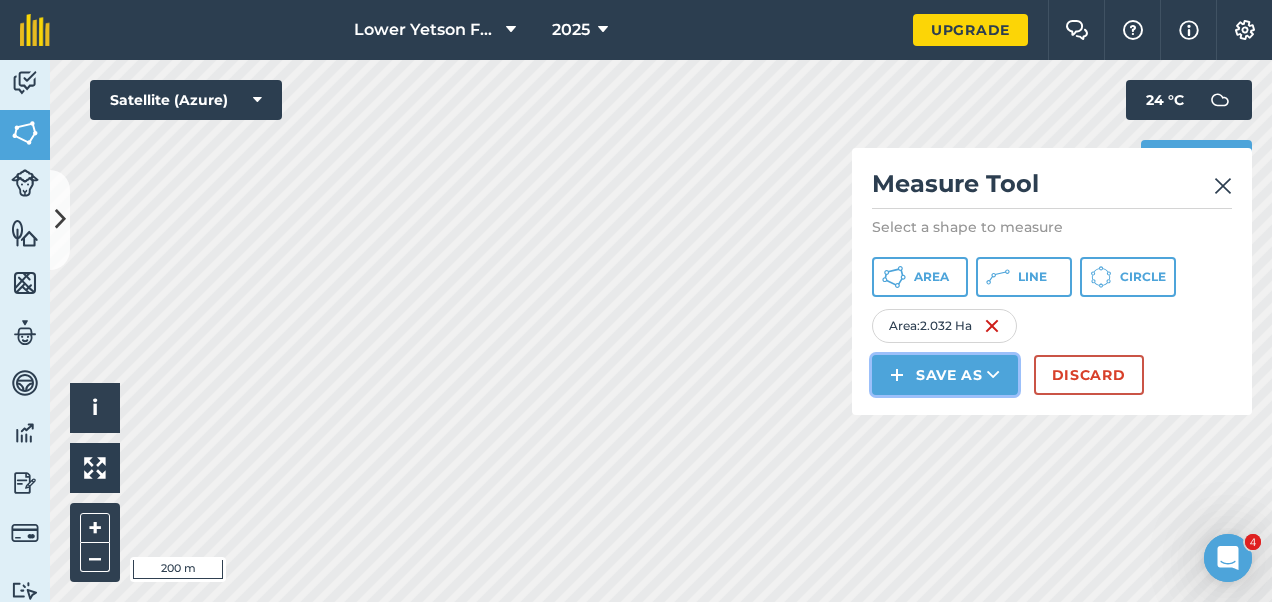 click on "Save as" at bounding box center (945, 375) 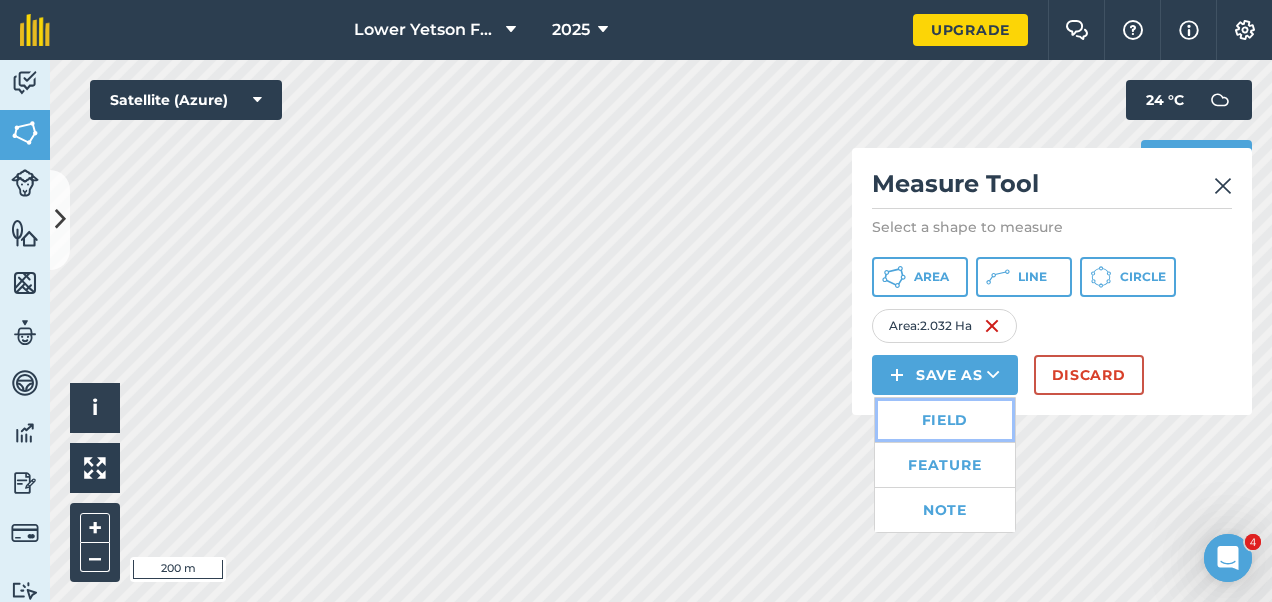 click on "Field" at bounding box center [945, 420] 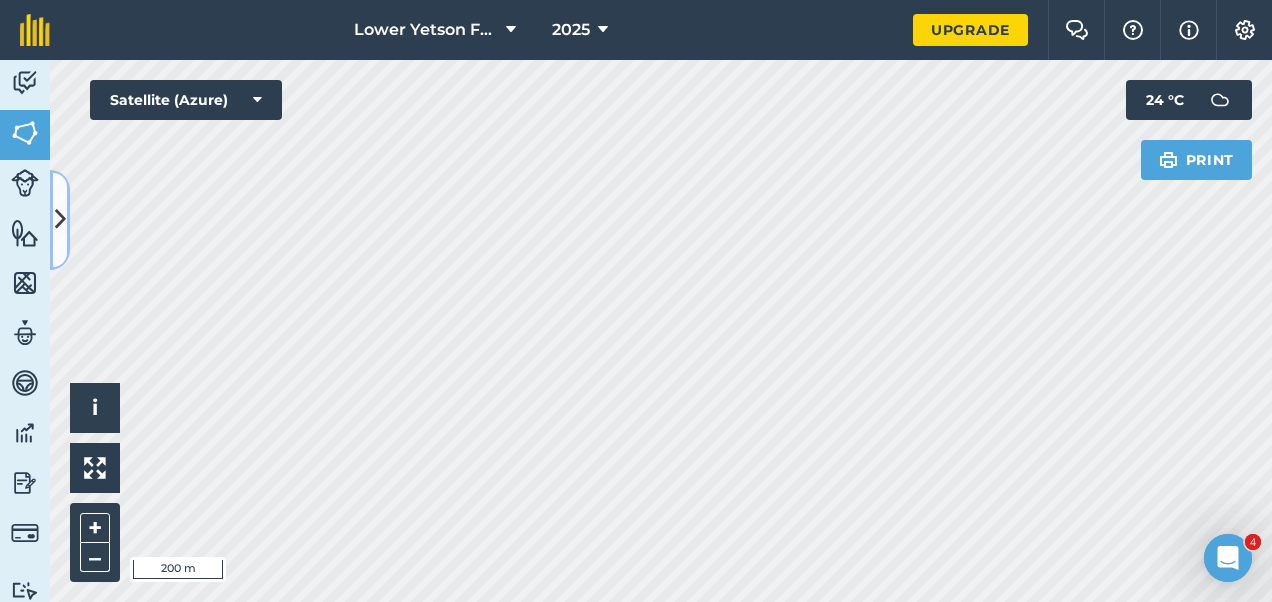 click on "Activity Fields Livestock Features Maps Team Vehicles Data Reporting Billing Tutorials Tutorials Cancel Save & Create Another Save Boundary   Mapped Area :  2.032   Ha   View on map Click and drag the field boundary/points to edit or double click points to delete Field name Field ID Field usage   Create new -- Not set -- GRASS Click to start drawing i © 2025 TomTom, Microsoft 200 m + – Satellite (Azure) Print 24   ° C" at bounding box center (636, 331) 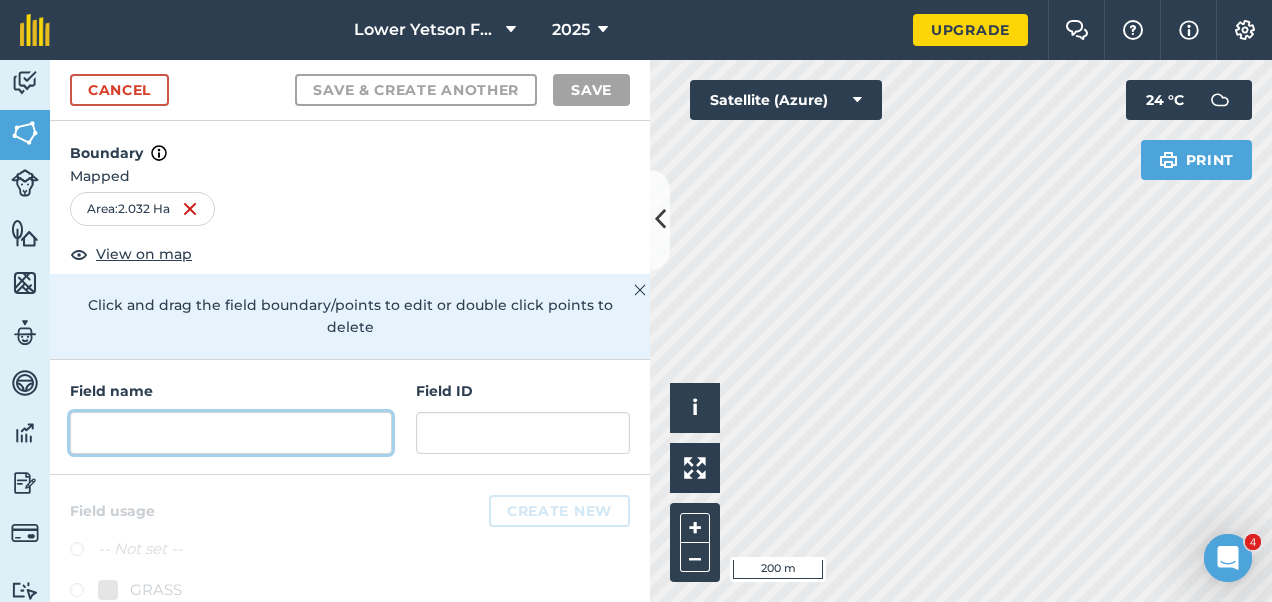 click at bounding box center [231, 433] 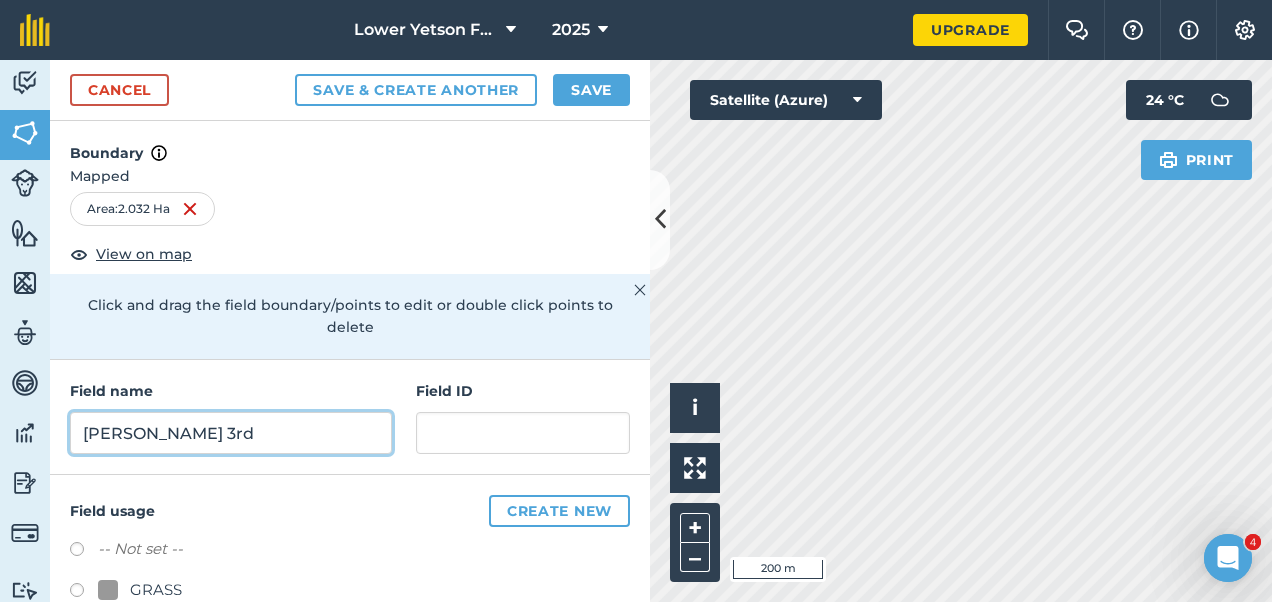 type on "[PERSON_NAME] 3rd" 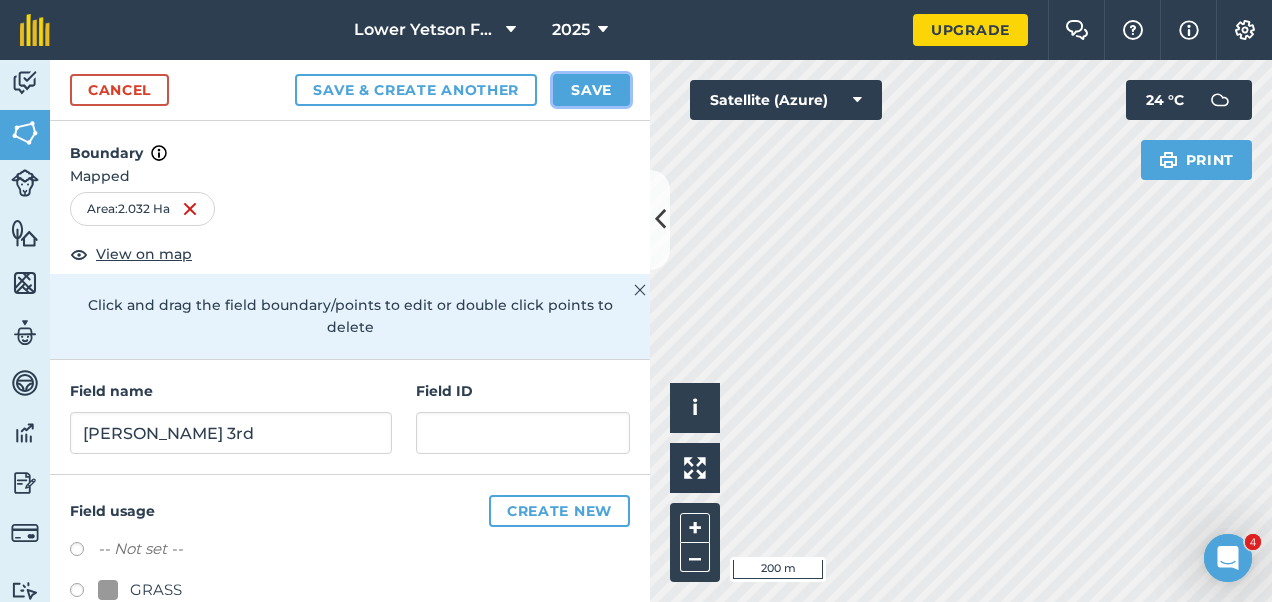 drag, startPoint x: 575, startPoint y: 94, endPoint x: 533, endPoint y: 150, distance: 70 